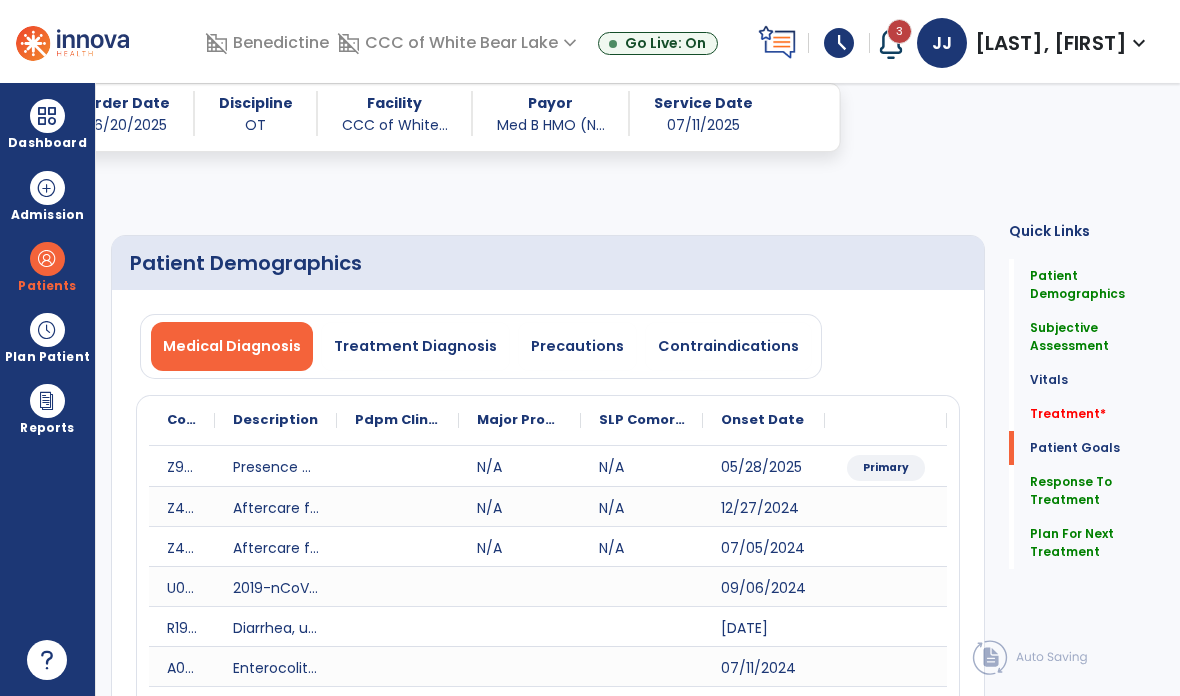 select on "*" 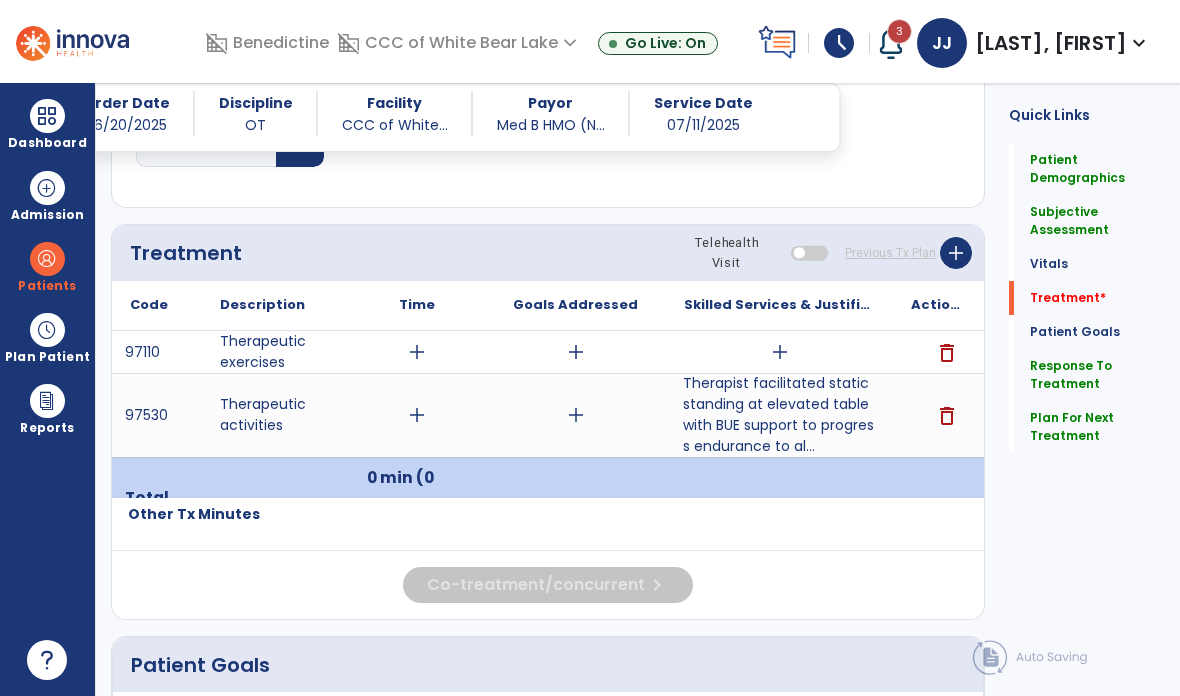scroll, scrollTop: 1703, scrollLeft: 0, axis: vertical 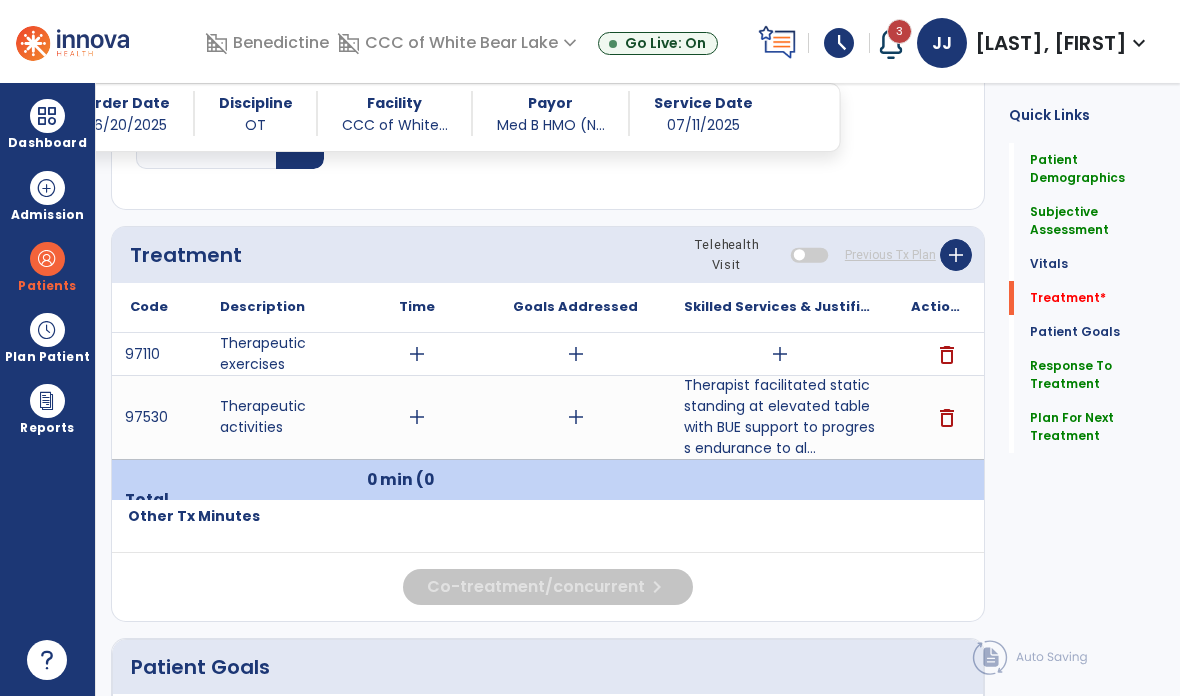 type on "**********" 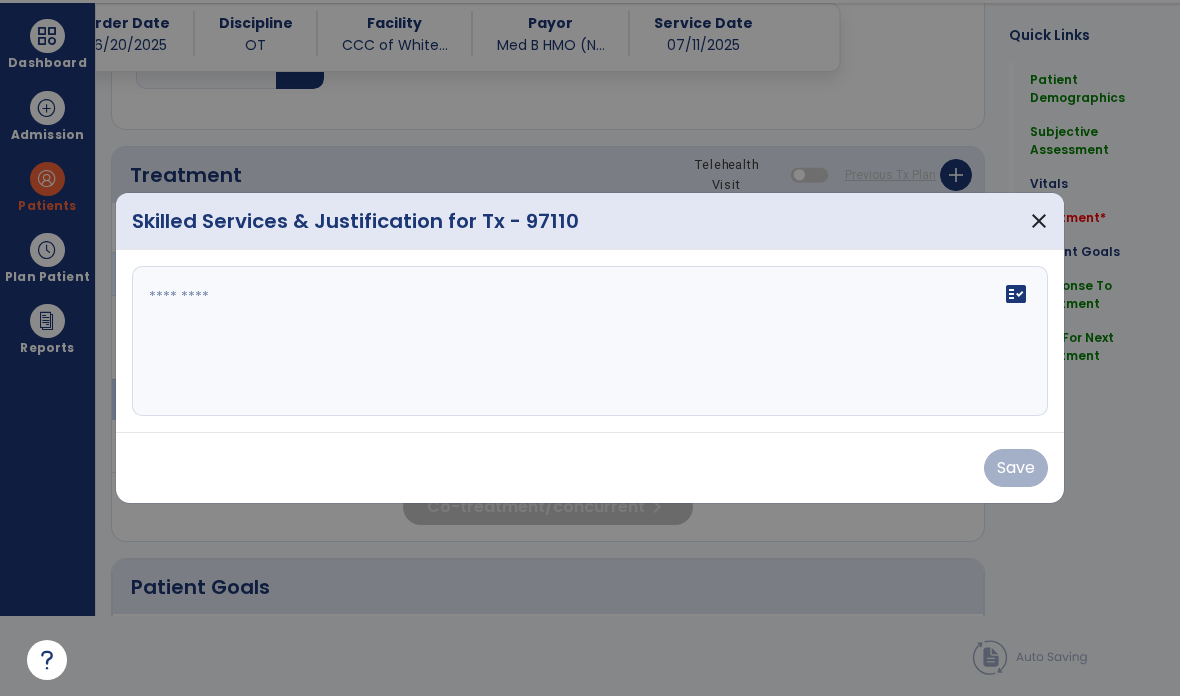 scroll, scrollTop: 0, scrollLeft: 0, axis: both 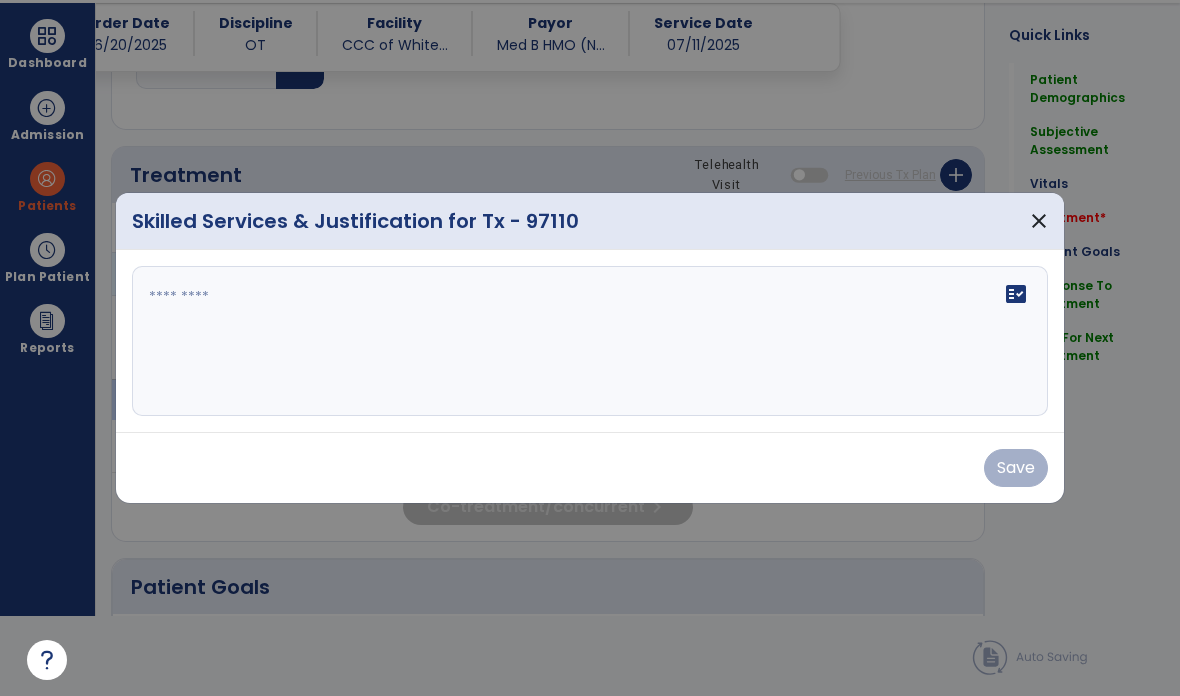 click on "fact_check" at bounding box center (590, 341) 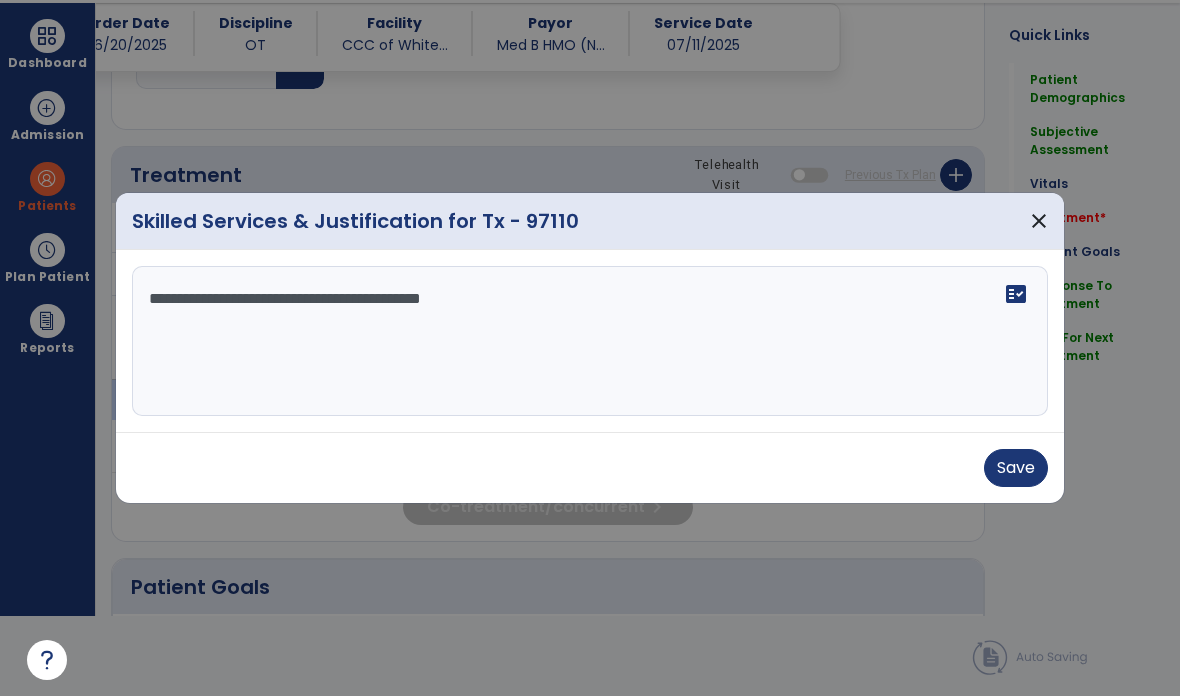 click on "**********" at bounding box center [590, 341] 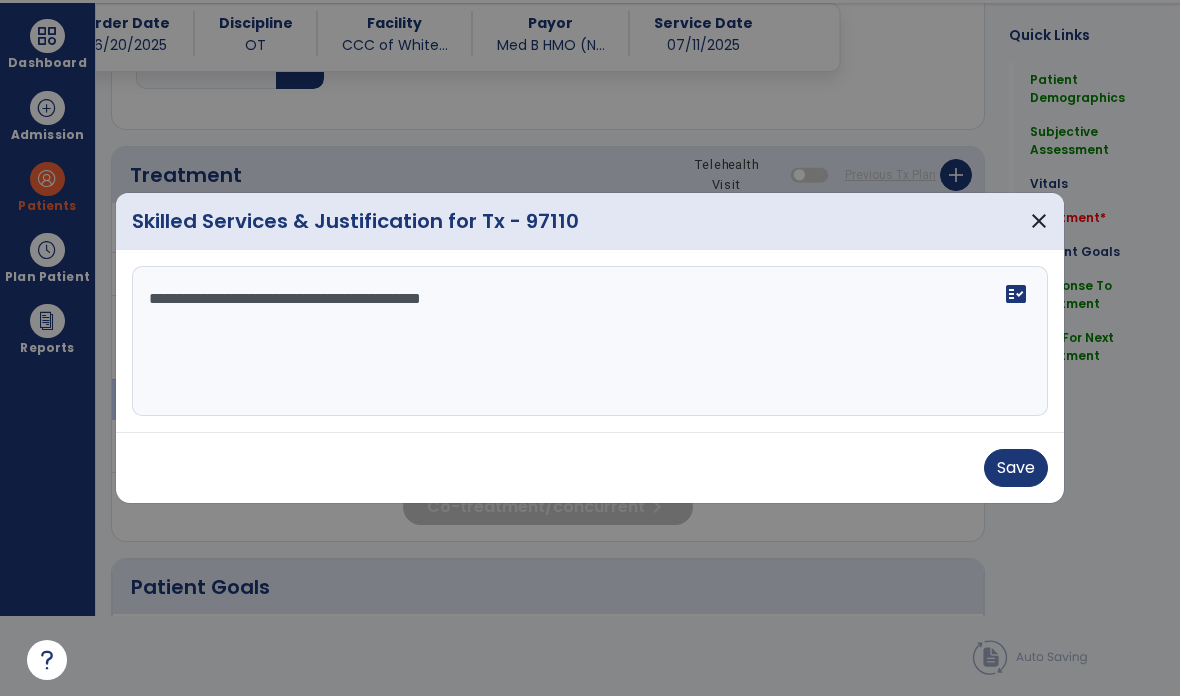 click on "**********" at bounding box center [590, 341] 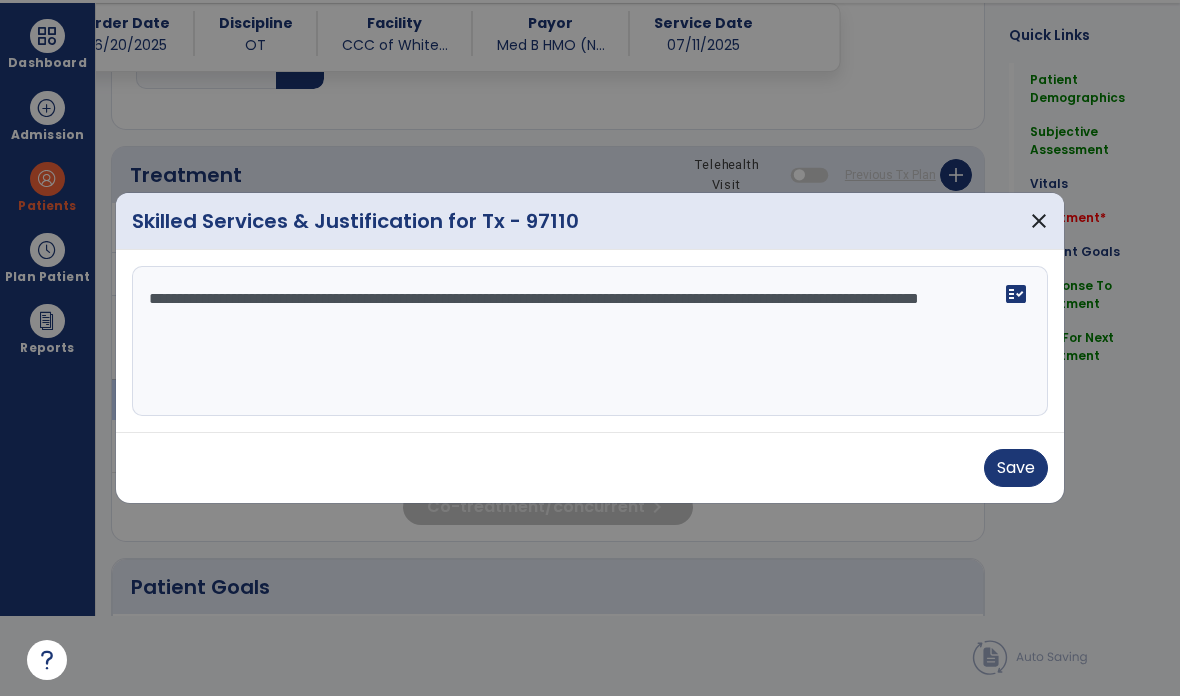 click on "**********" at bounding box center (590, 341) 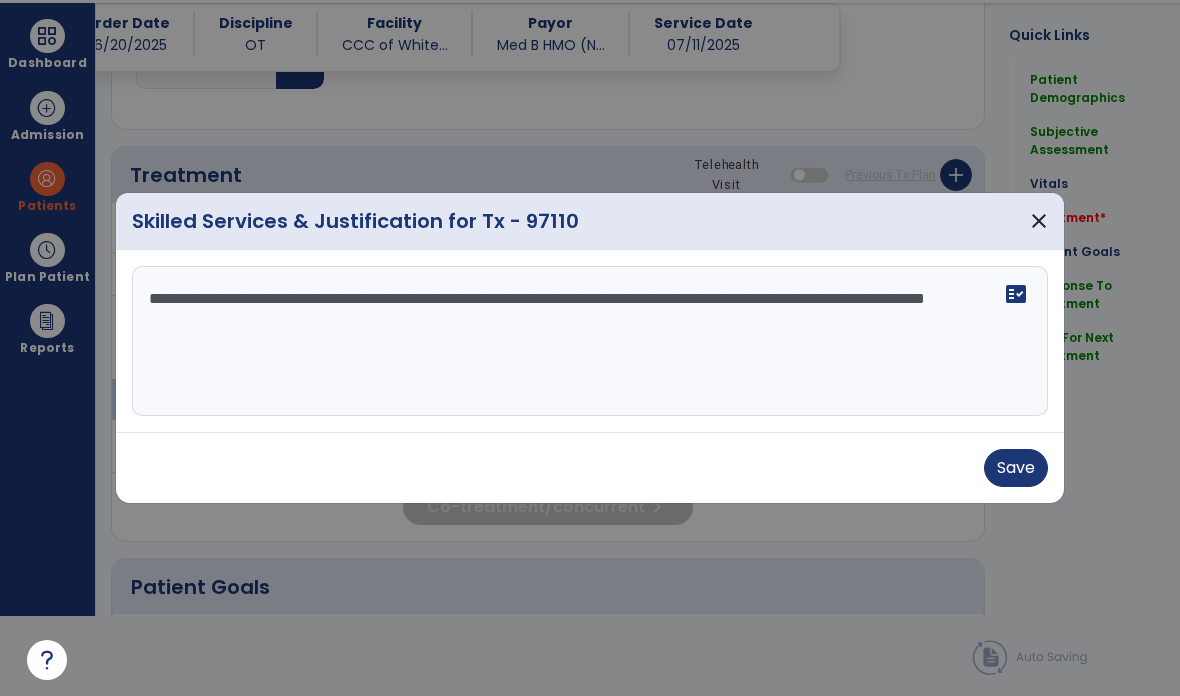 click on "**********" at bounding box center [590, 341] 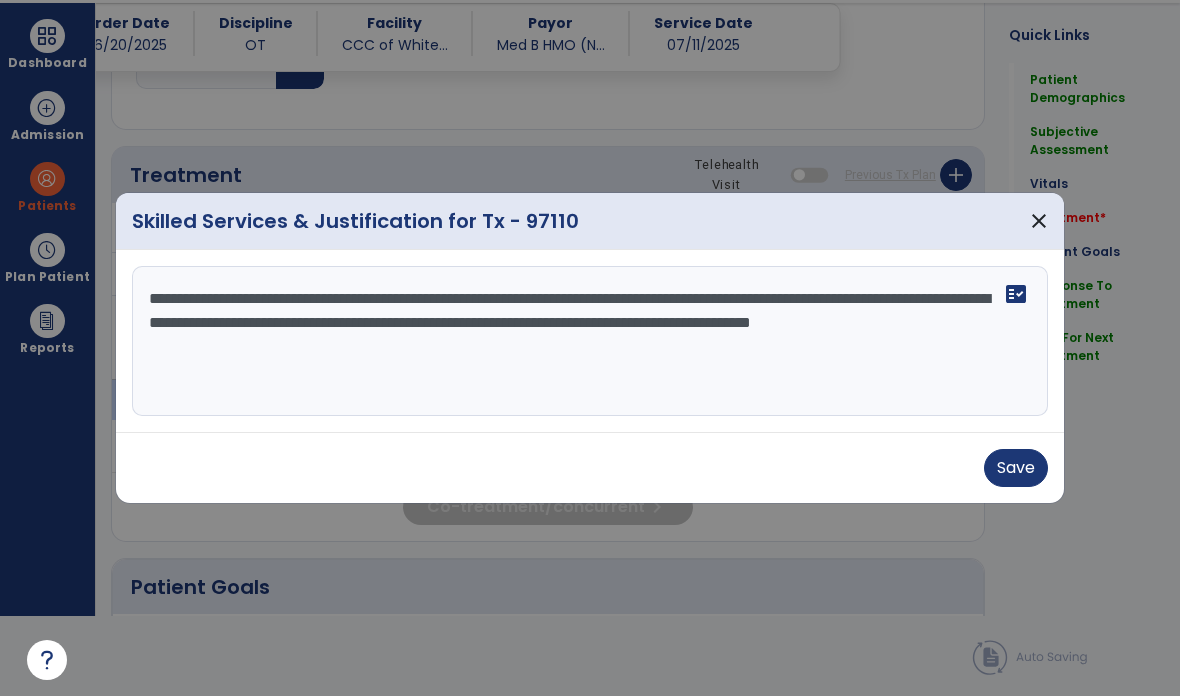 type on "**********" 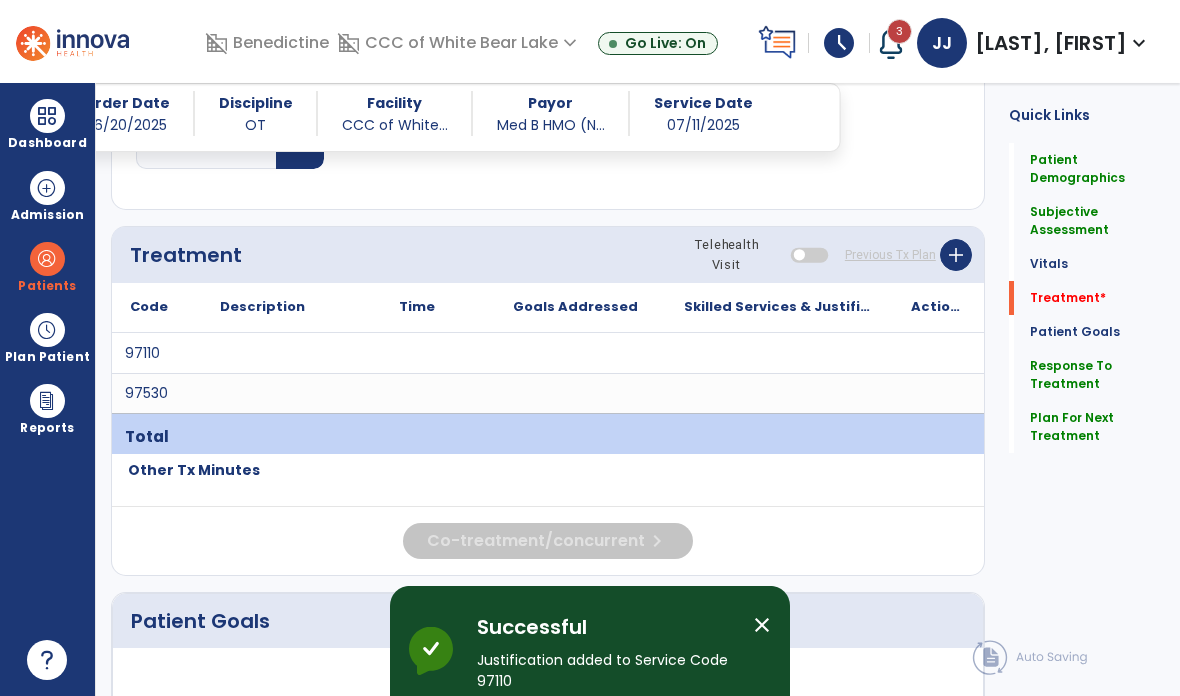 scroll, scrollTop: 80, scrollLeft: 0, axis: vertical 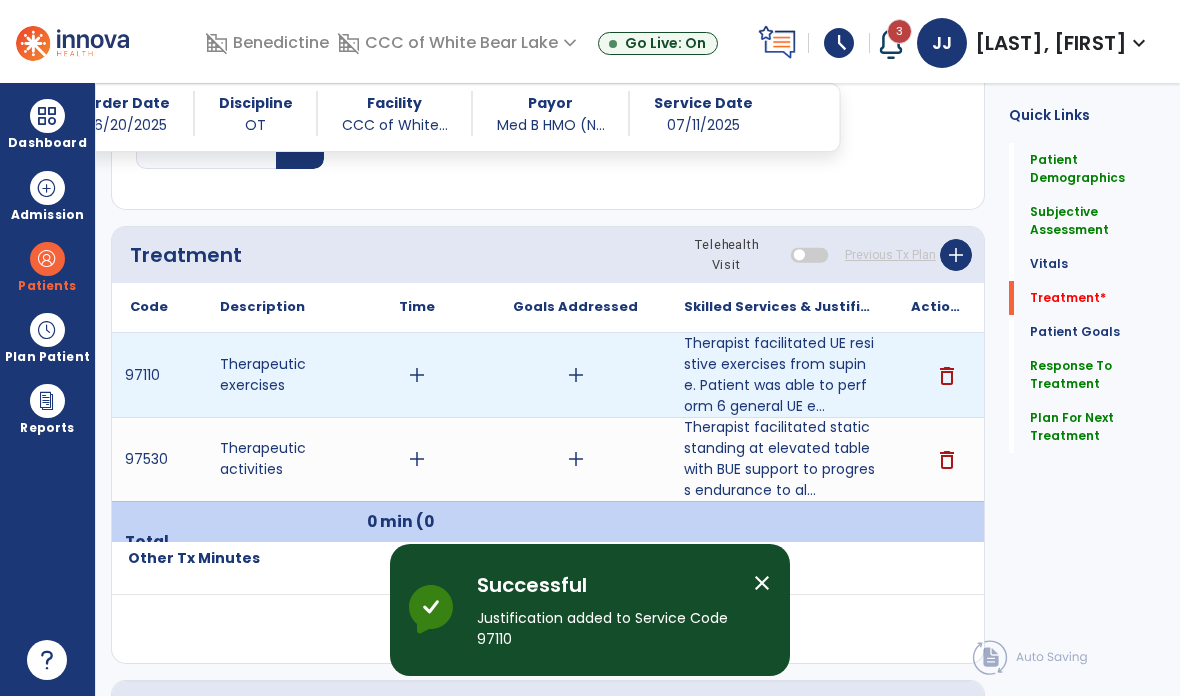 click on "add" at bounding box center (417, 375) 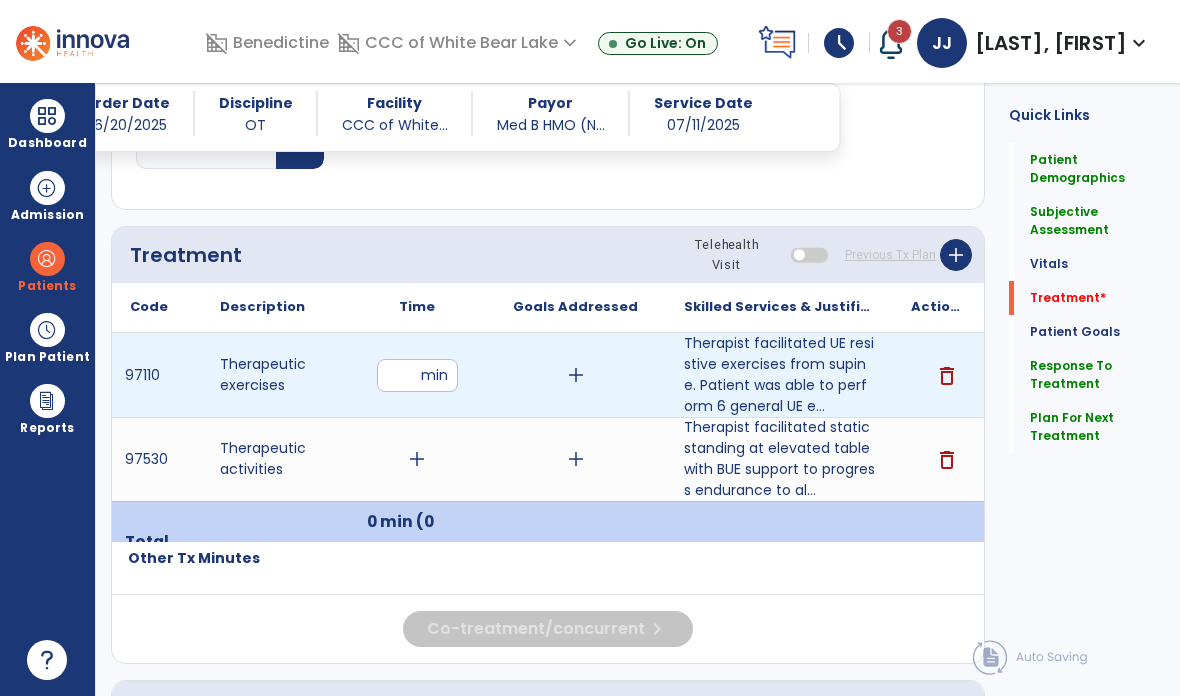 type on "*" 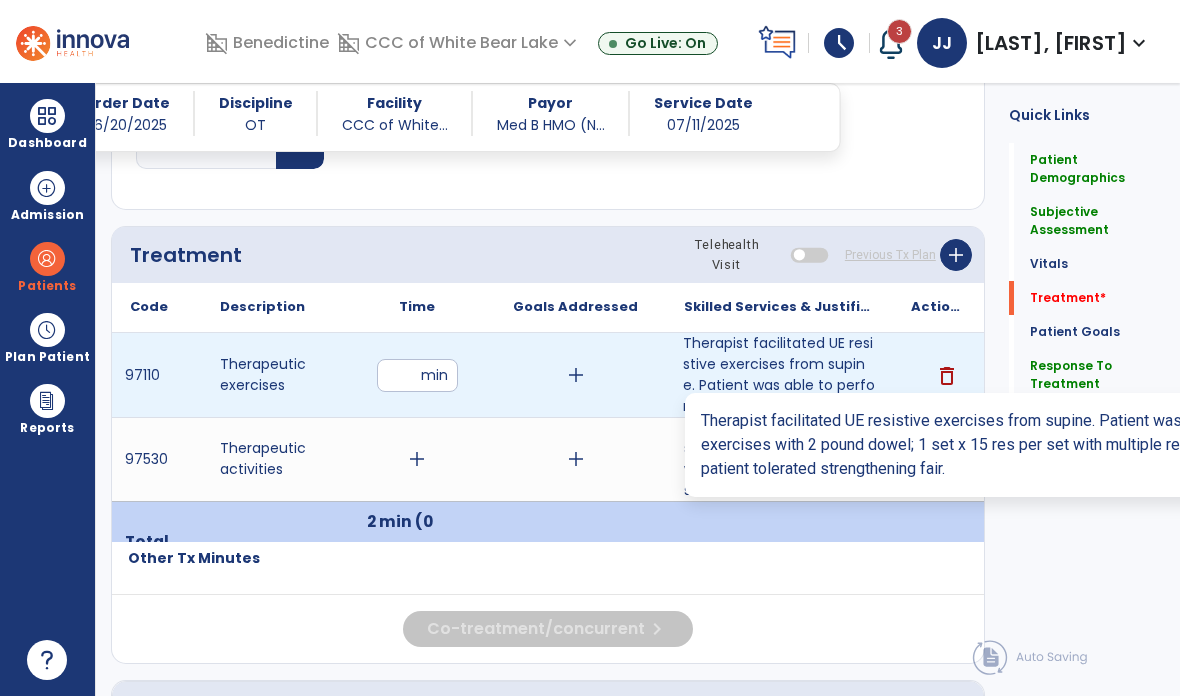 click on "Therapist facilitated UE resistive exercises from supine. Patient was able to perform 6 general UE e..." at bounding box center (779, 375) 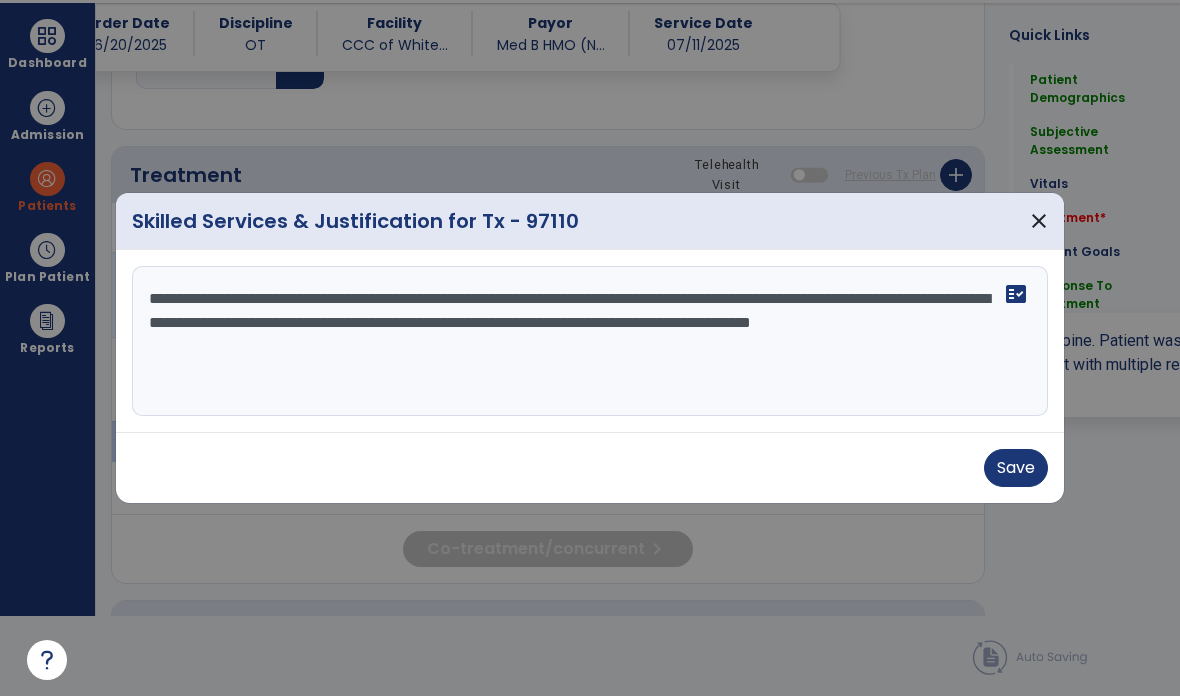 click on "**********" at bounding box center (590, 341) 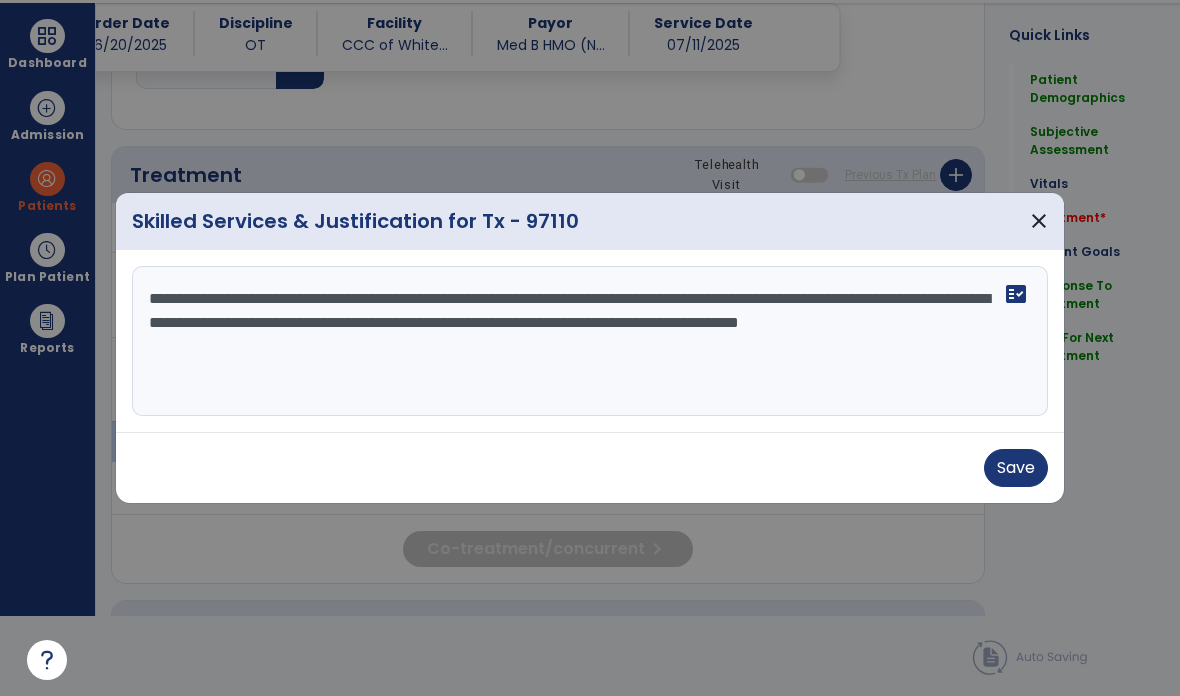 click on "**********" at bounding box center (590, 341) 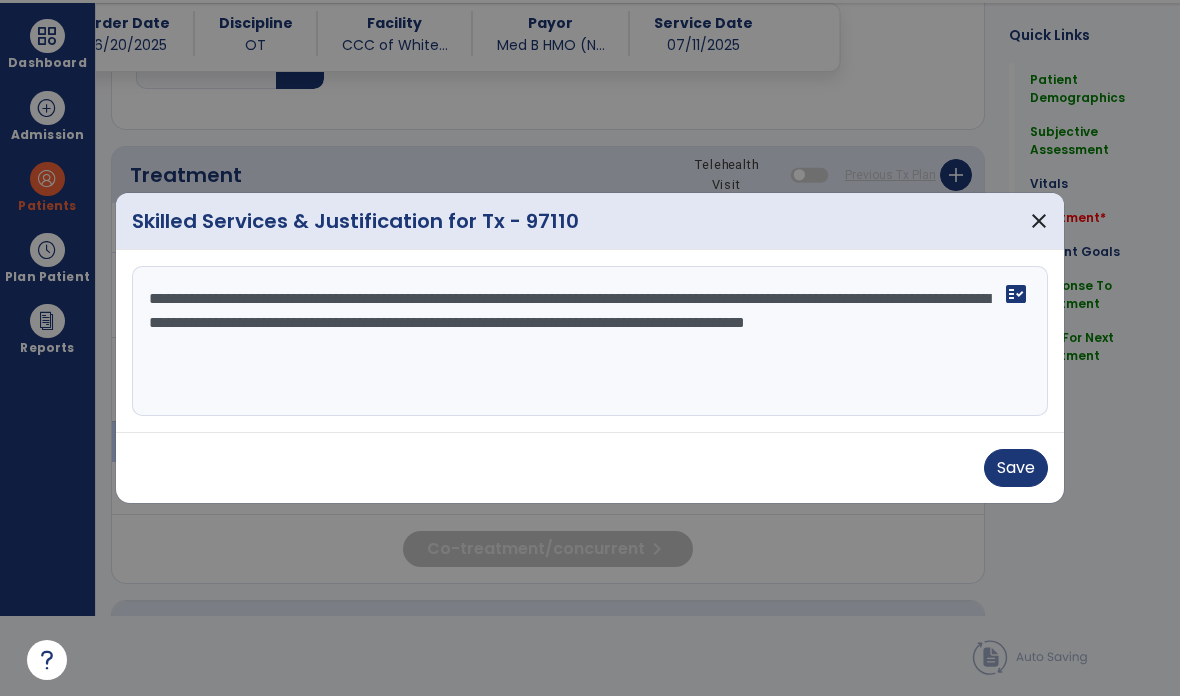 click on "**********" at bounding box center [590, 341] 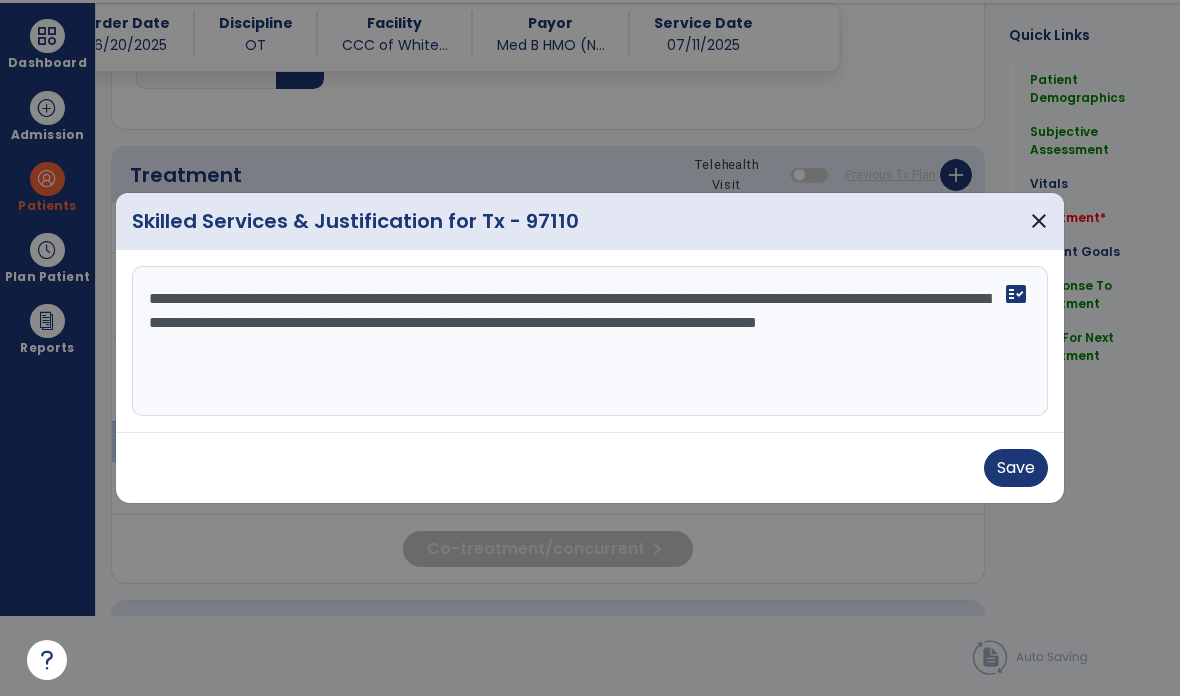 click on "**********" at bounding box center [590, 341] 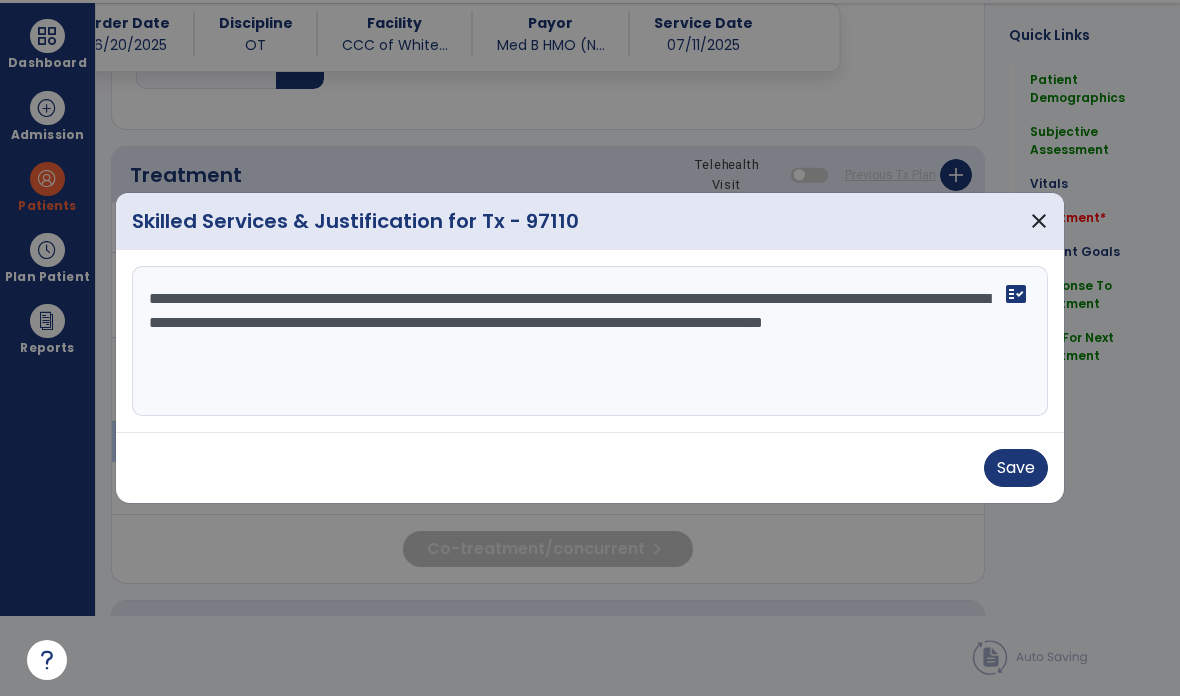type on "**********" 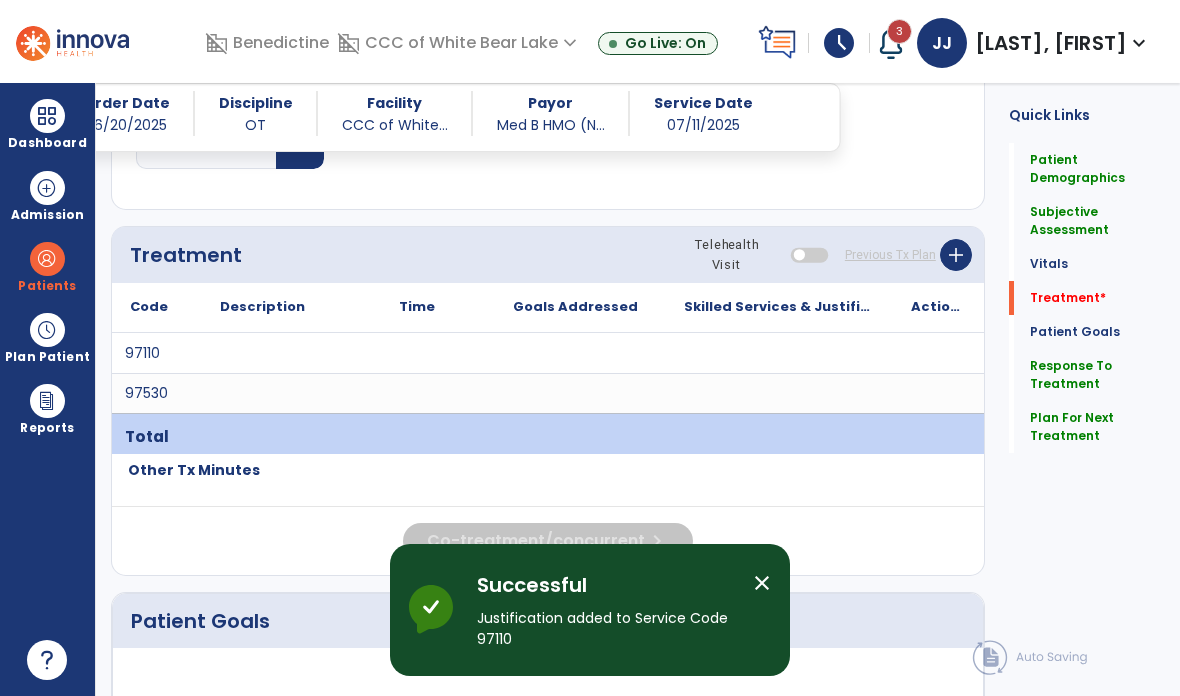 scroll, scrollTop: 80, scrollLeft: 0, axis: vertical 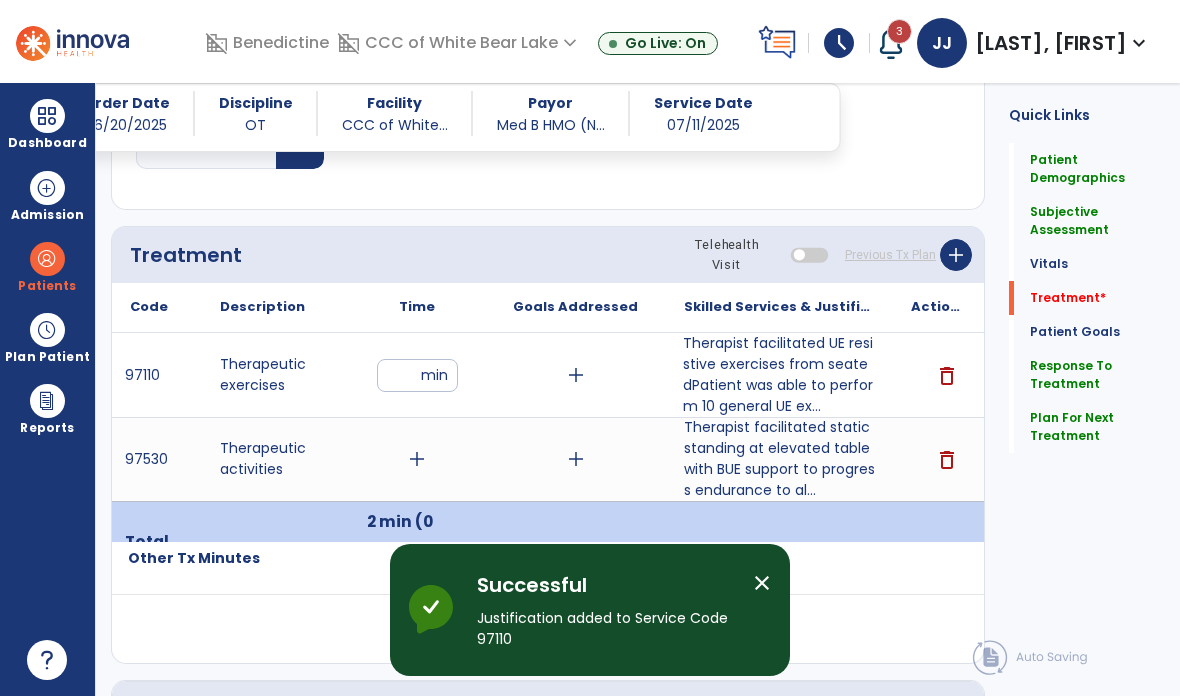 click on "add" at bounding box center [417, 459] 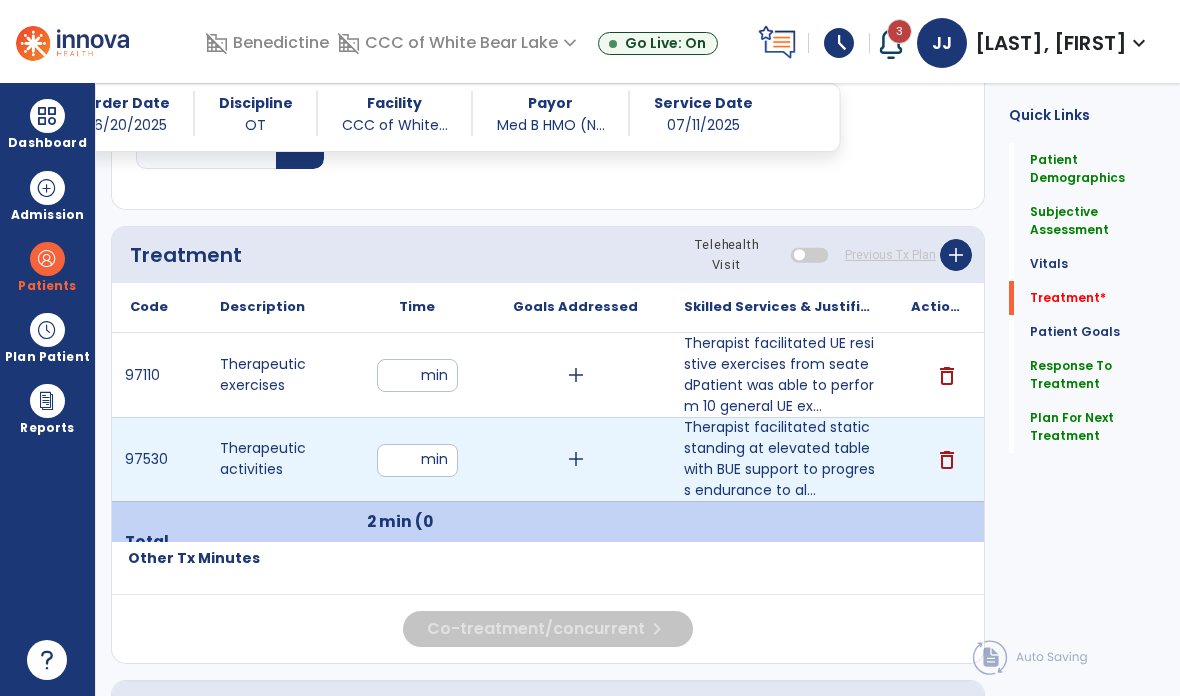 type on "*" 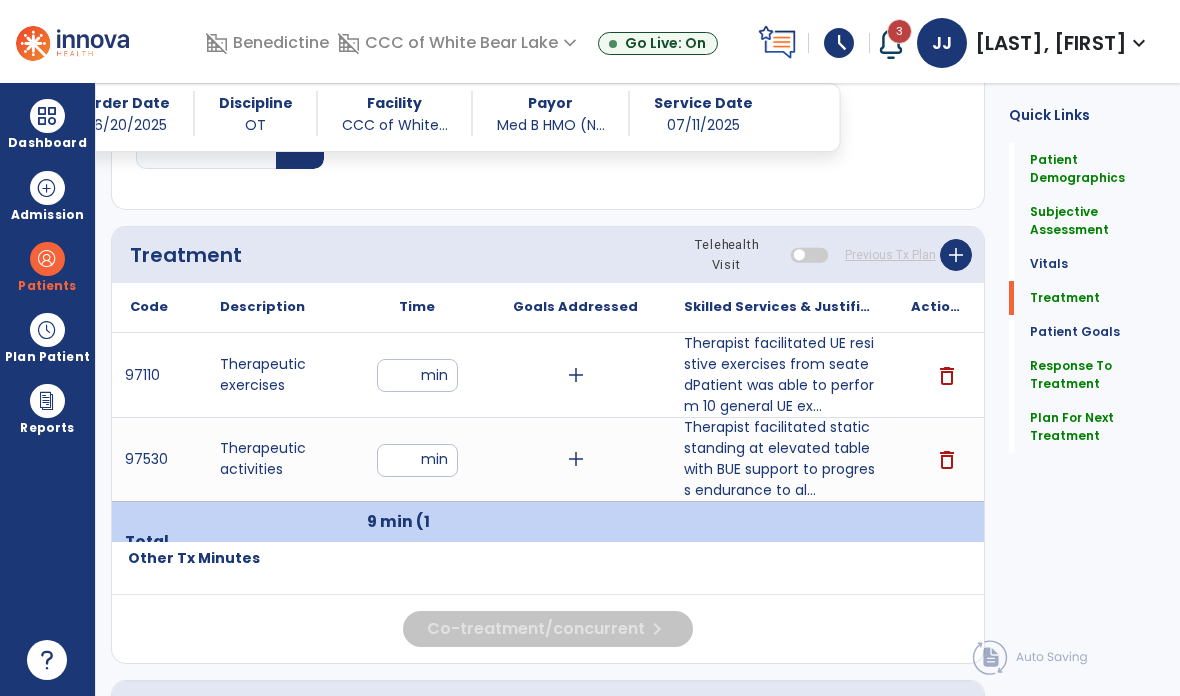 click on "*" at bounding box center [417, 375] 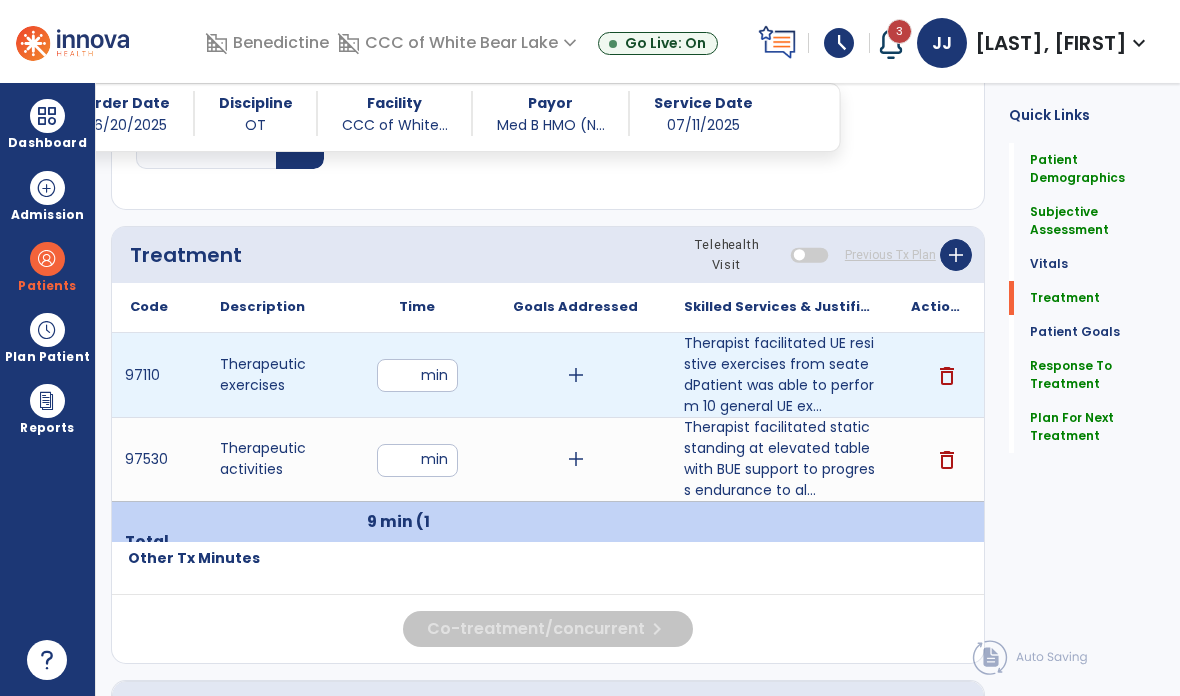 type on "**" 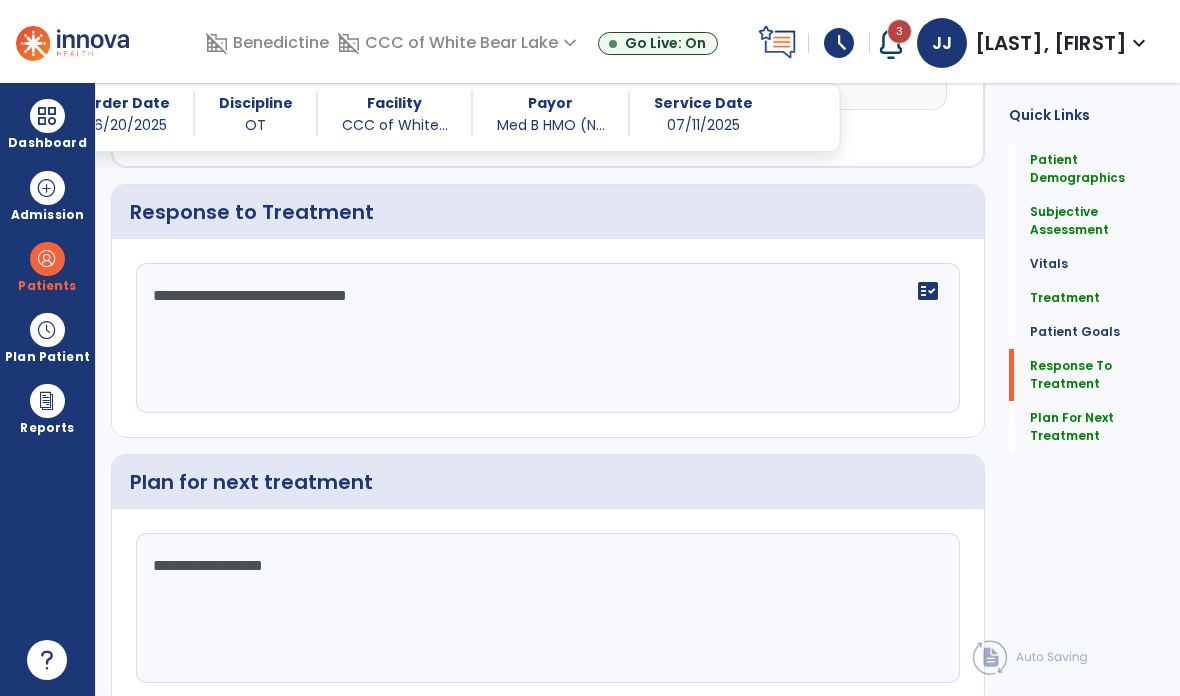 scroll, scrollTop: 4017, scrollLeft: 0, axis: vertical 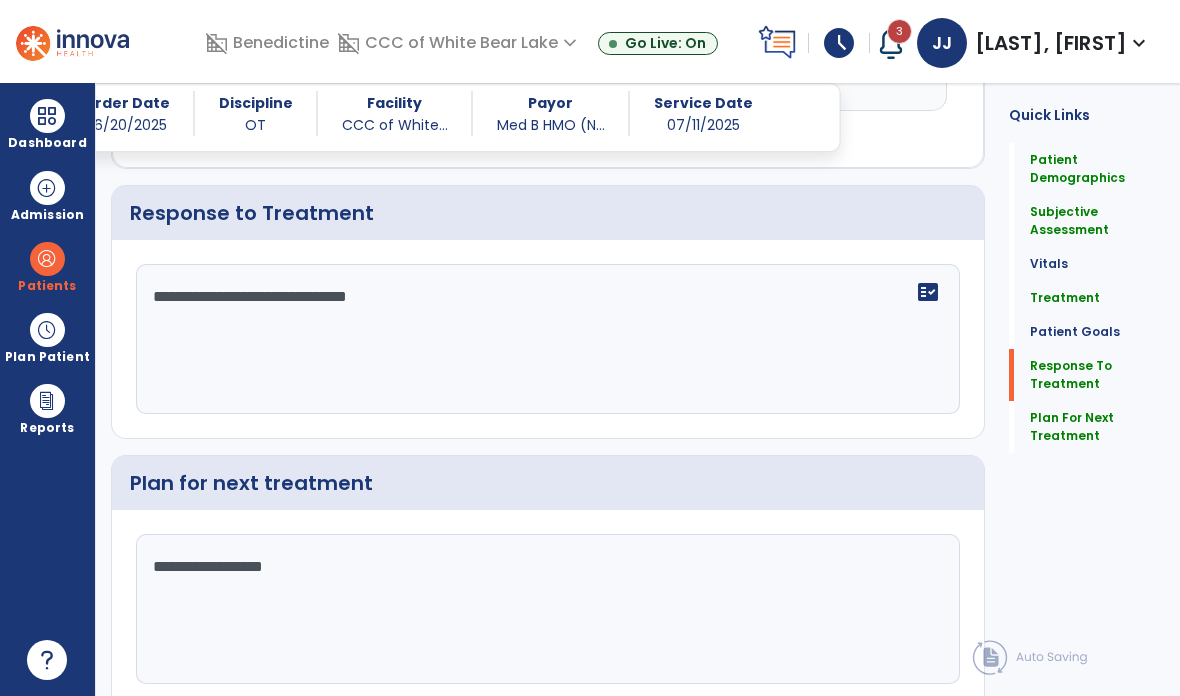 click on "chevron_right" 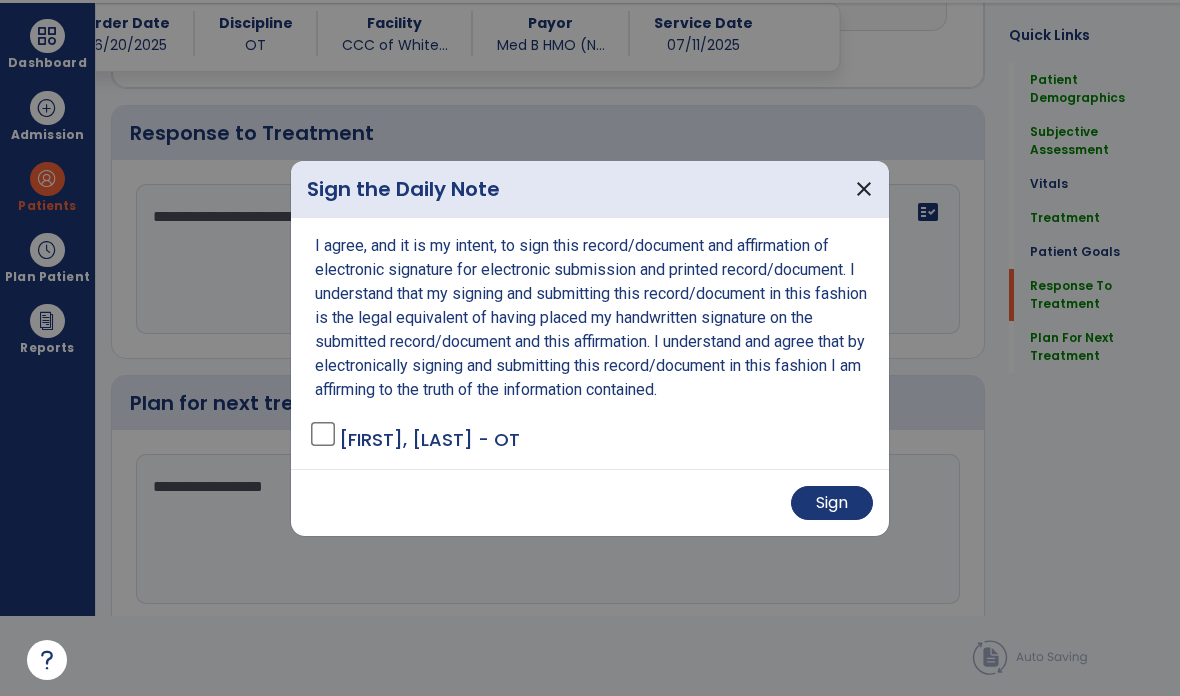 click on "Sign" at bounding box center [832, 503] 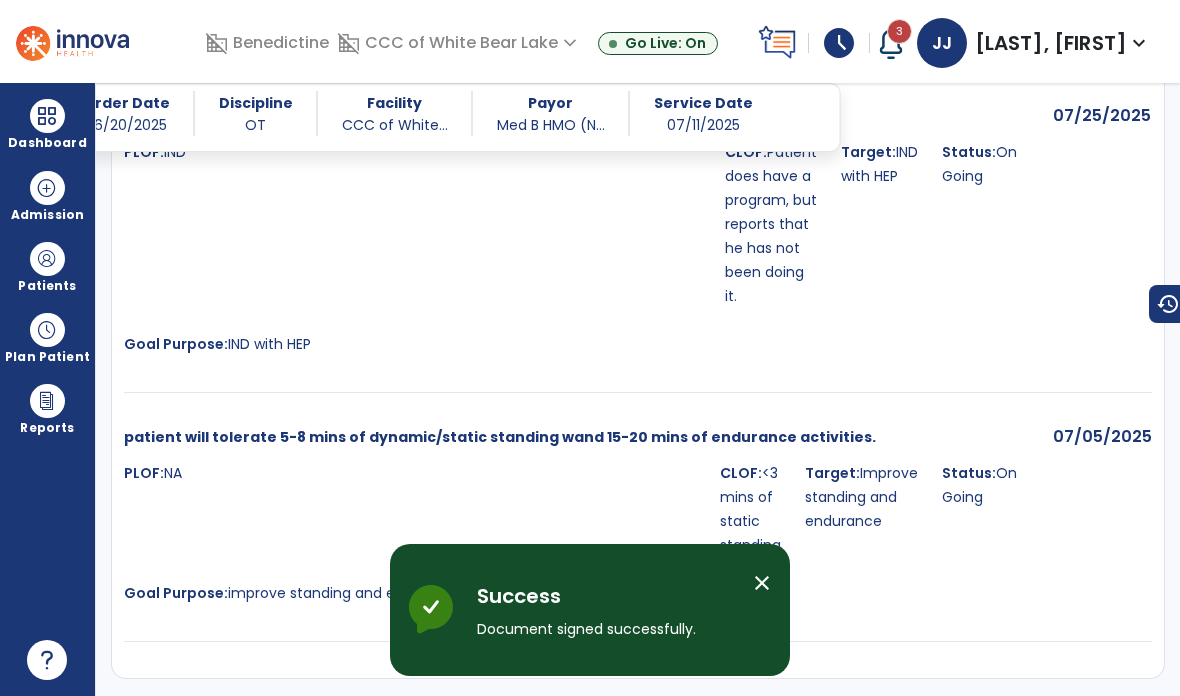 scroll, scrollTop: 80, scrollLeft: 0, axis: vertical 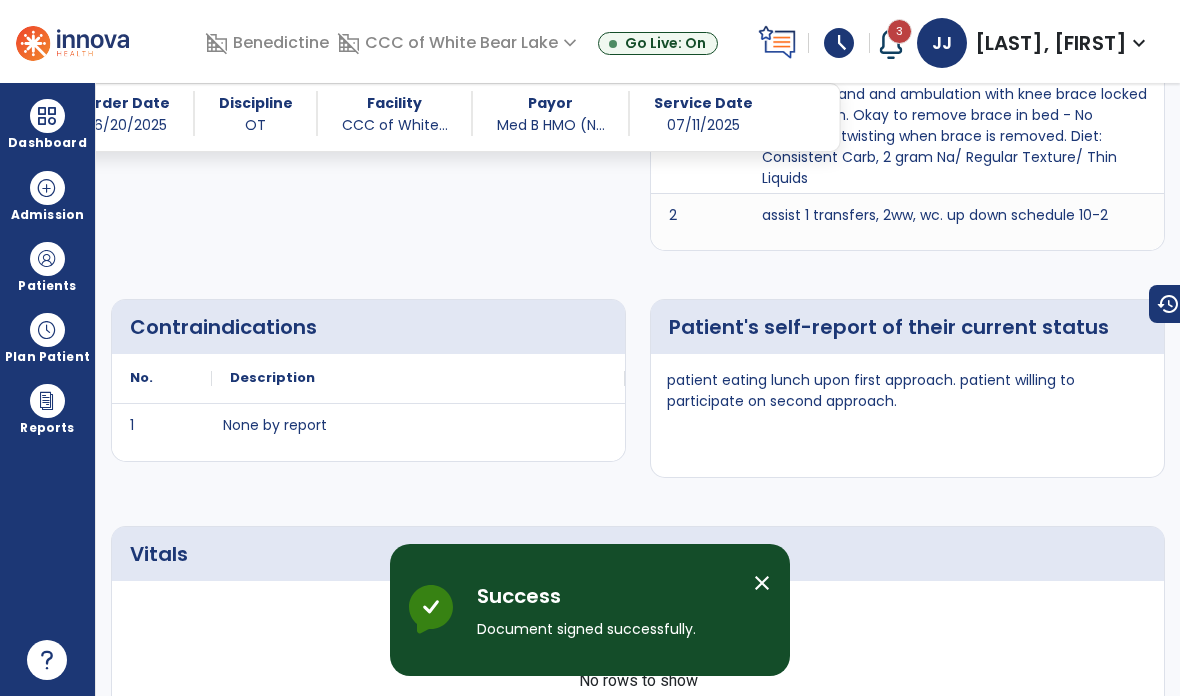click at bounding box center (47, 116) 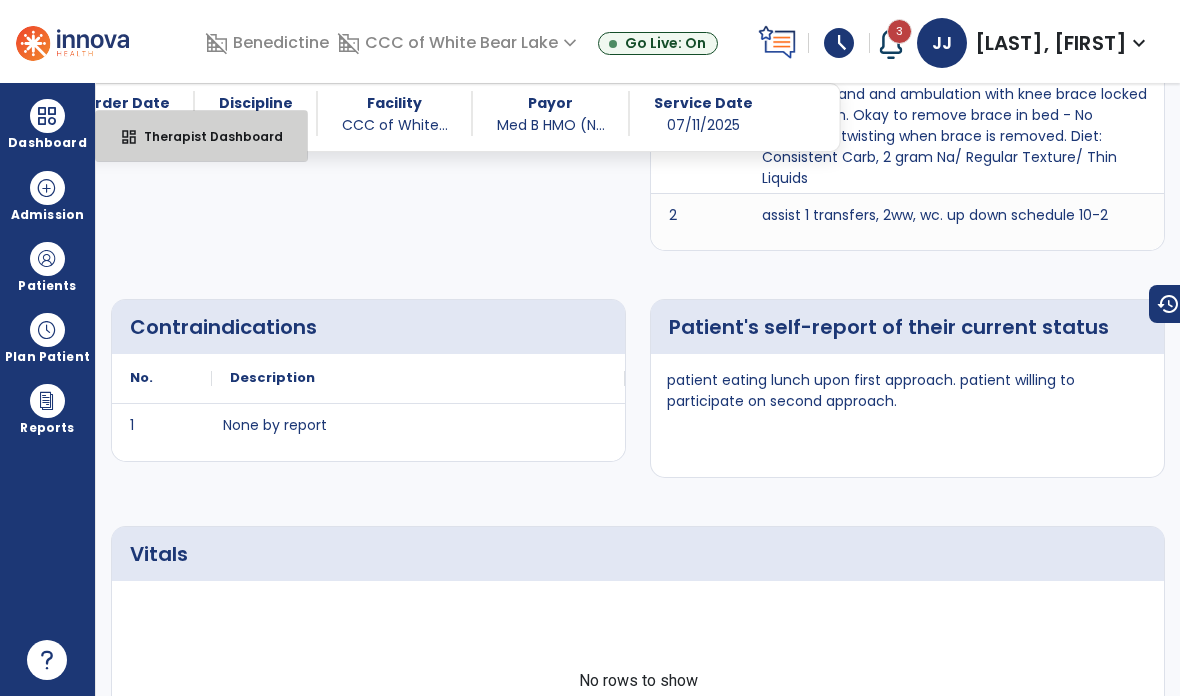 click on "dashboard  Therapist Dashboard" at bounding box center (201, 136) 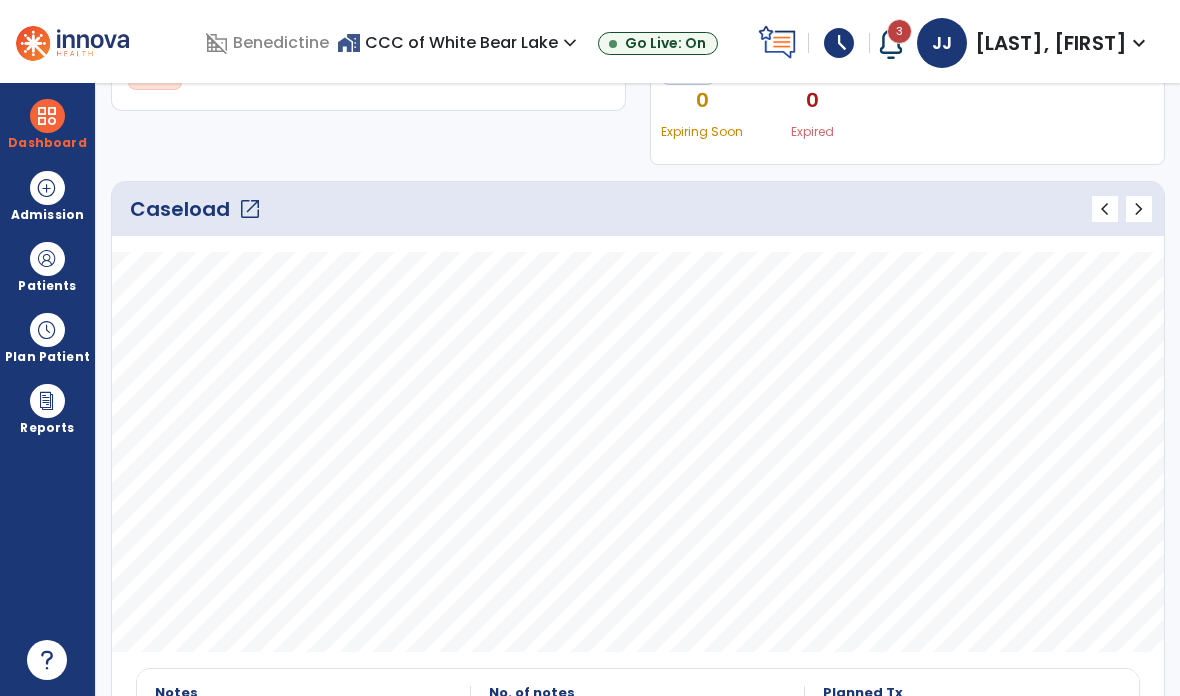 scroll, scrollTop: 235, scrollLeft: 0, axis: vertical 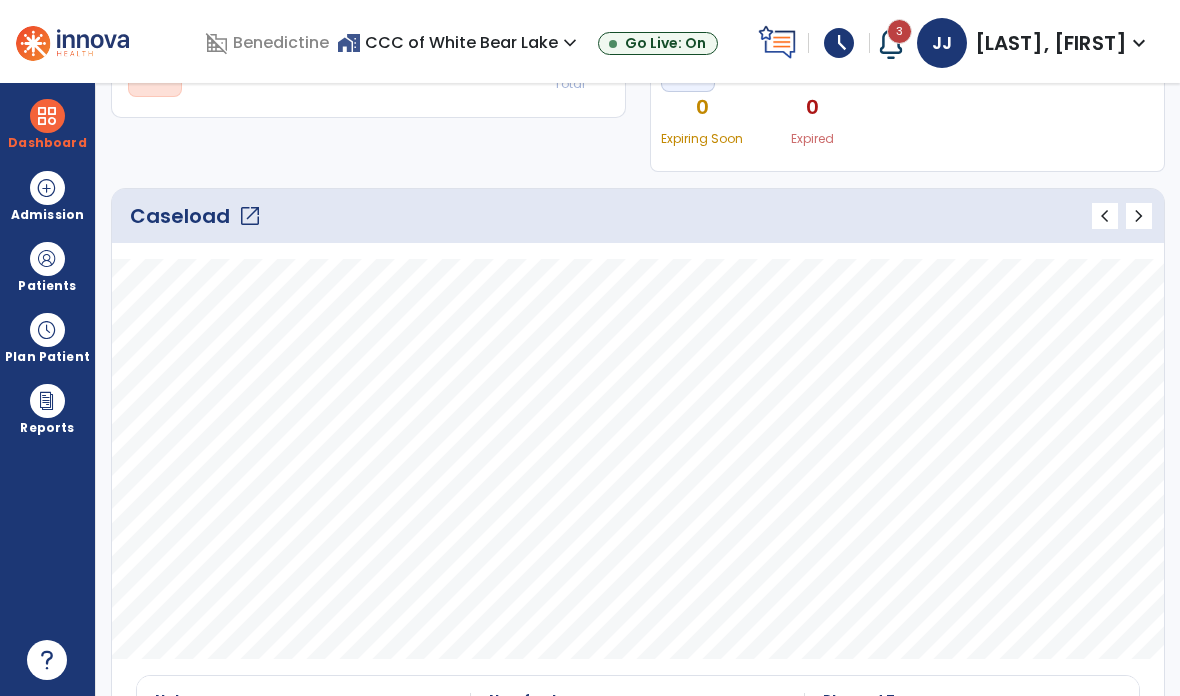 click on "open_in_new" 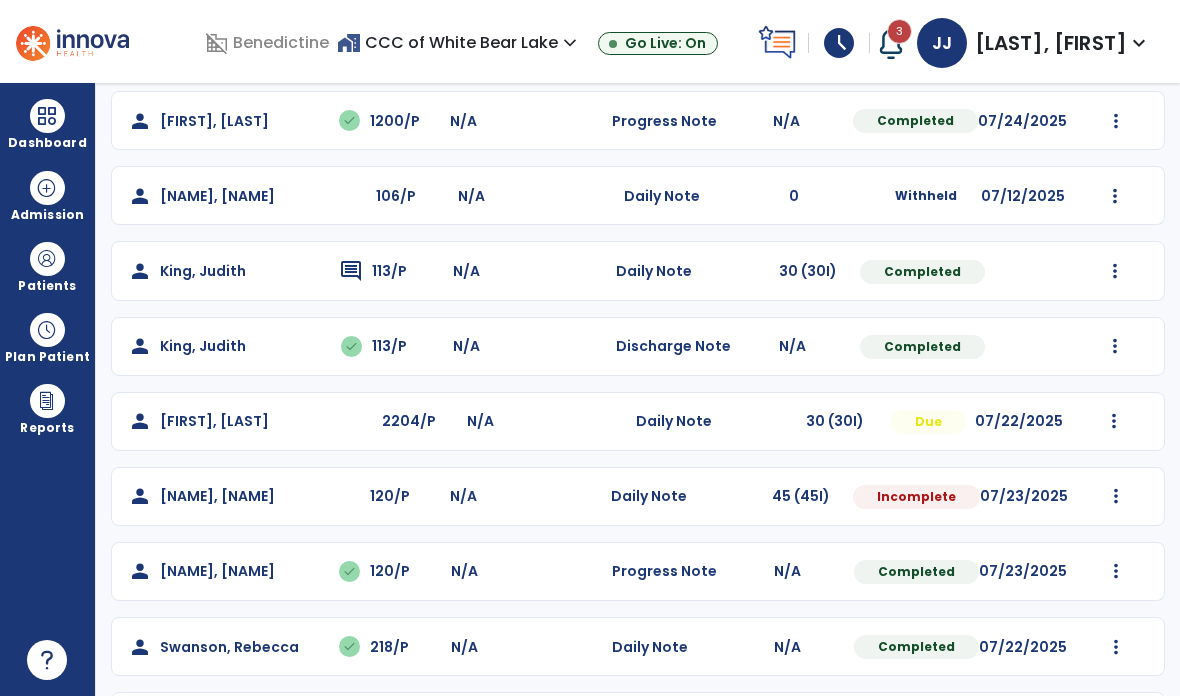 scroll, scrollTop: 638, scrollLeft: 0, axis: vertical 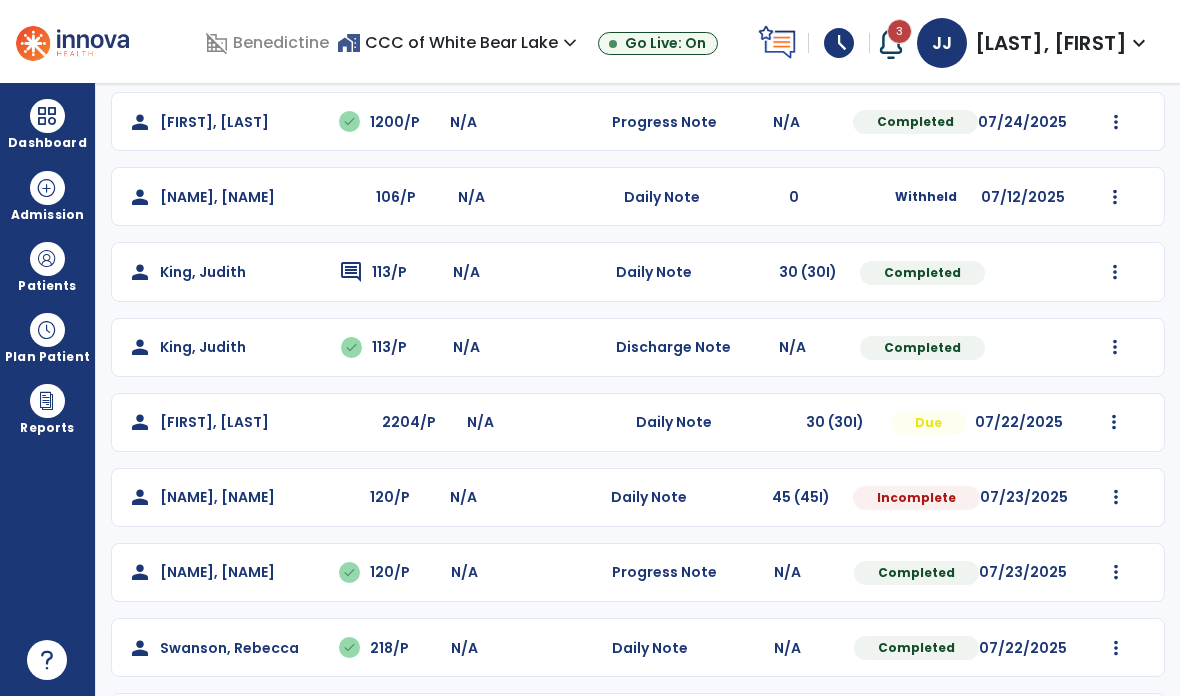 click at bounding box center (1116, -104) 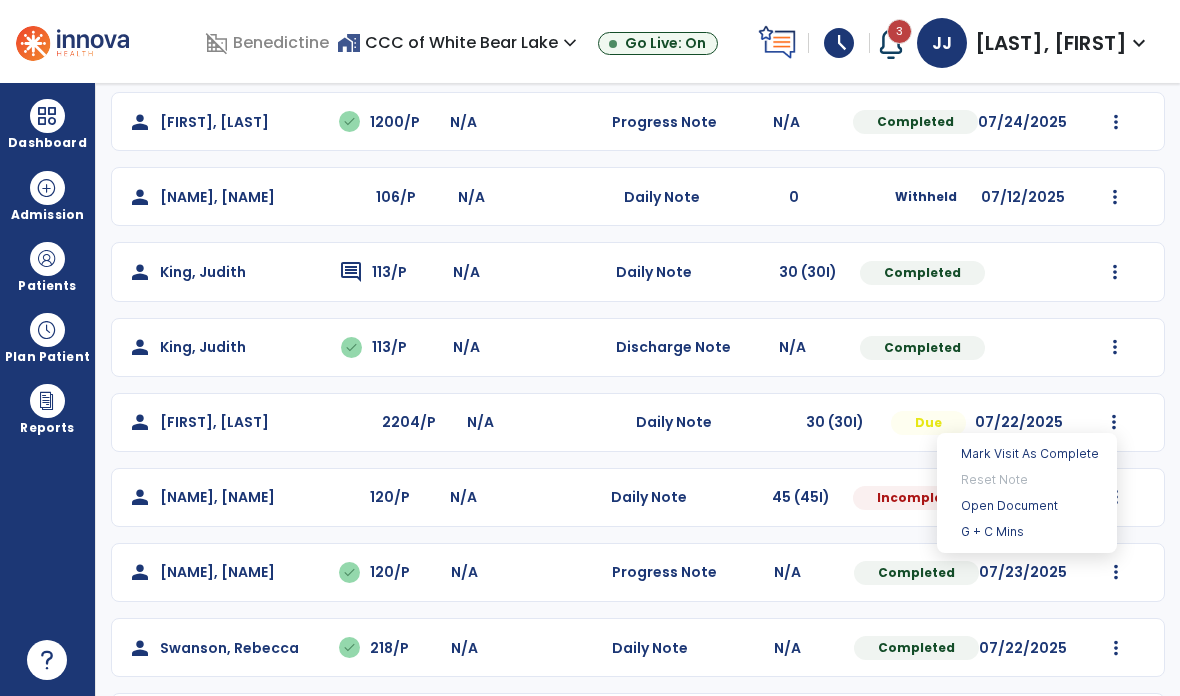 click on "Daily Note" 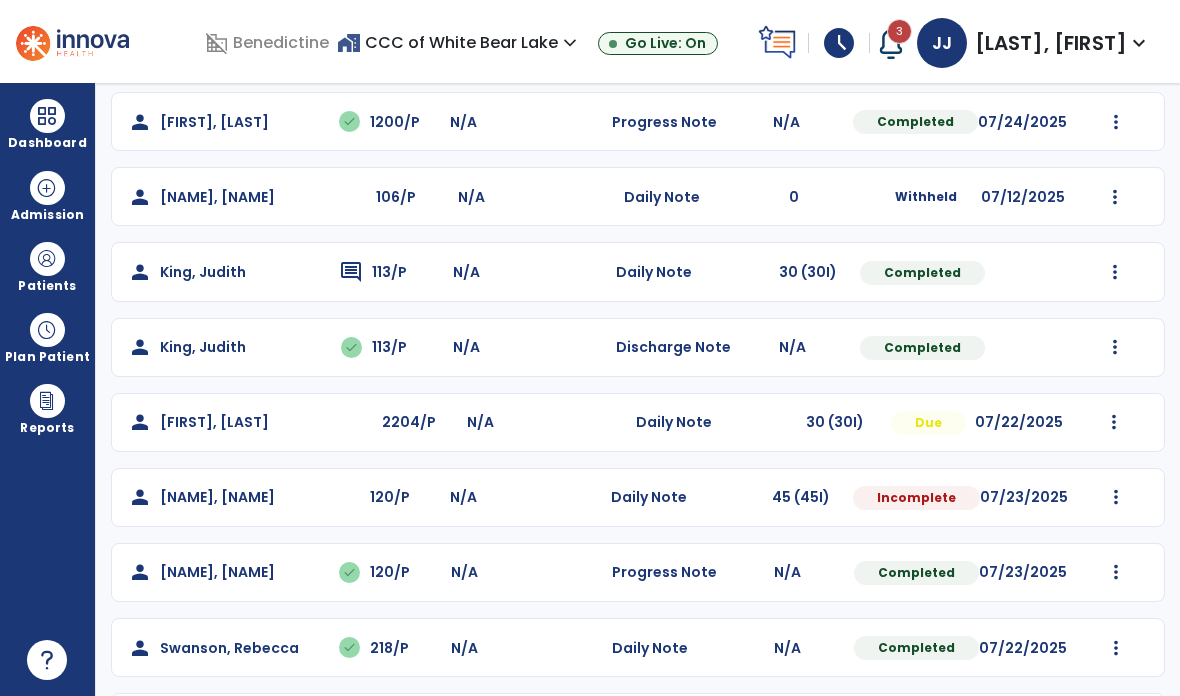 click at bounding box center (1116, -104) 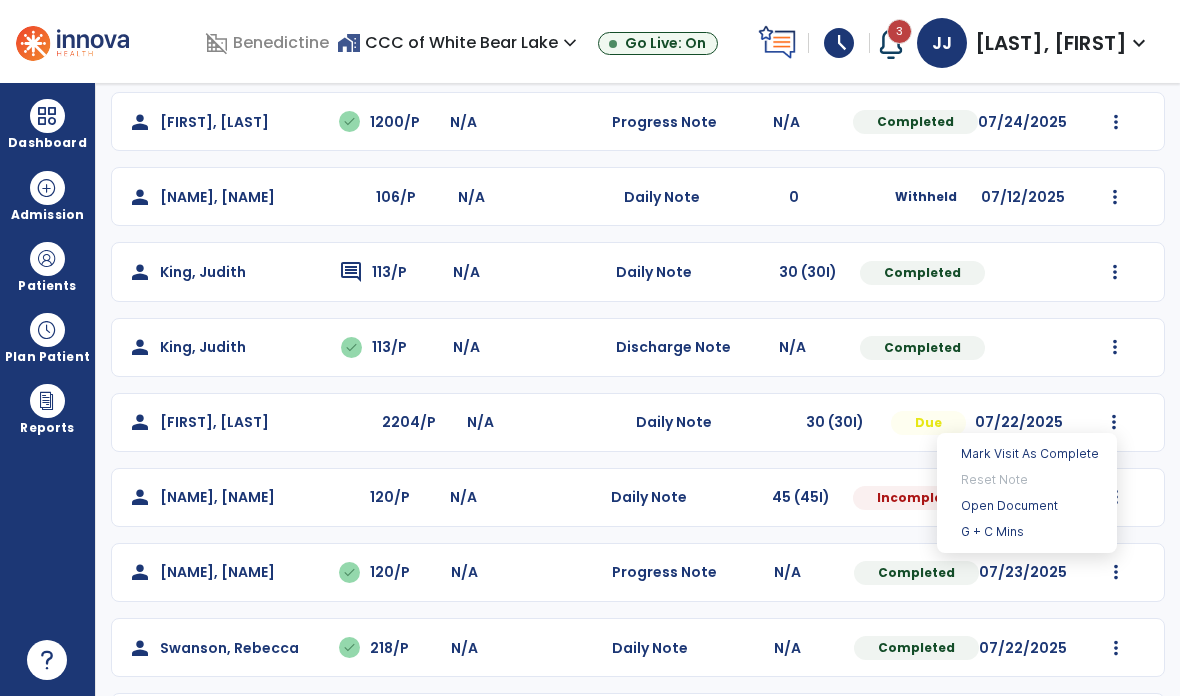 click on "Open Document" at bounding box center (1027, 506) 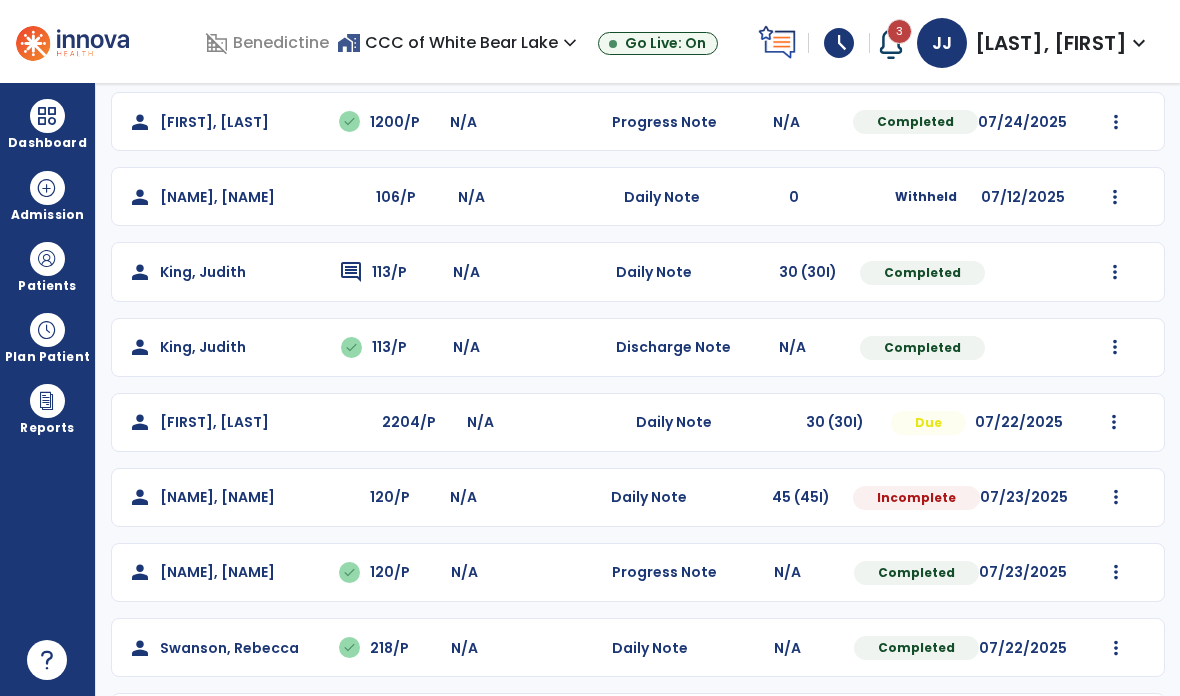 scroll, scrollTop: 0, scrollLeft: 0, axis: both 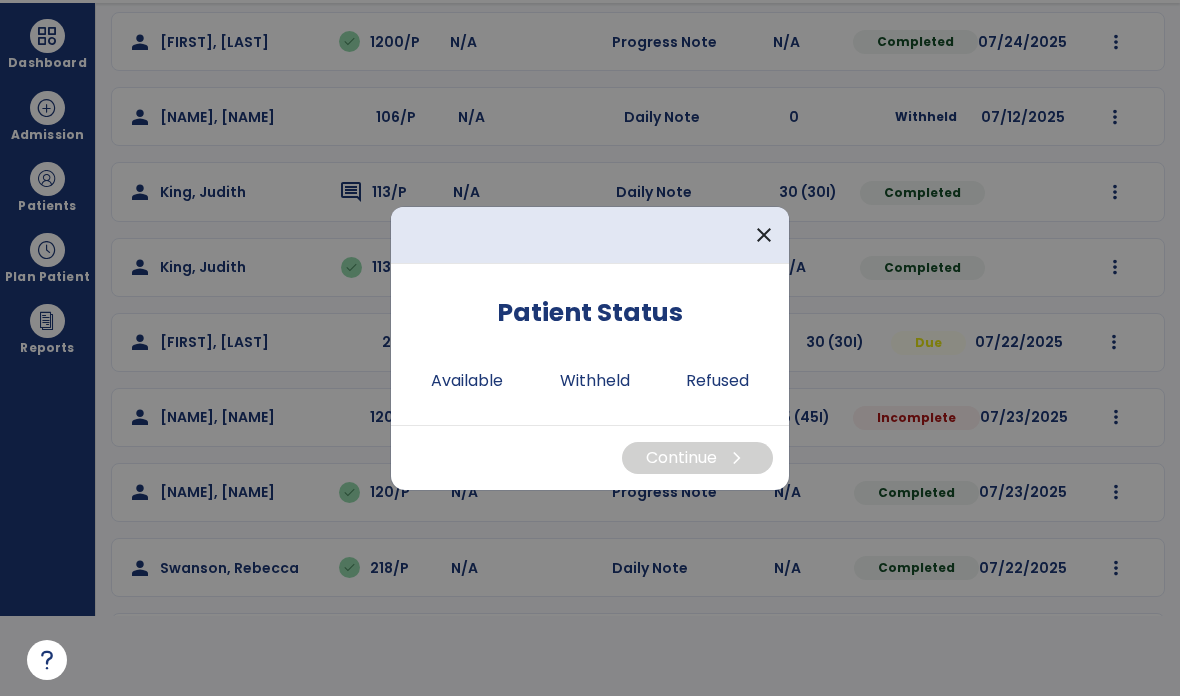 click on "Available" at bounding box center [467, 381] 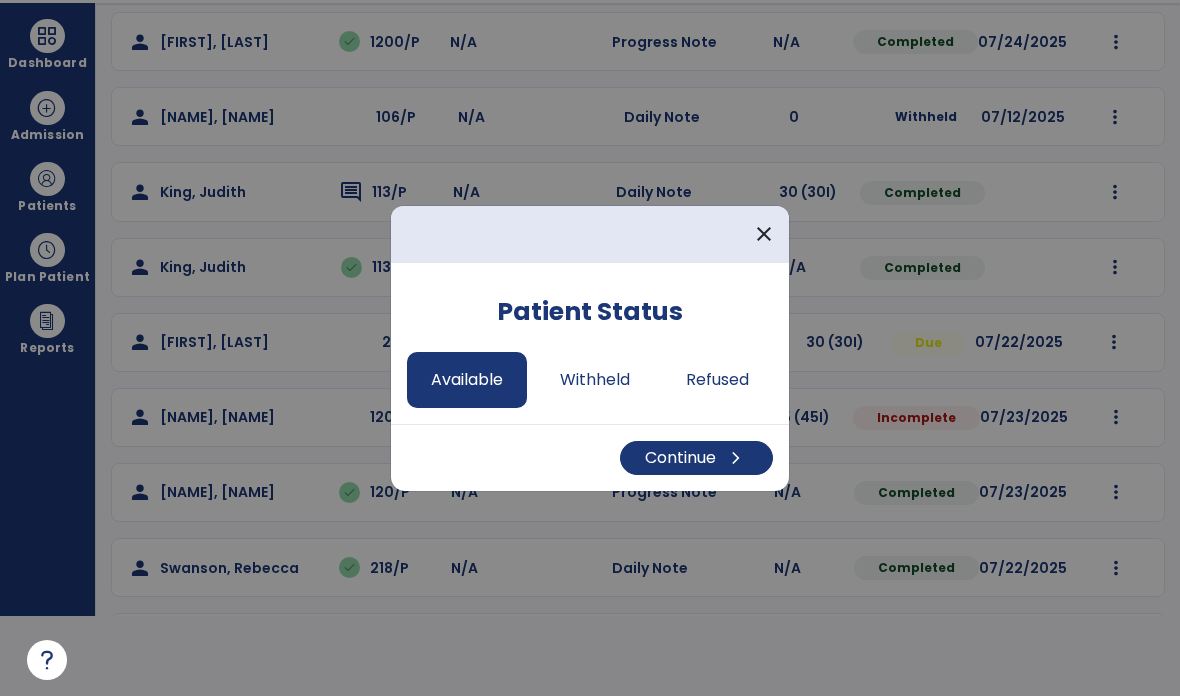 click on "chevron_right" at bounding box center [736, 458] 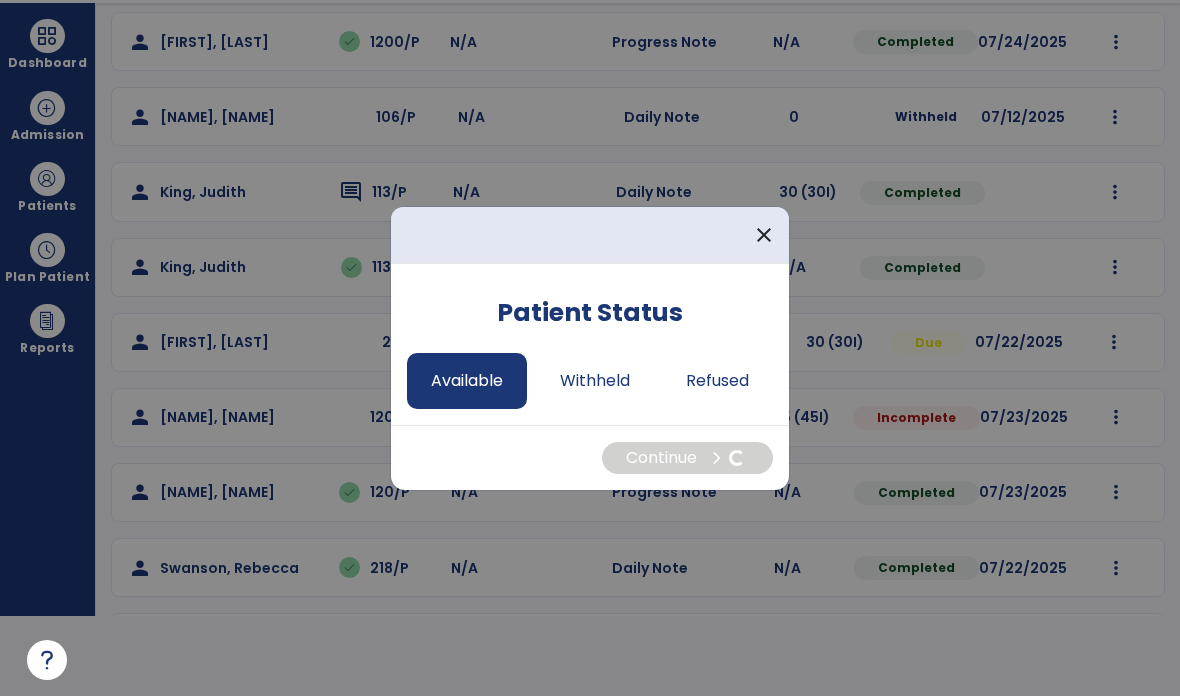 select on "*" 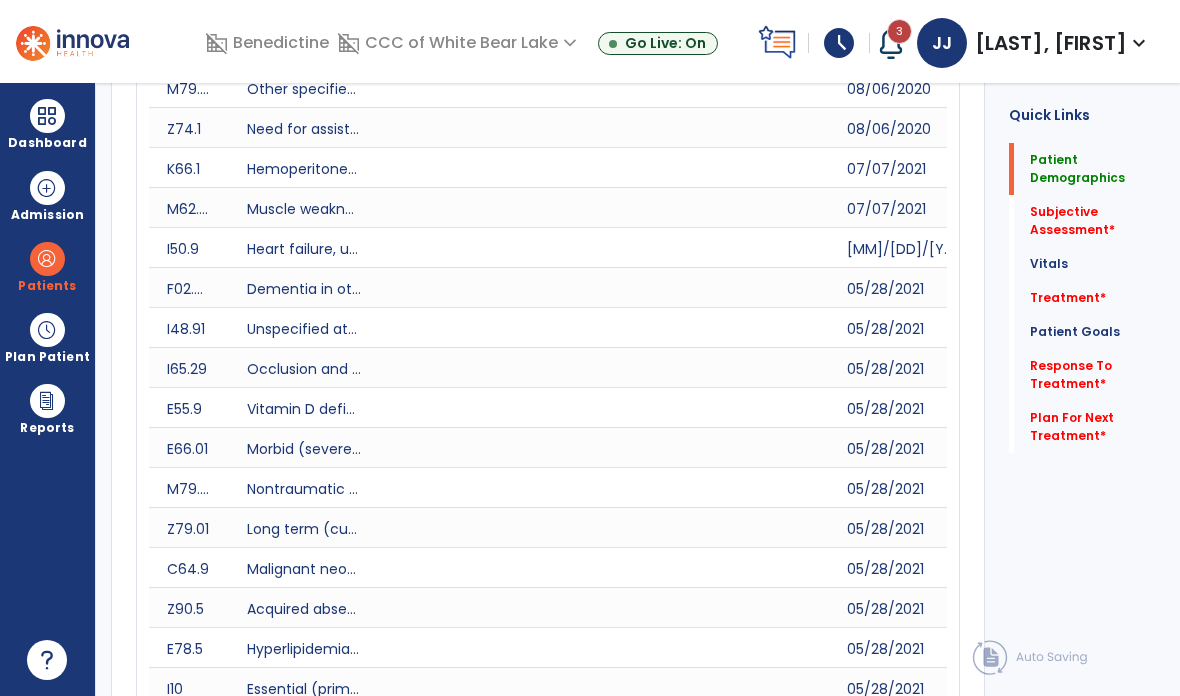 scroll, scrollTop: 80, scrollLeft: 0, axis: vertical 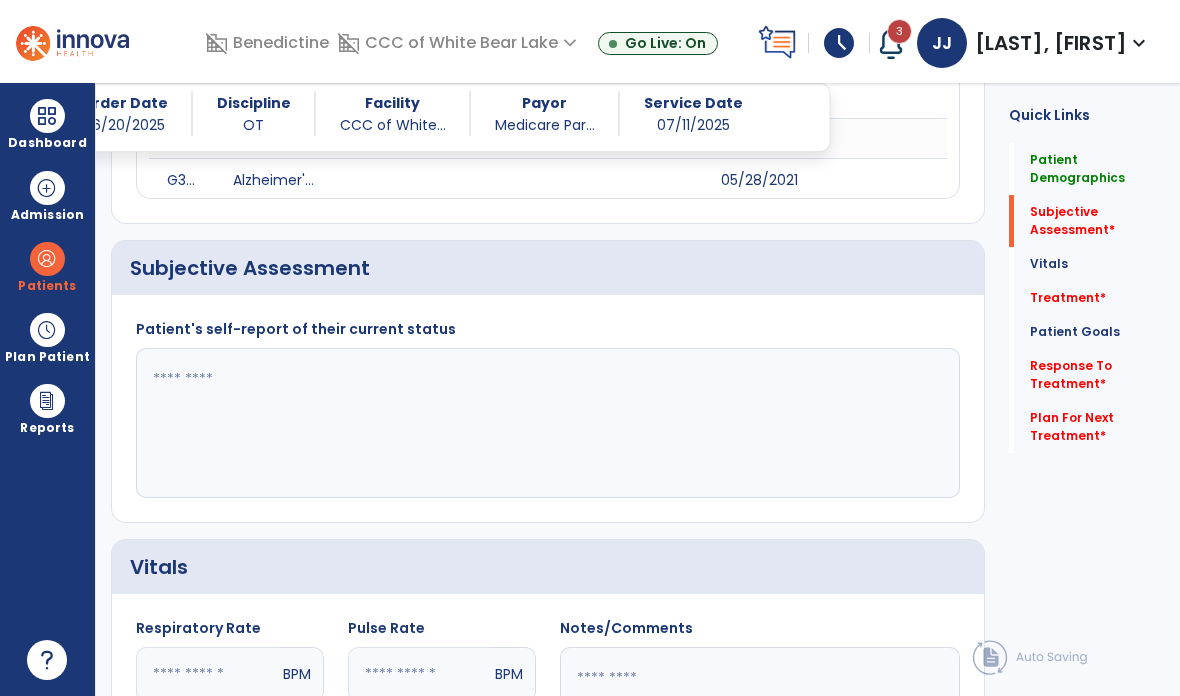 click 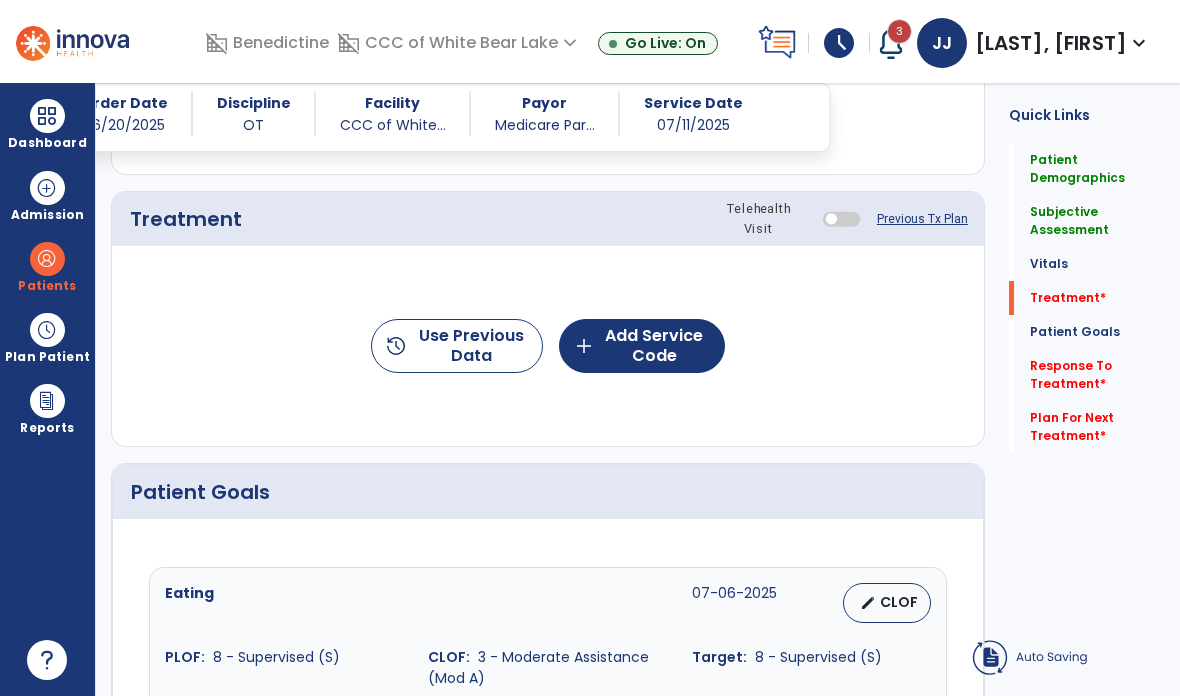 scroll, scrollTop: 2016, scrollLeft: 0, axis: vertical 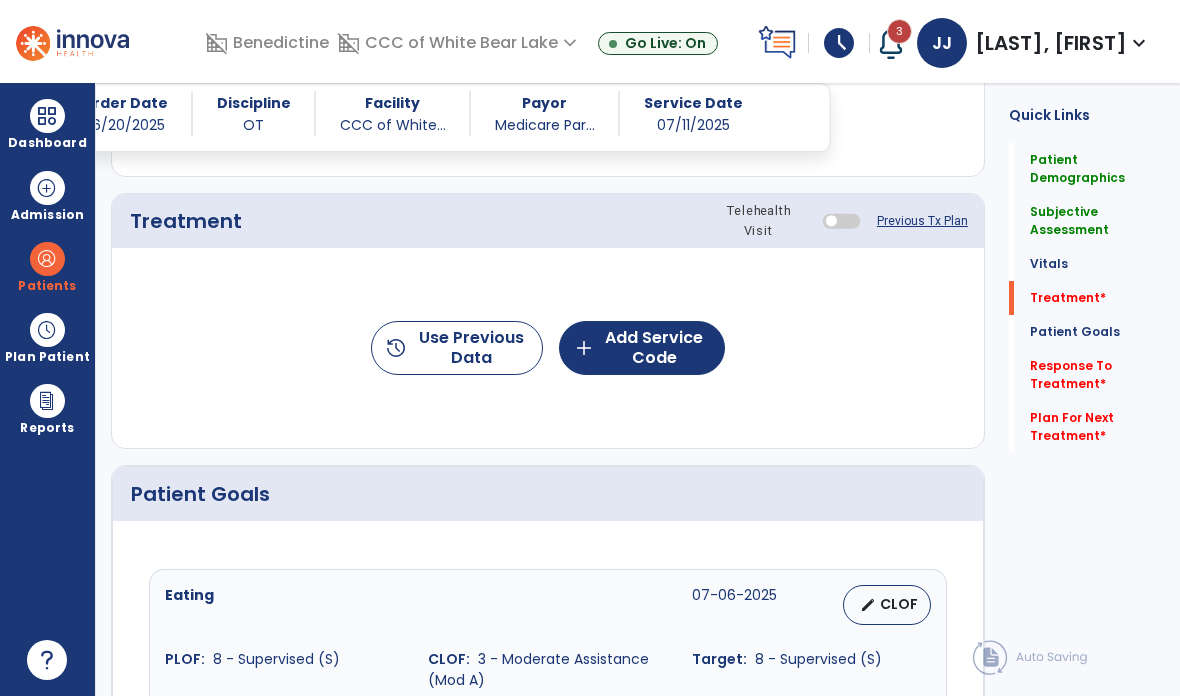 type on "**********" 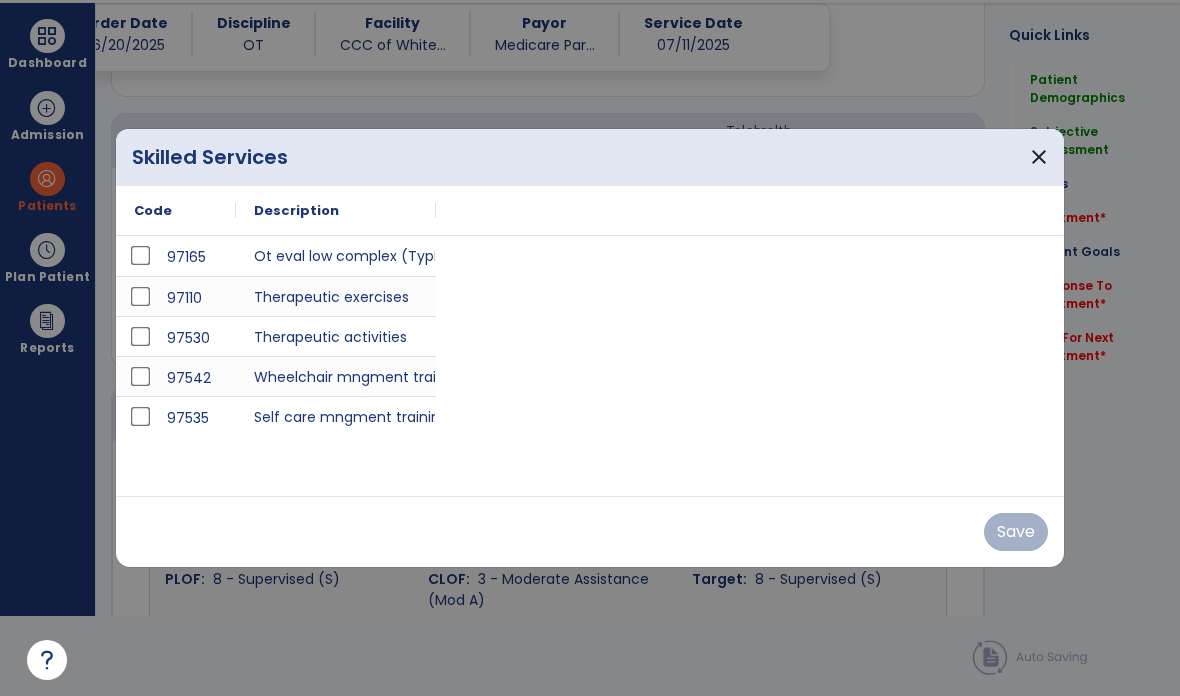scroll, scrollTop: 0, scrollLeft: 0, axis: both 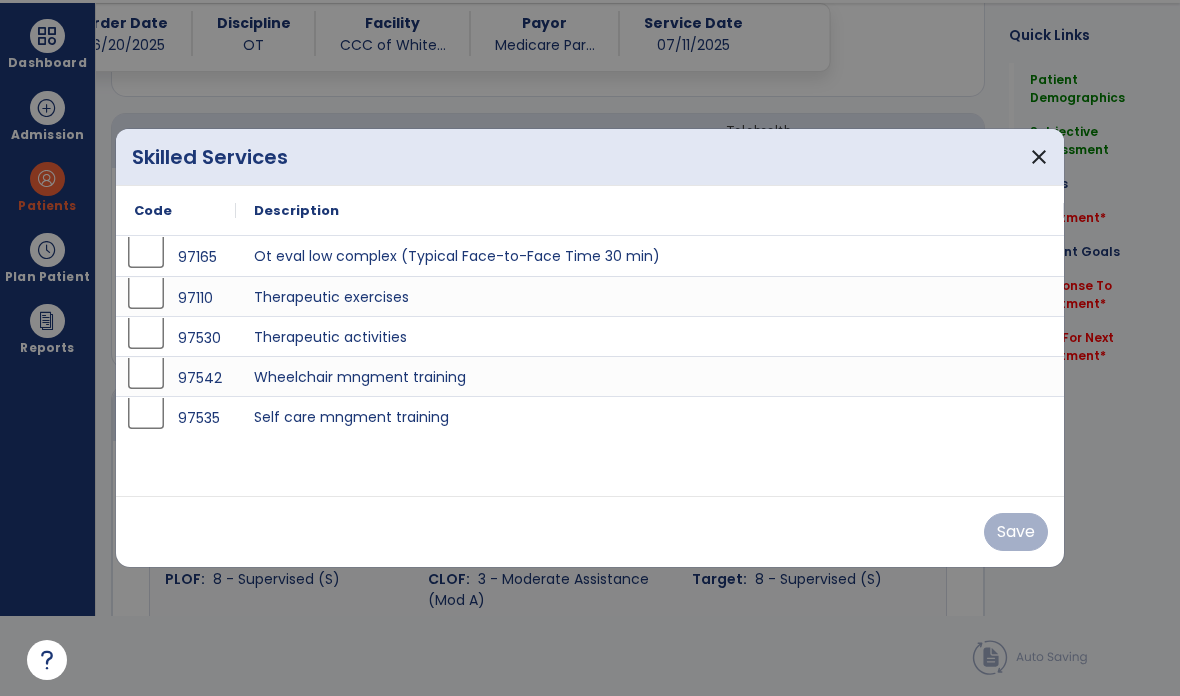 click on "close" at bounding box center [1039, 157] 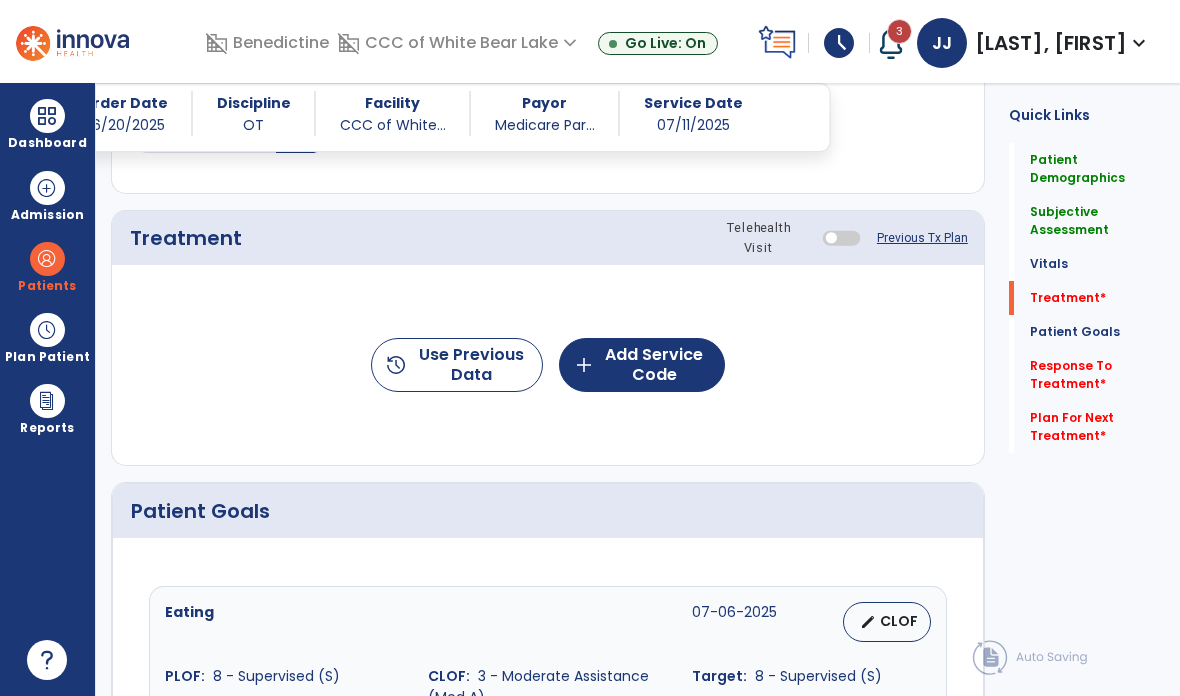 scroll, scrollTop: 2004, scrollLeft: 0, axis: vertical 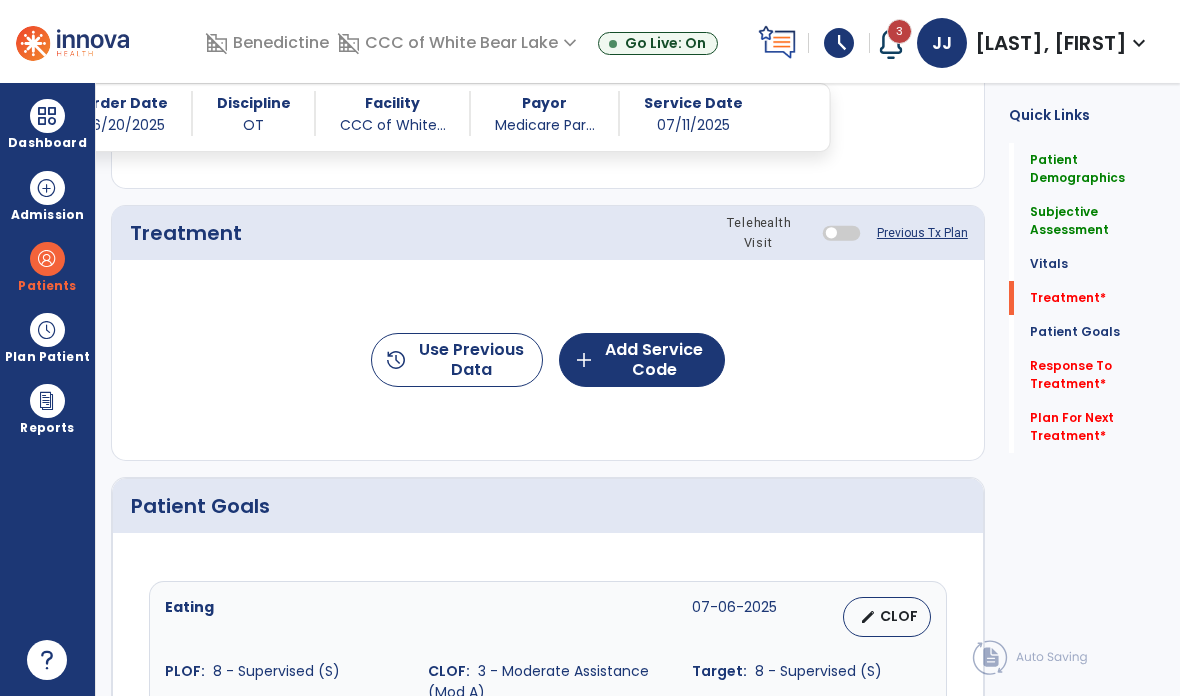 click on "add  Add Service Code" 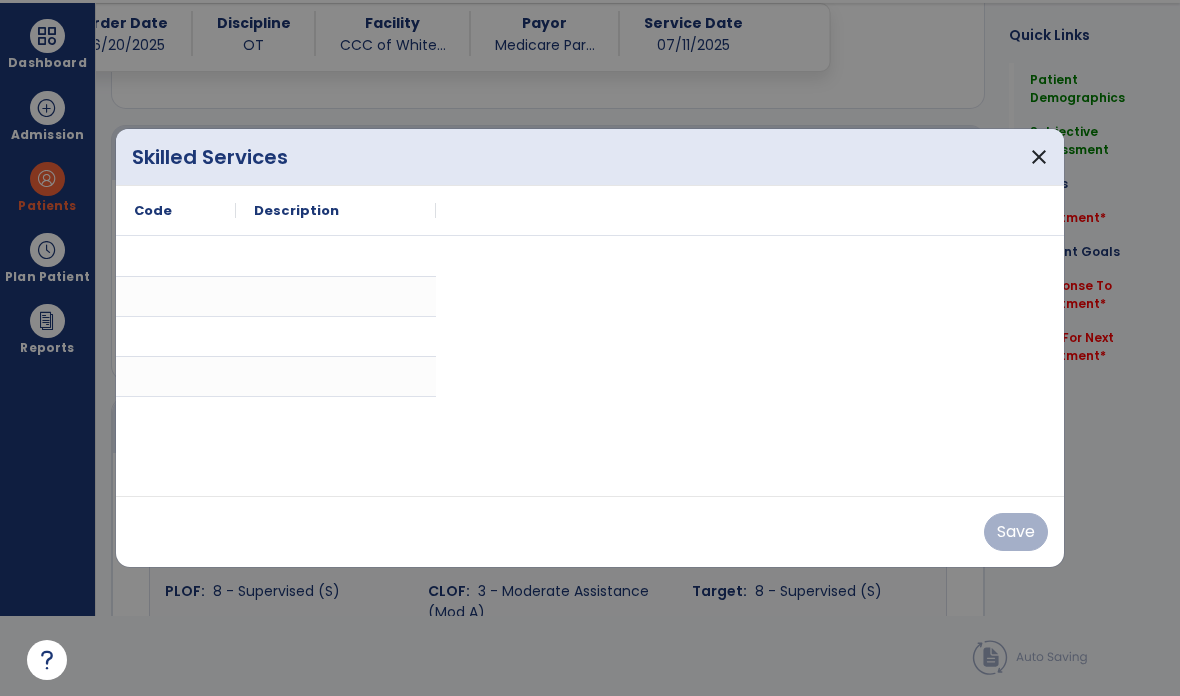 scroll, scrollTop: 0, scrollLeft: 0, axis: both 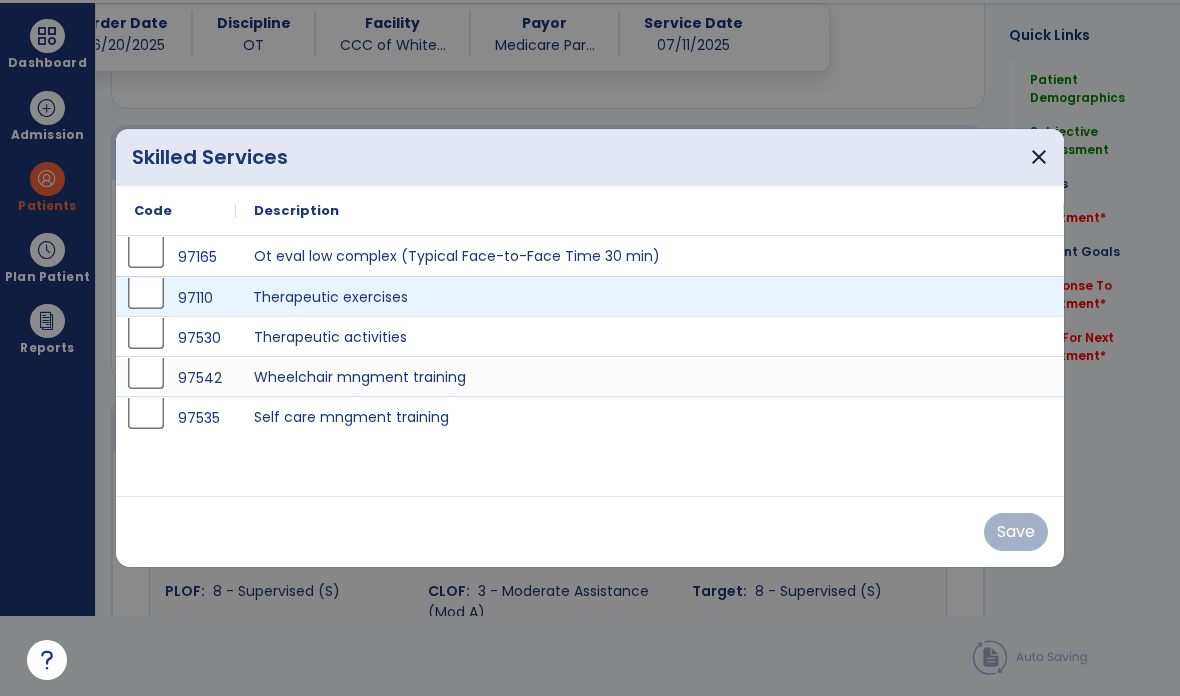 click on "Therapeutic exercises" at bounding box center (650, 296) 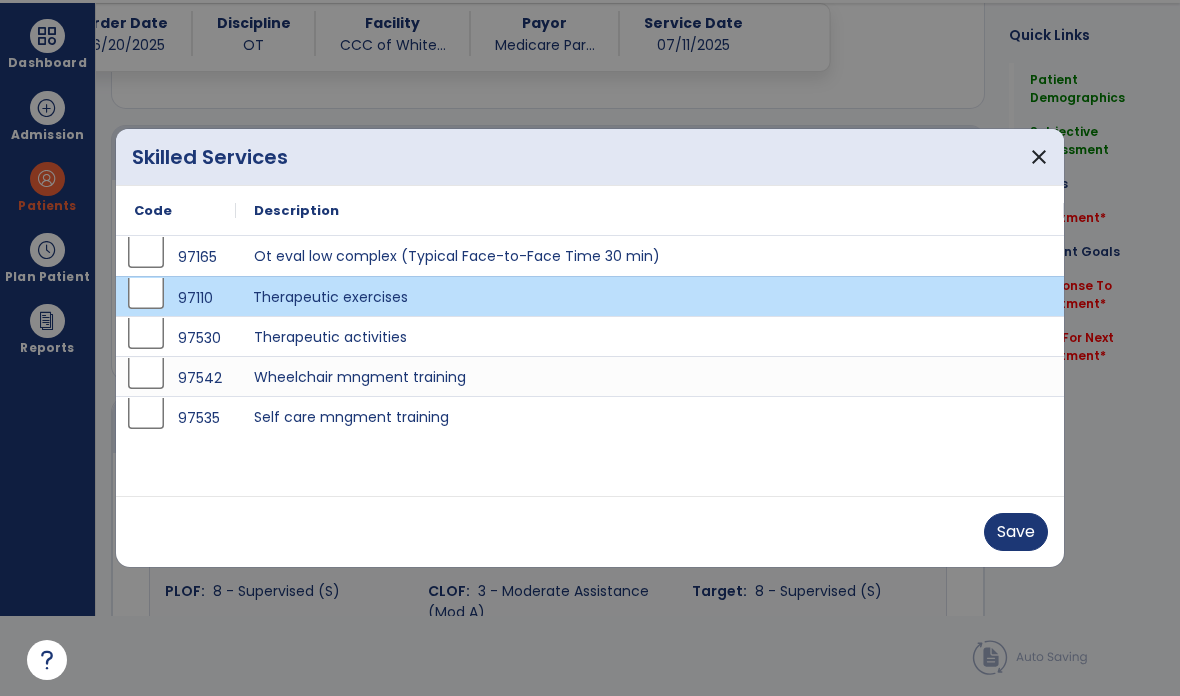 click on "Save" at bounding box center [1016, 532] 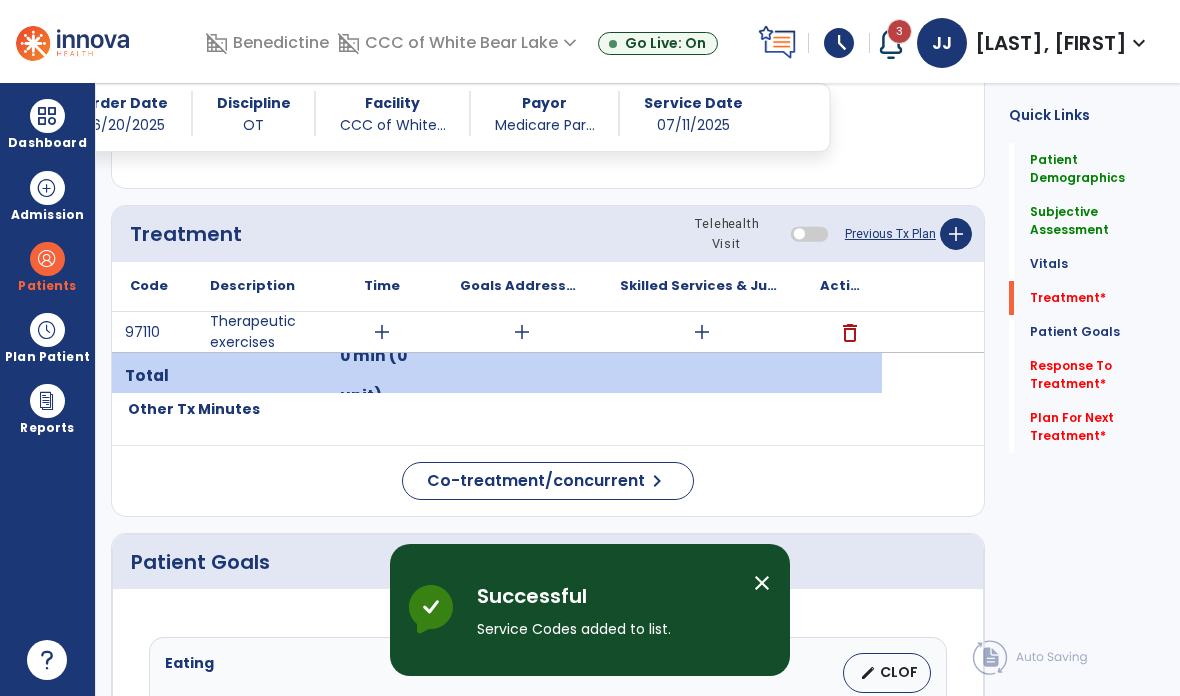 scroll, scrollTop: 80, scrollLeft: 0, axis: vertical 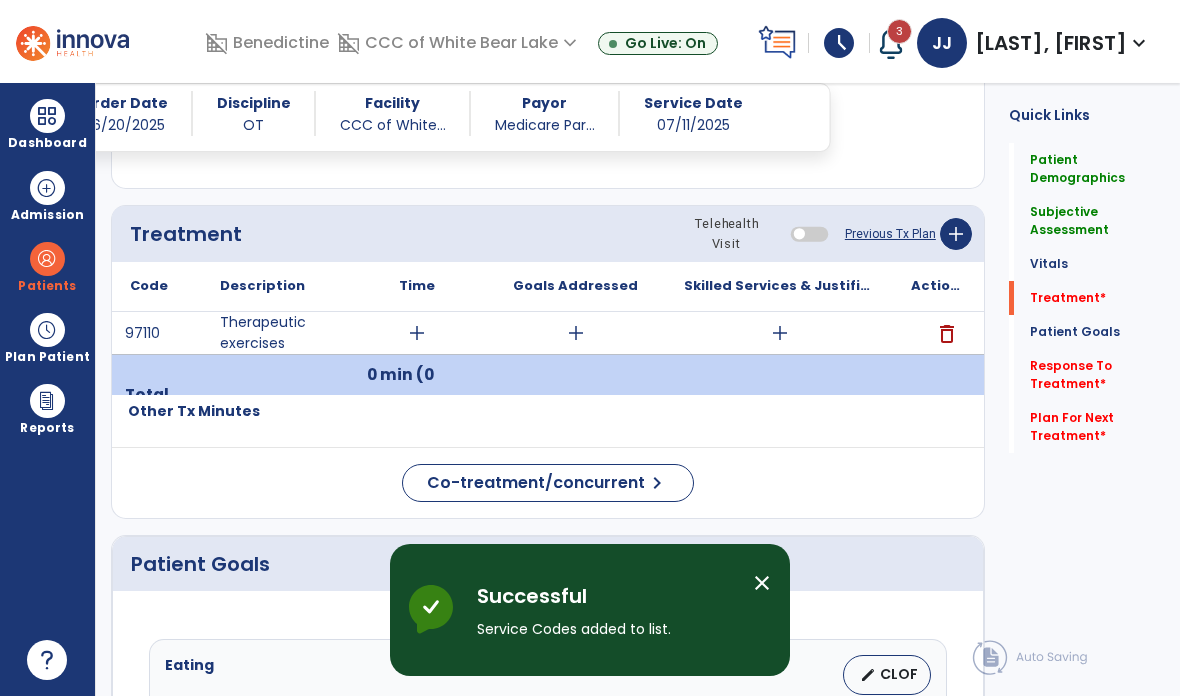 click on "add" at bounding box center (780, 333) 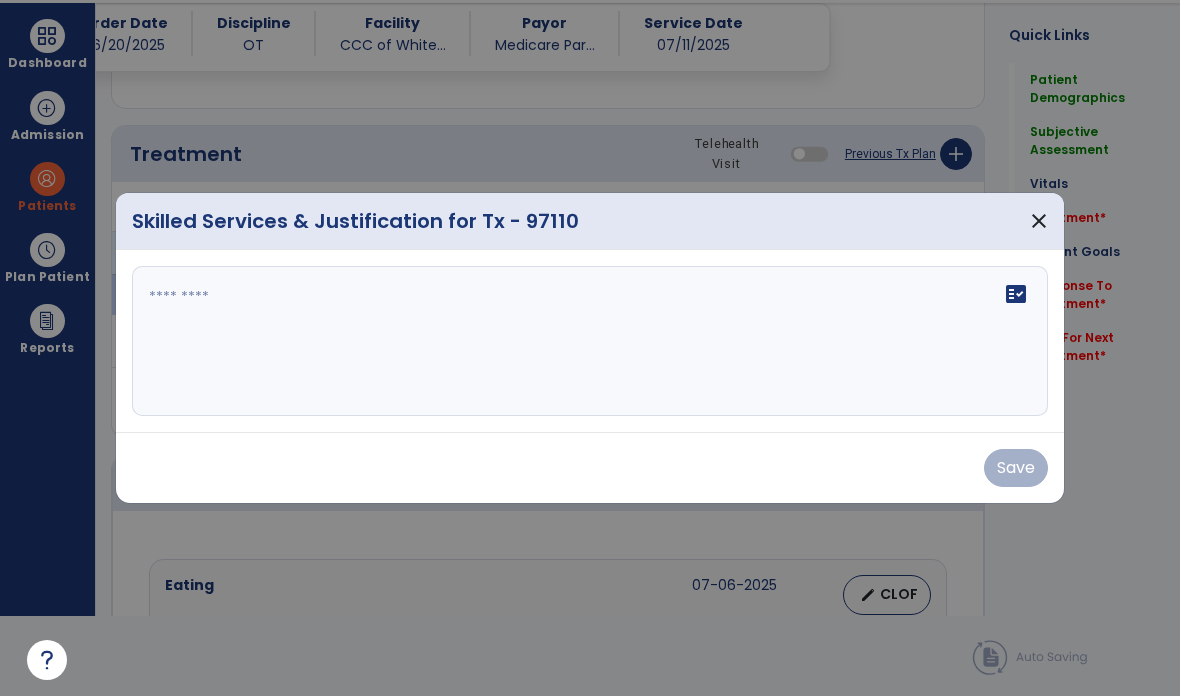 scroll, scrollTop: 0, scrollLeft: 0, axis: both 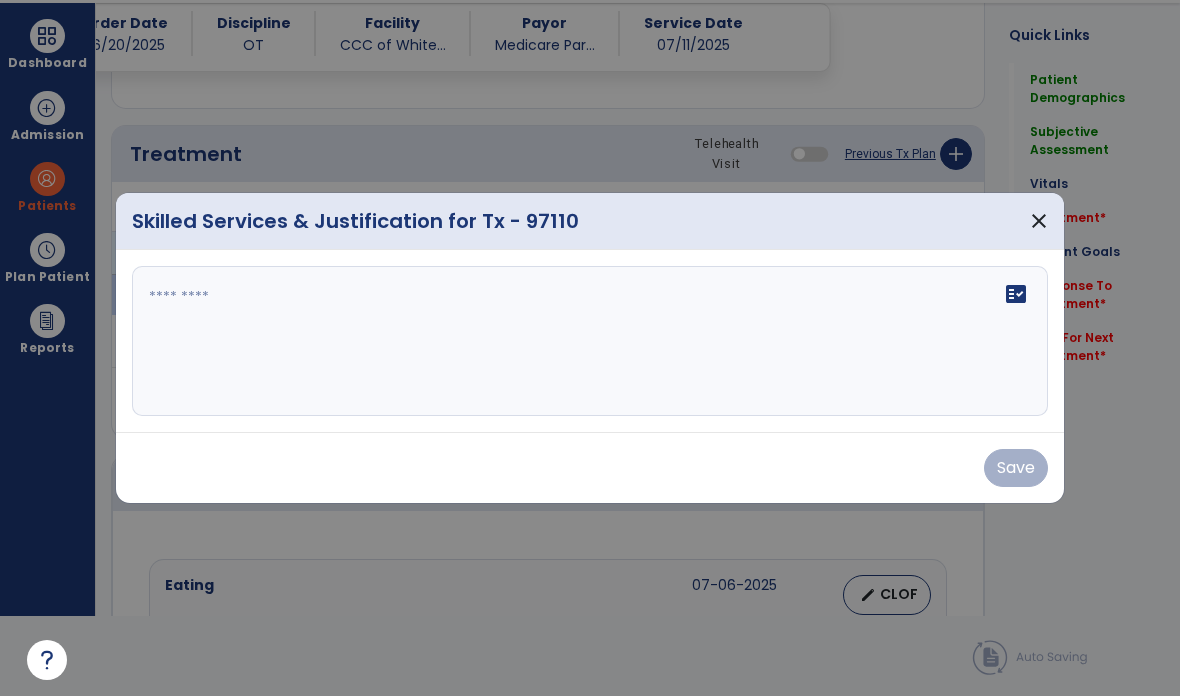 click at bounding box center [590, 341] 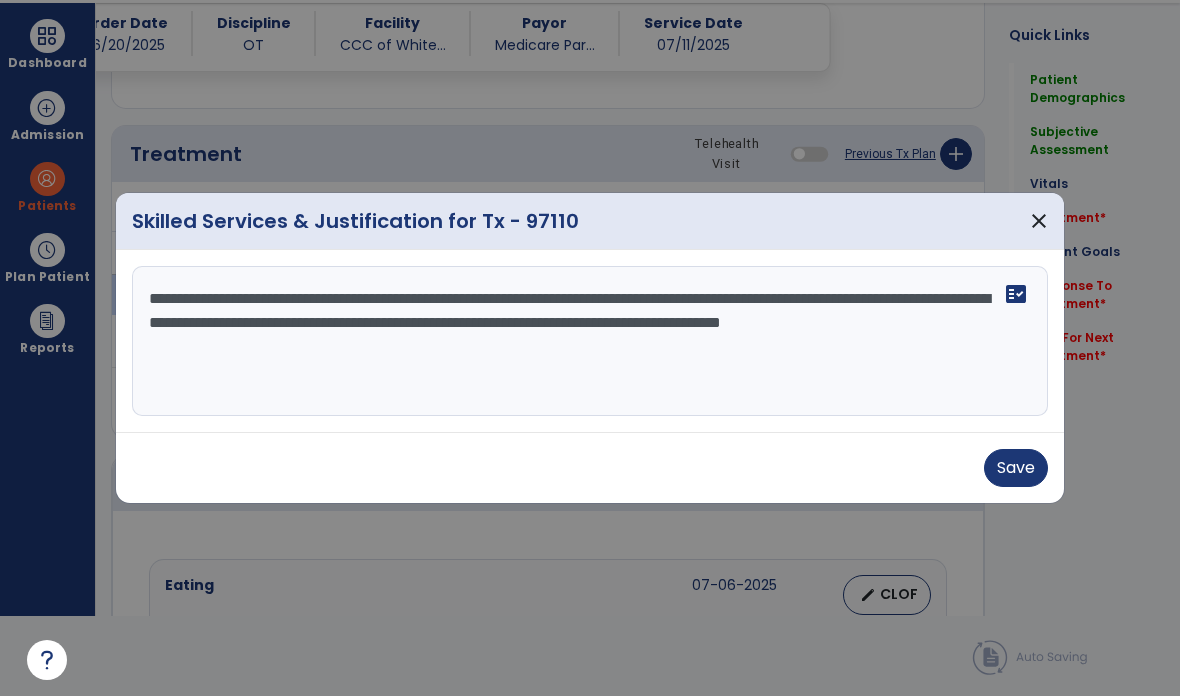 click on "**********" at bounding box center [590, 341] 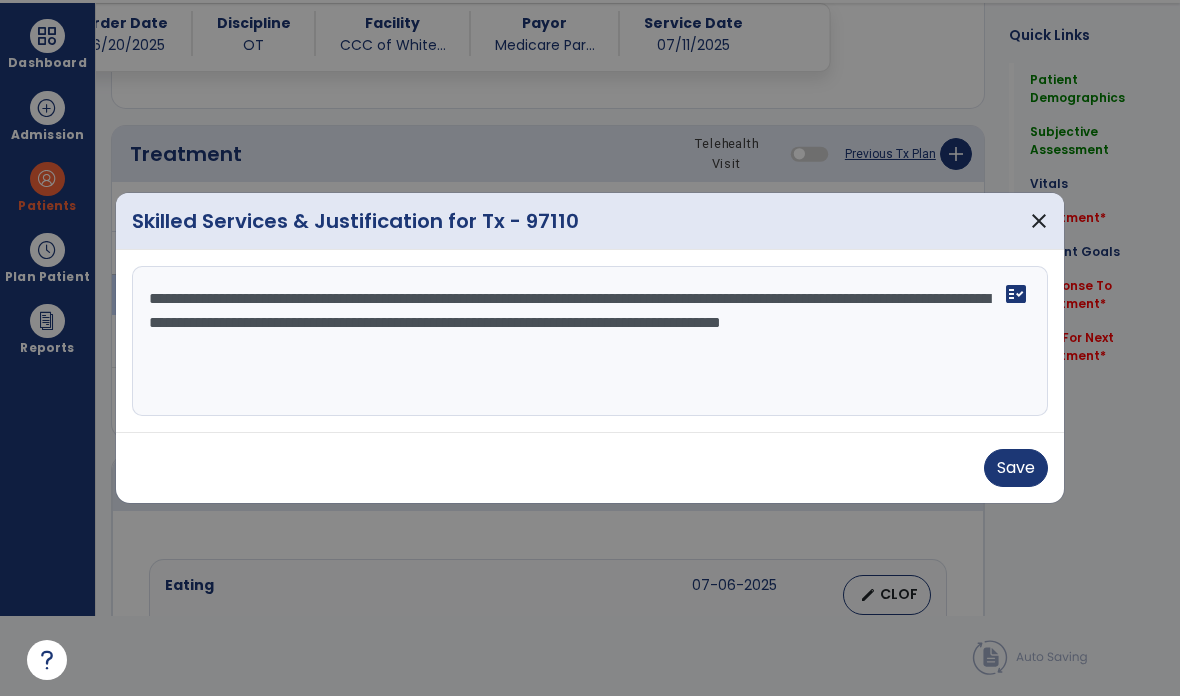 click on "**********" at bounding box center (590, 341) 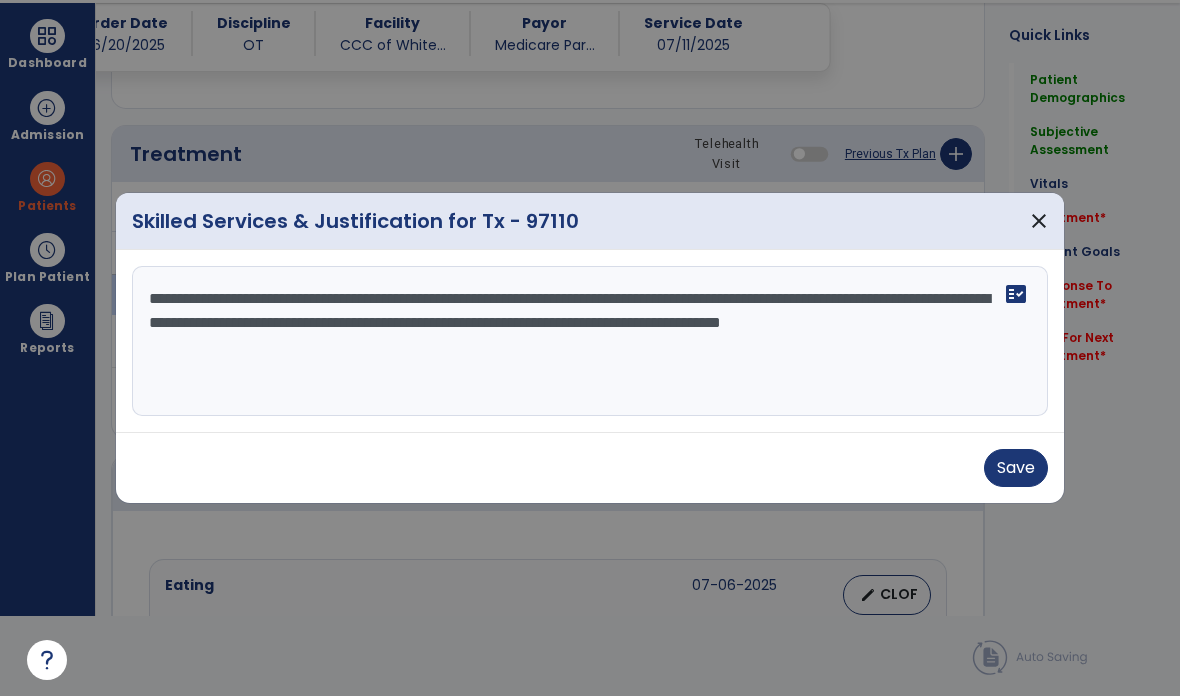 click on "**********" at bounding box center (590, 341) 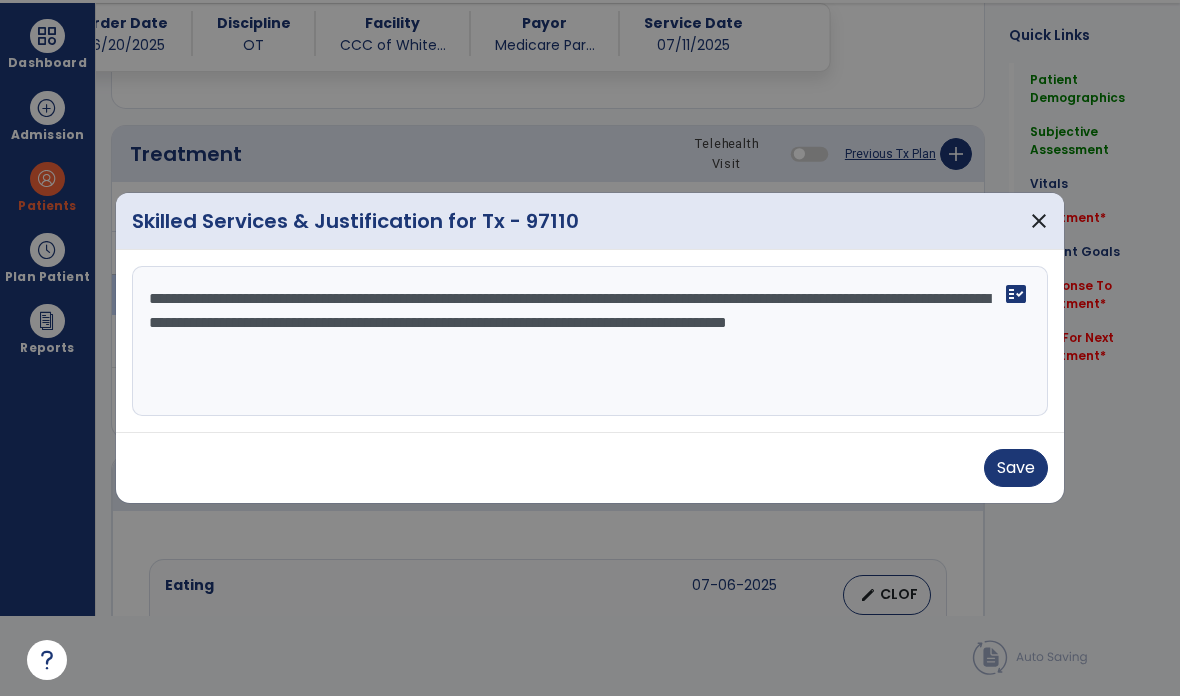 click on "**********" at bounding box center (590, 341) 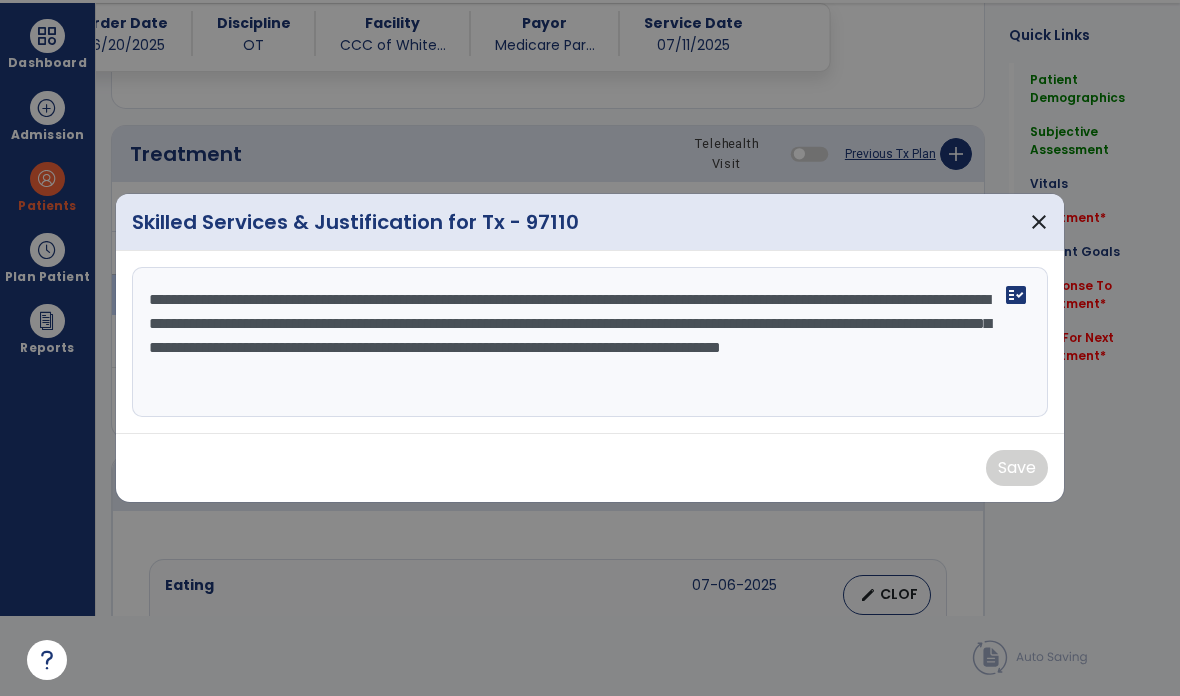 click on "**********" at bounding box center [590, 342] 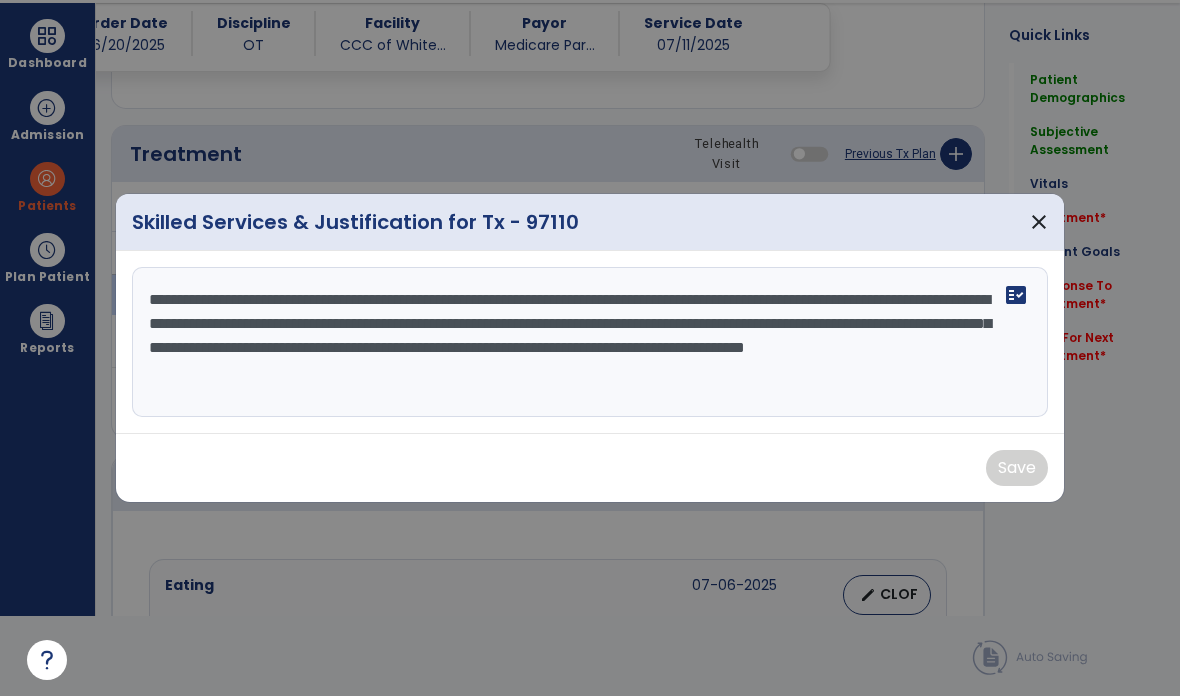 click on "**********" at bounding box center [590, 342] 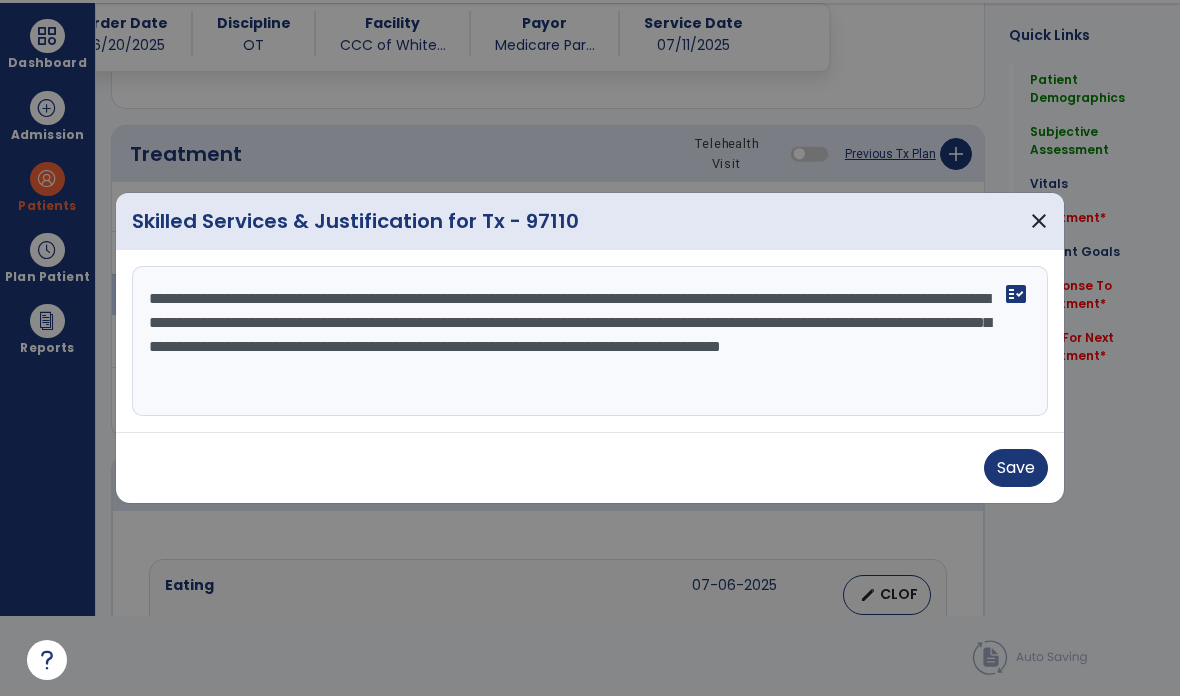 click on "**********" at bounding box center (590, 341) 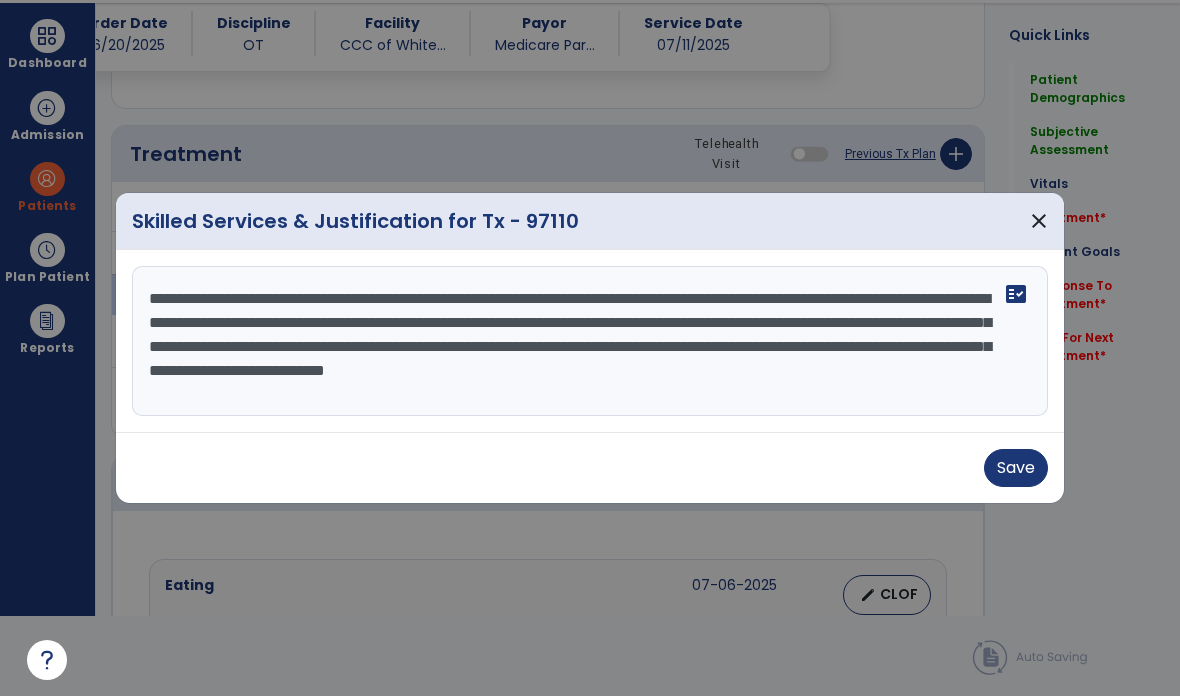 click on "**********" at bounding box center [590, 341] 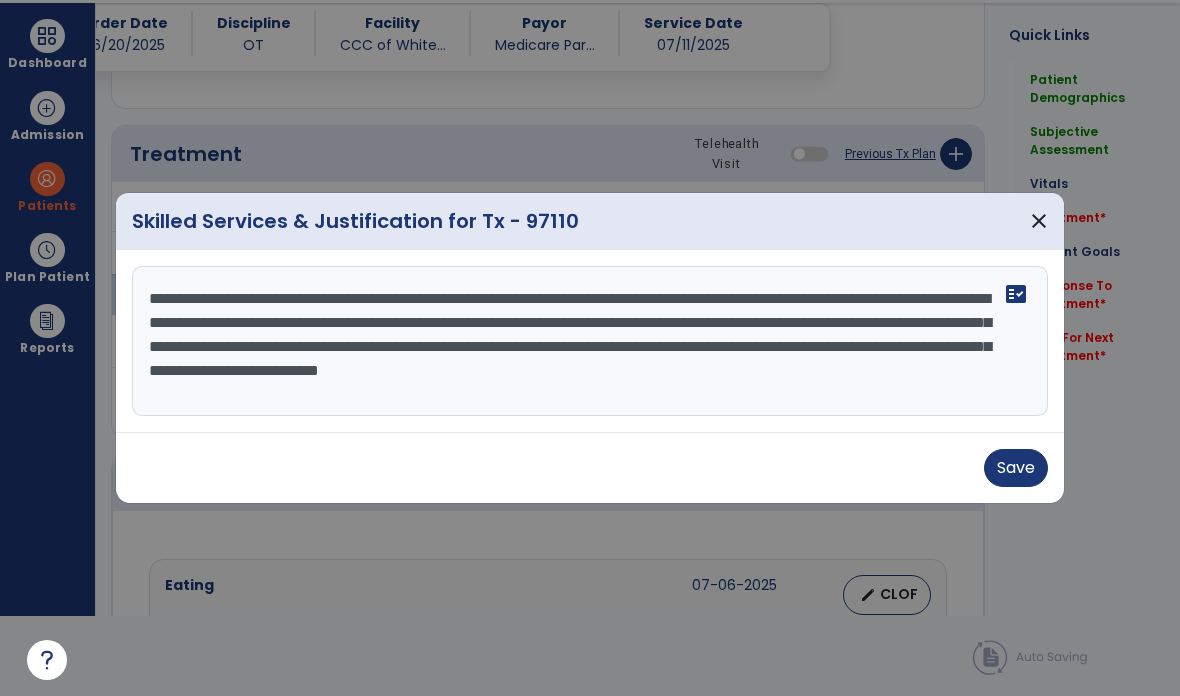 type on "**********" 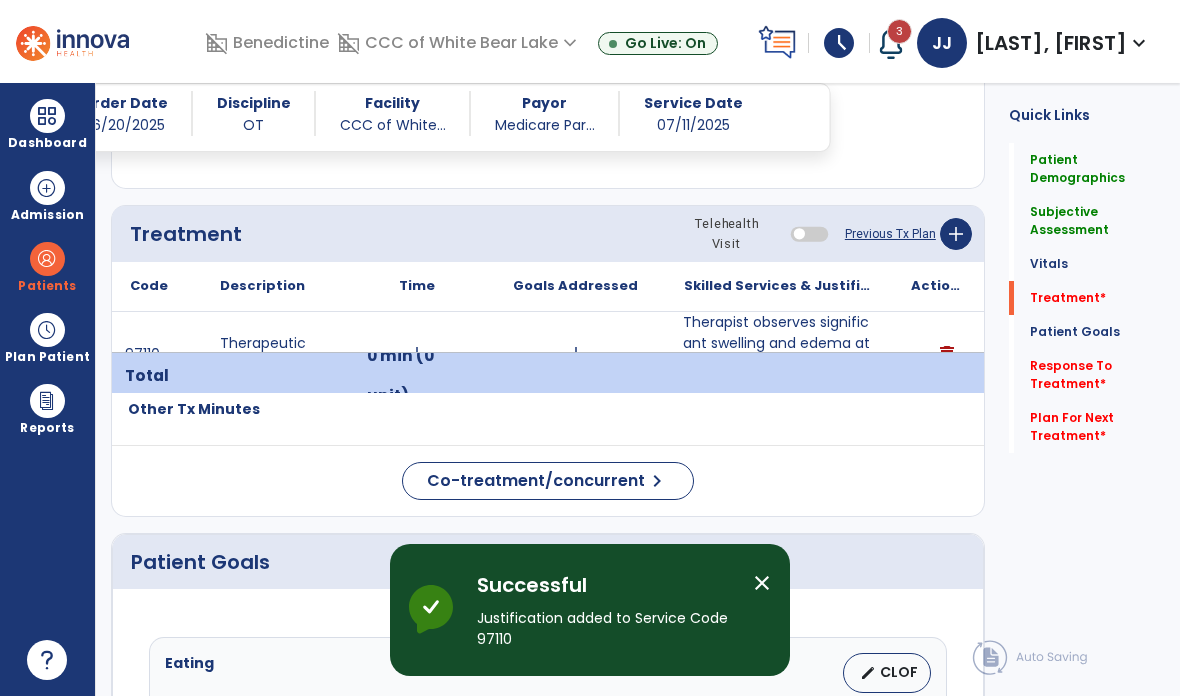 scroll, scrollTop: 80, scrollLeft: 0, axis: vertical 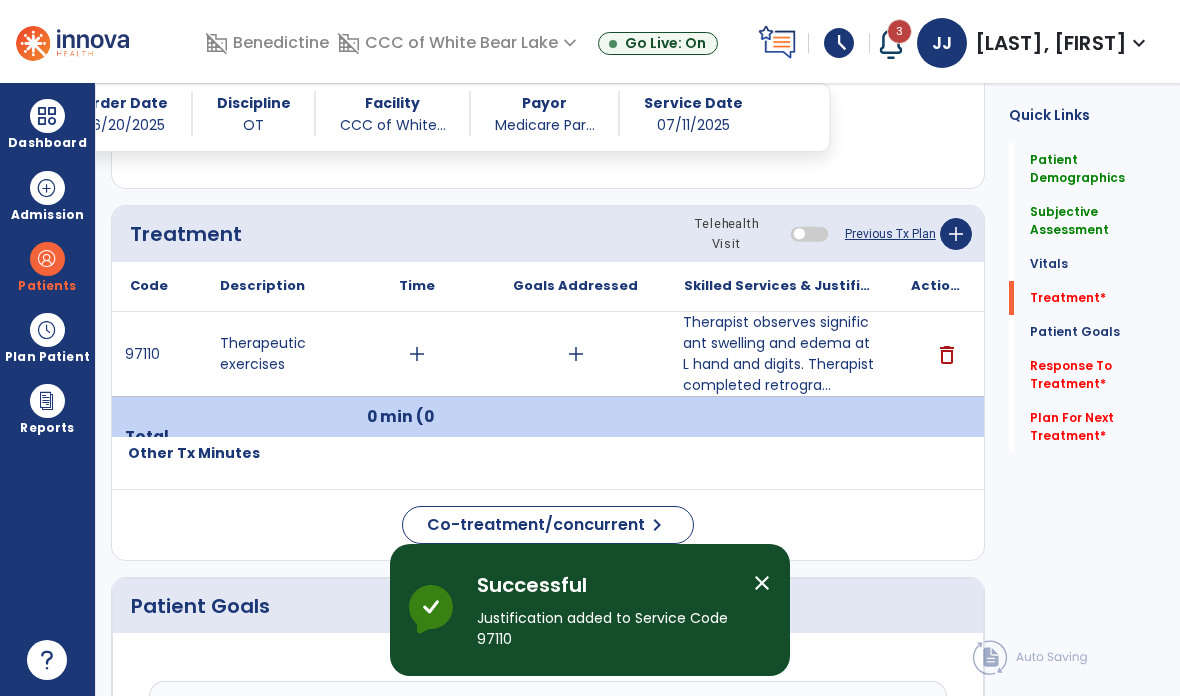 click on "add" at bounding box center (417, 354) 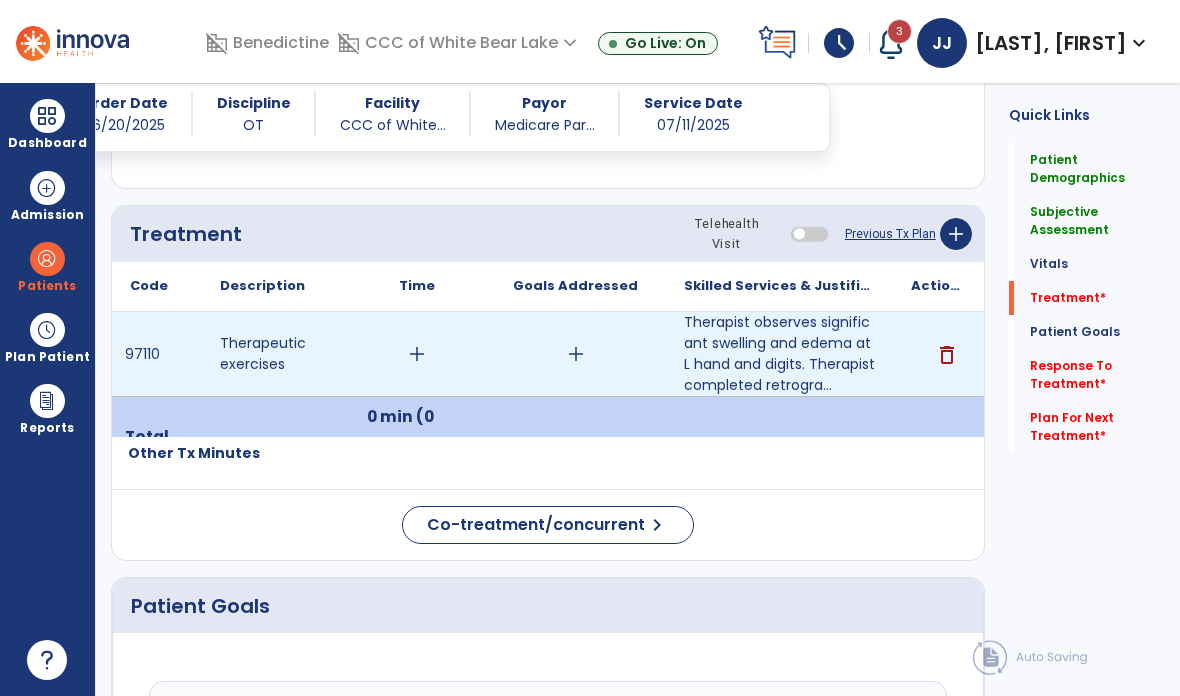 click on "add" at bounding box center (417, 354) 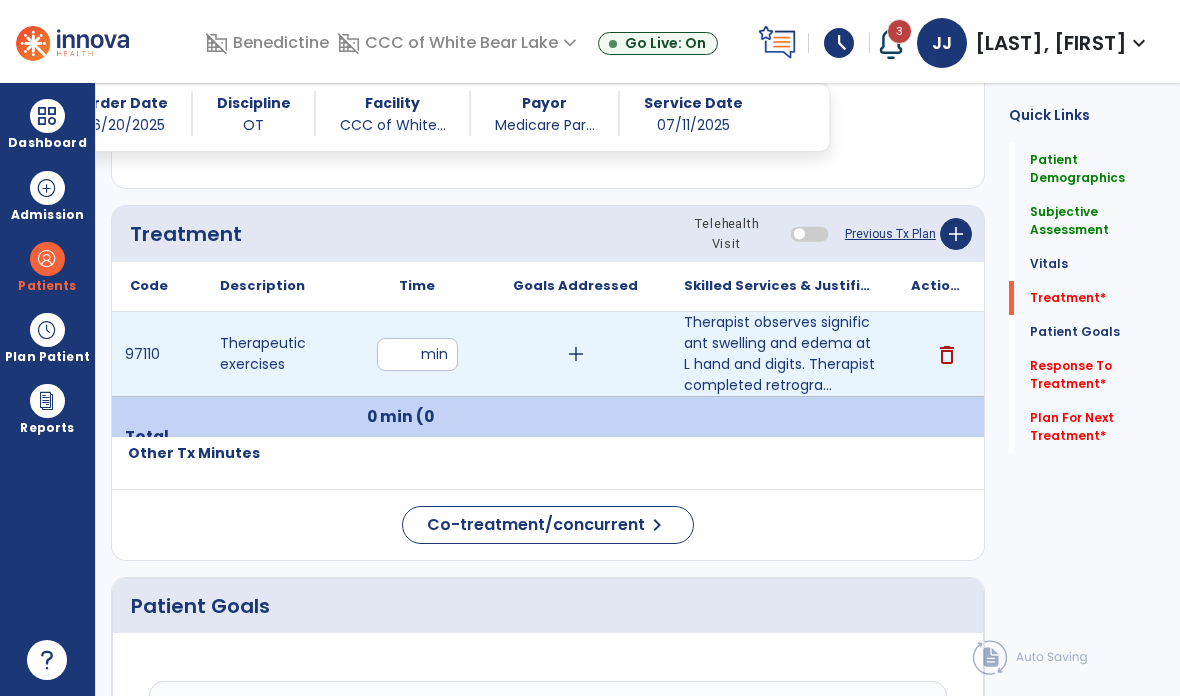 type on "**" 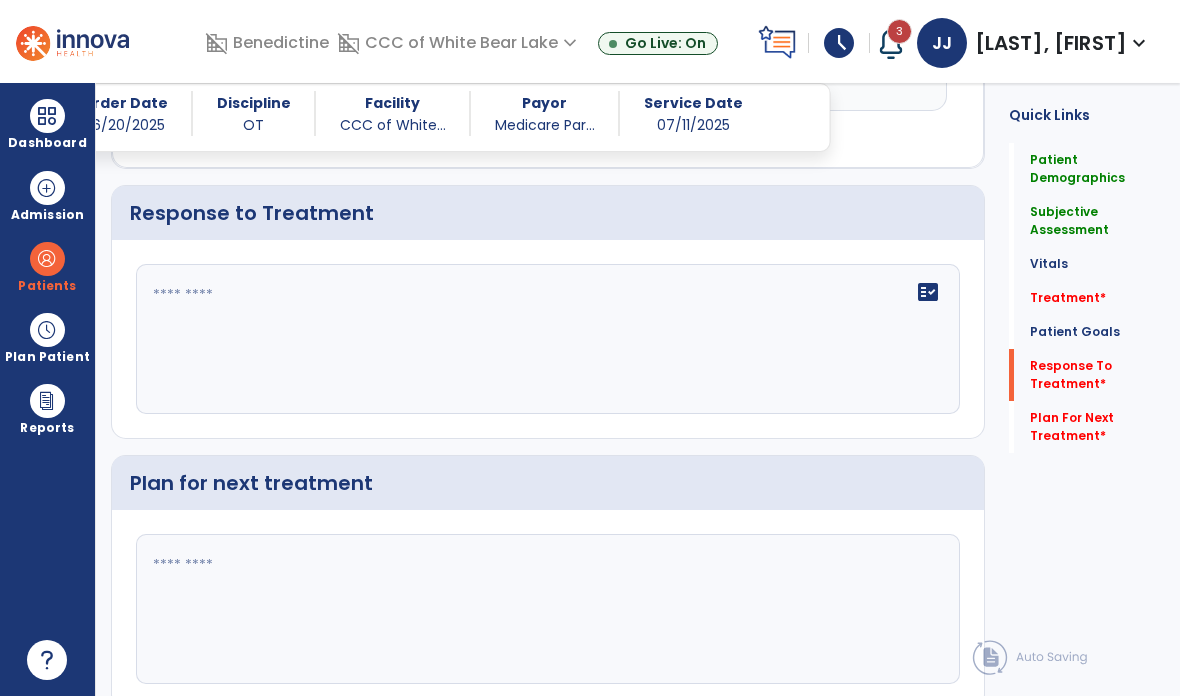 click 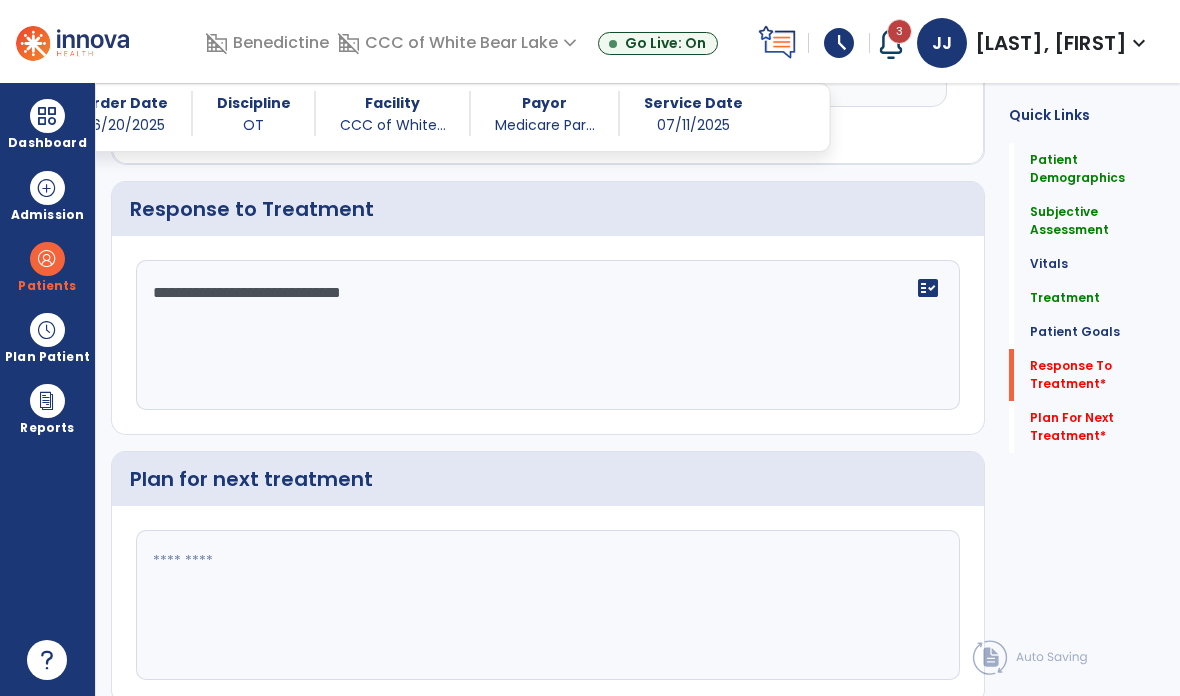 scroll, scrollTop: 3715, scrollLeft: 0, axis: vertical 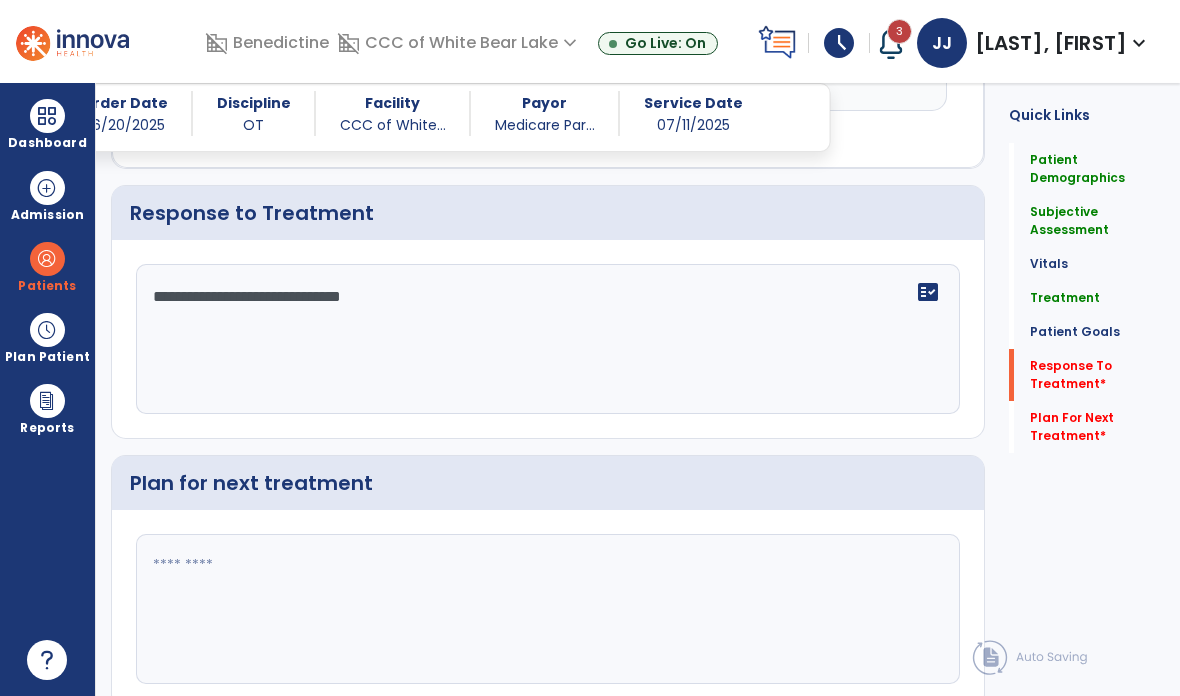 type on "**********" 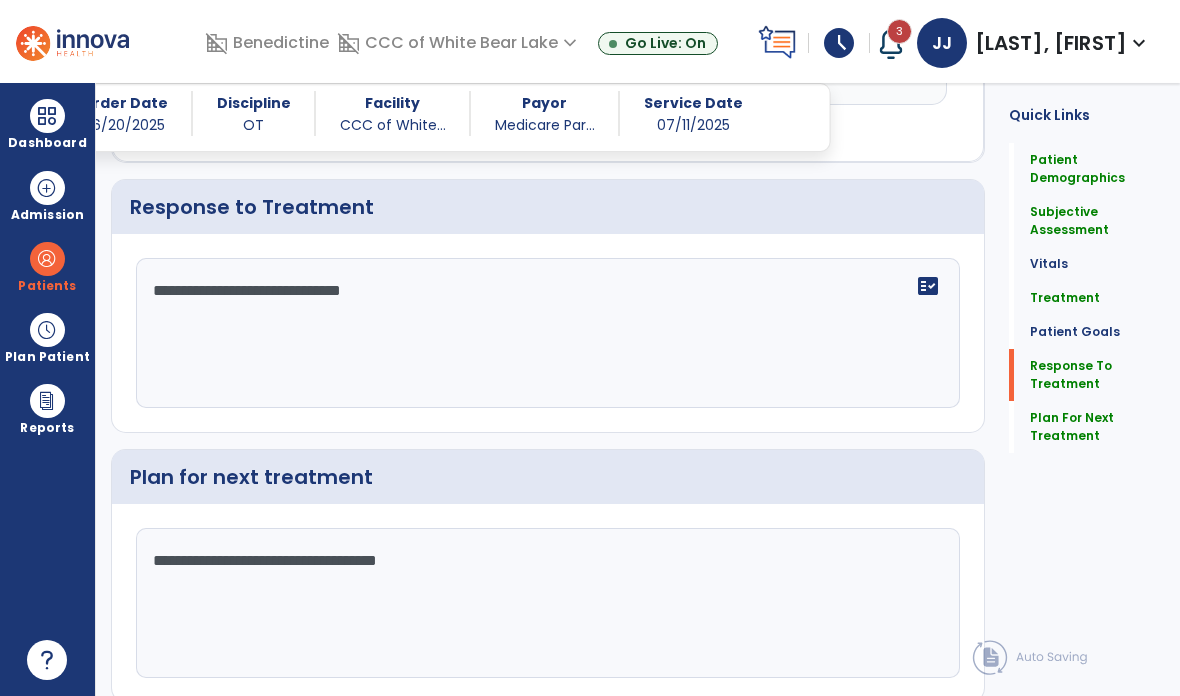 scroll, scrollTop: 3715, scrollLeft: 0, axis: vertical 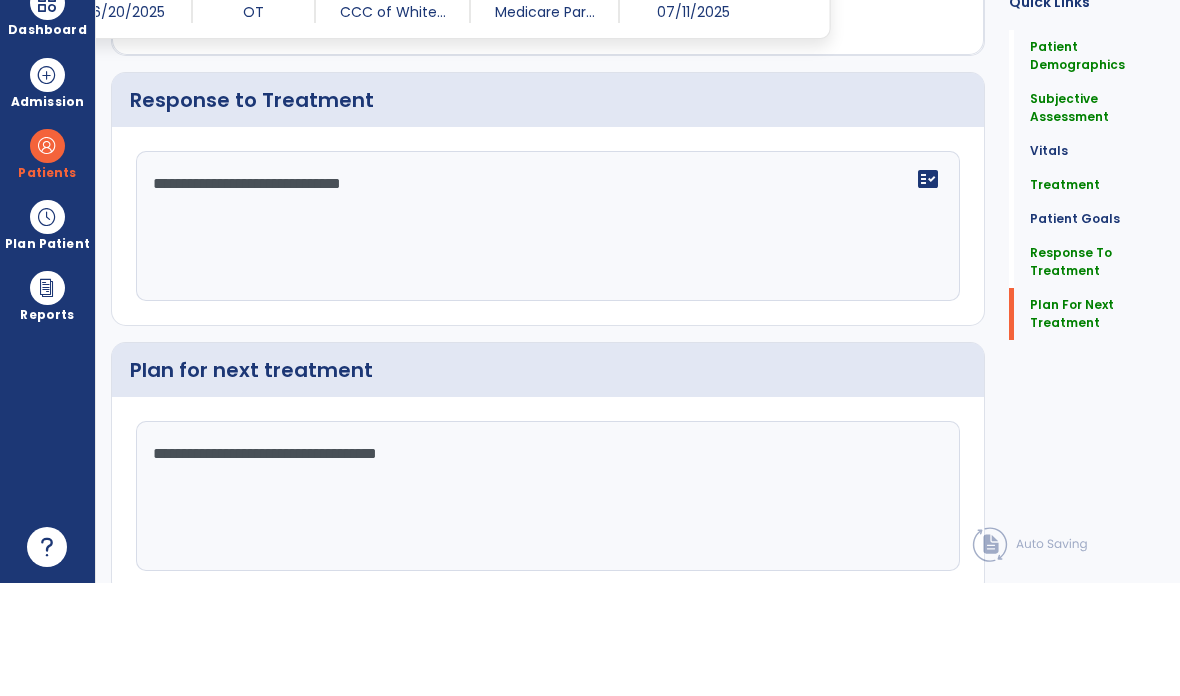 type on "**********" 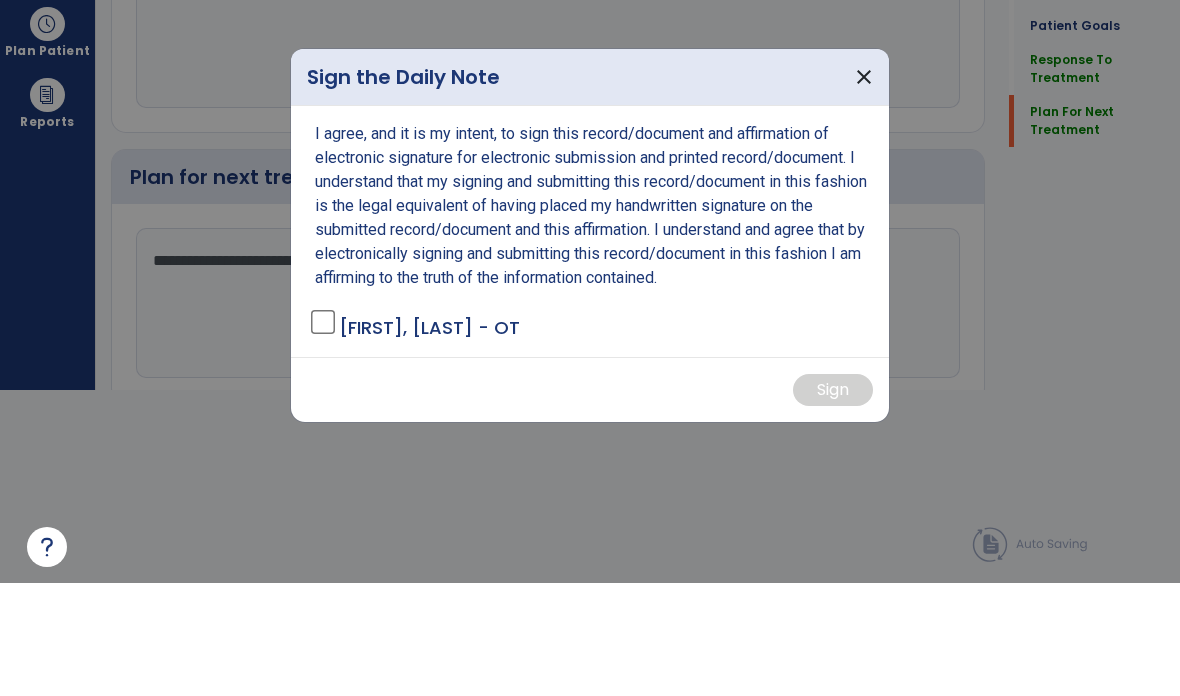 scroll, scrollTop: 0, scrollLeft: 0, axis: both 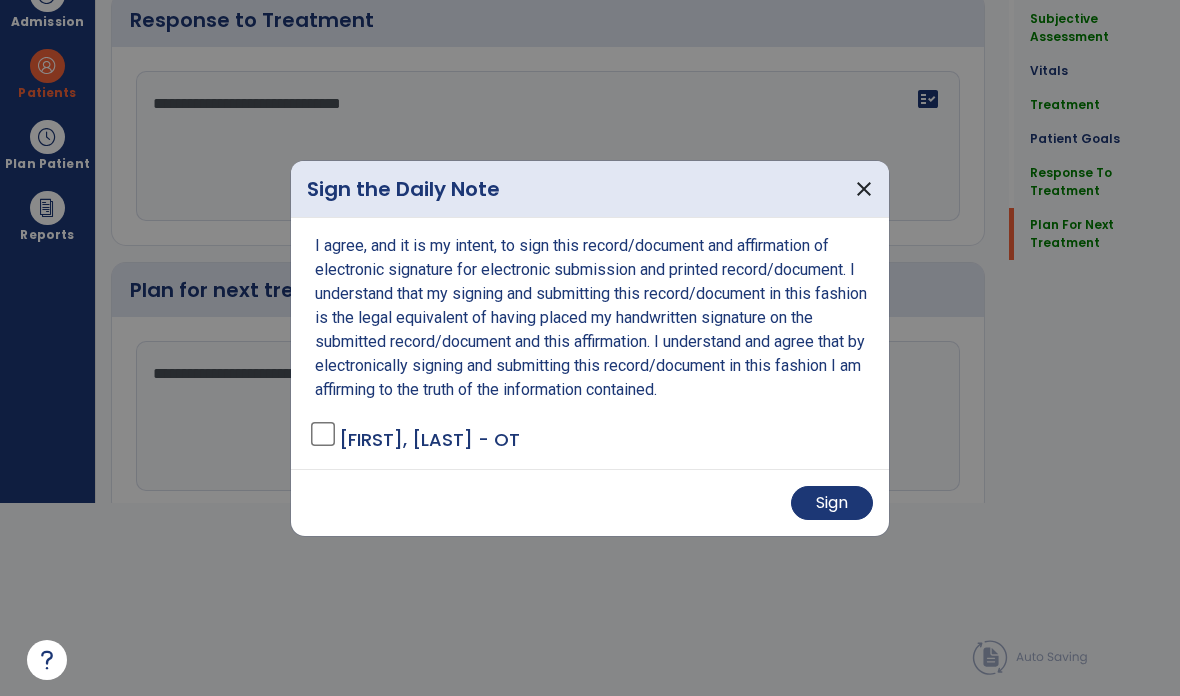 click on "Sign" at bounding box center (832, 503) 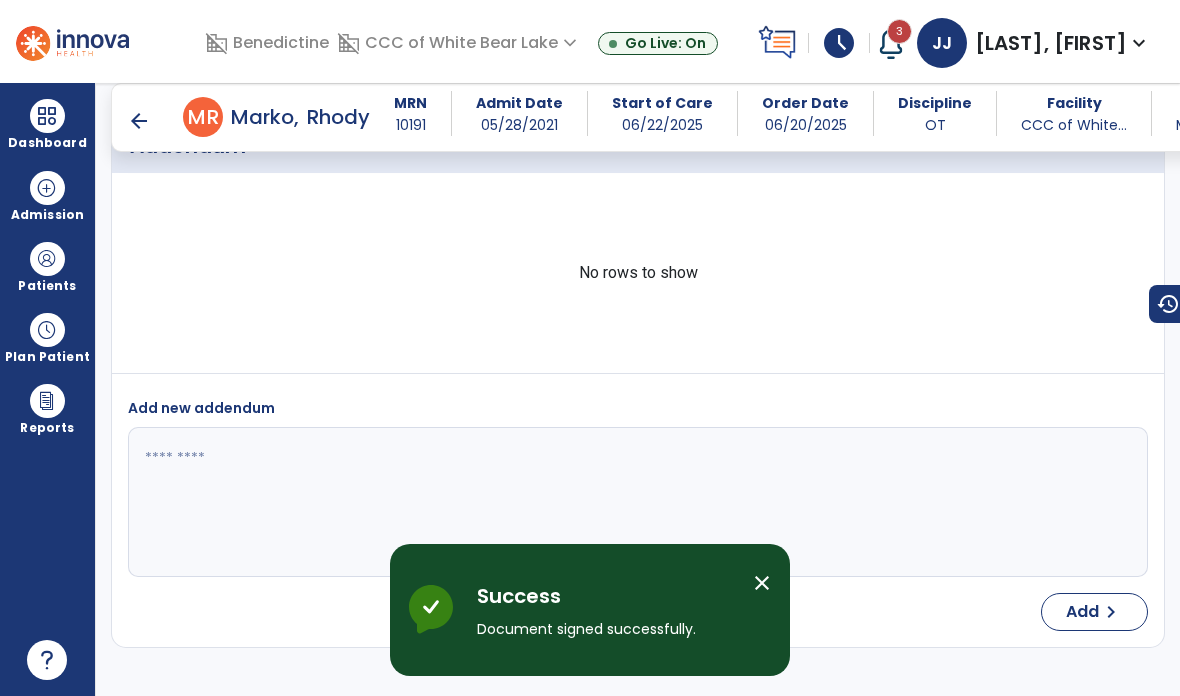 scroll, scrollTop: 80, scrollLeft: 0, axis: vertical 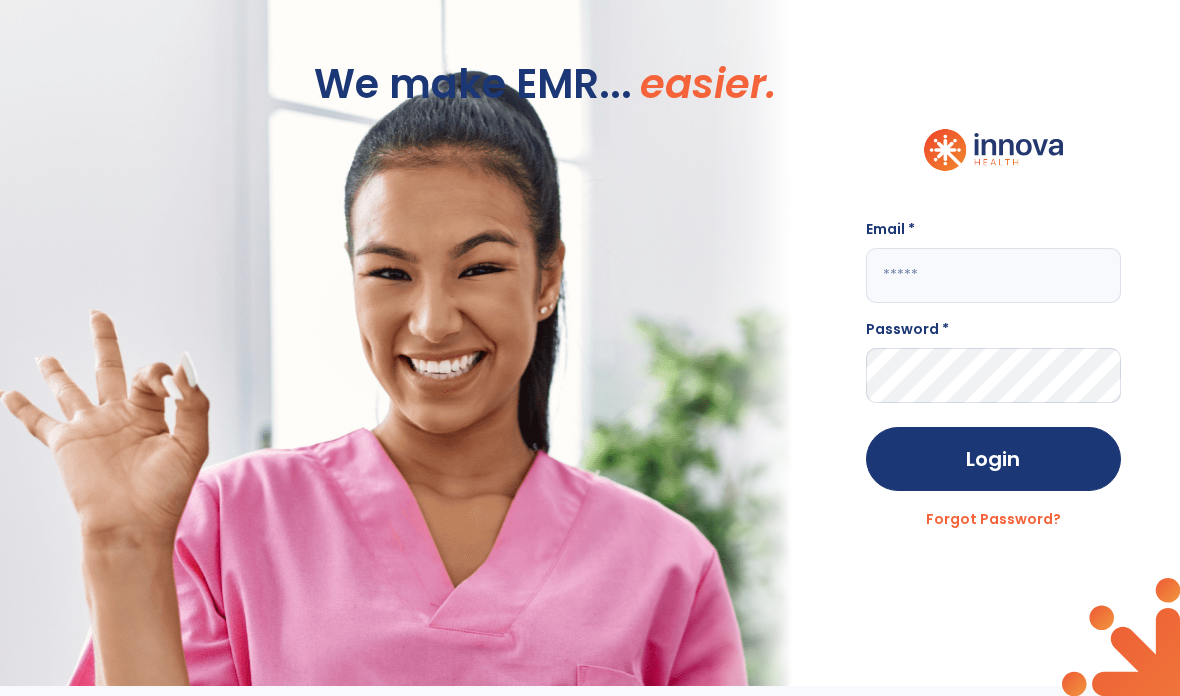 click 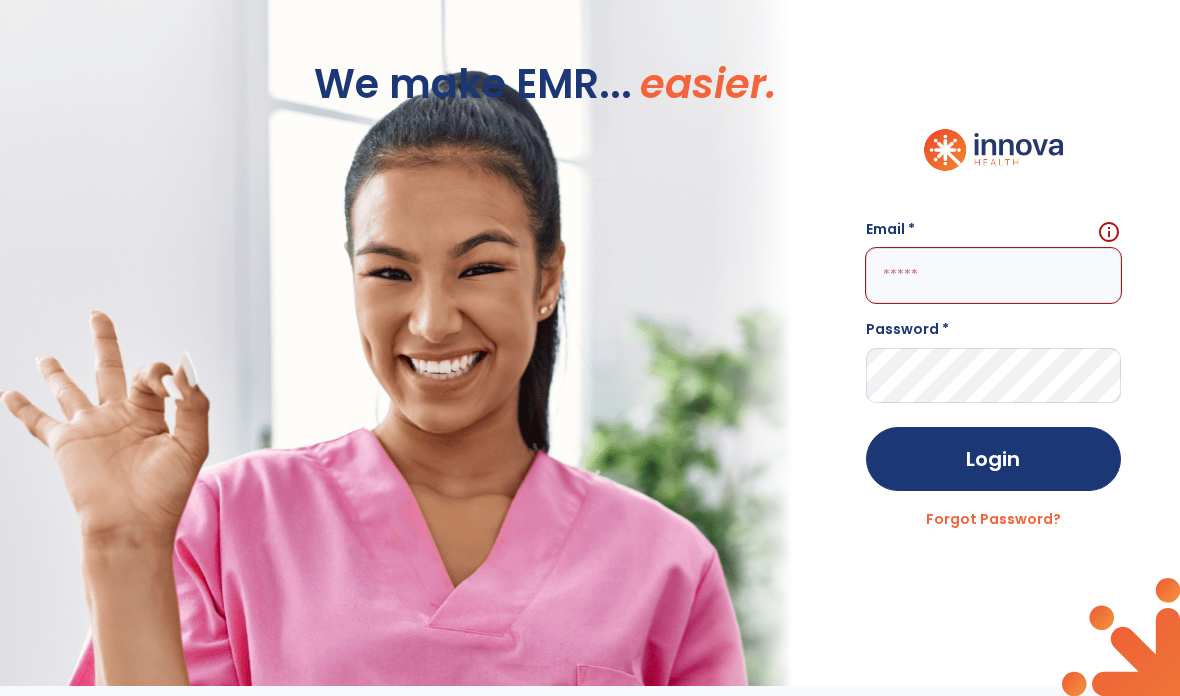 click 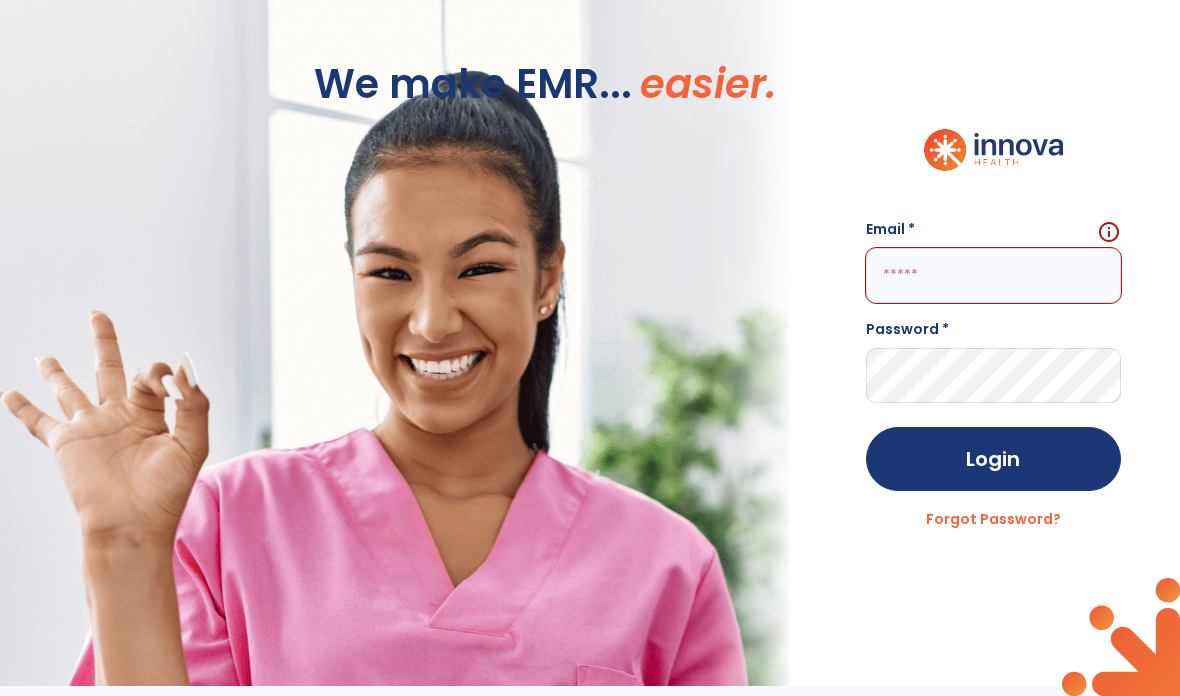 type on "**********" 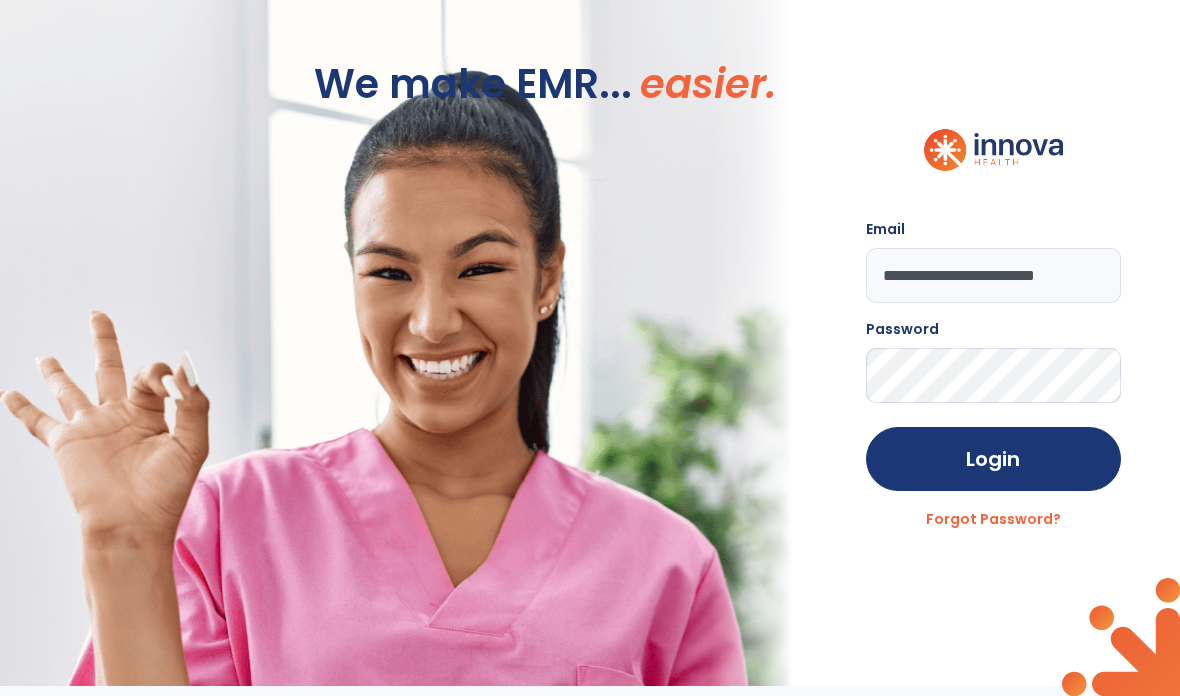 click on "Login" 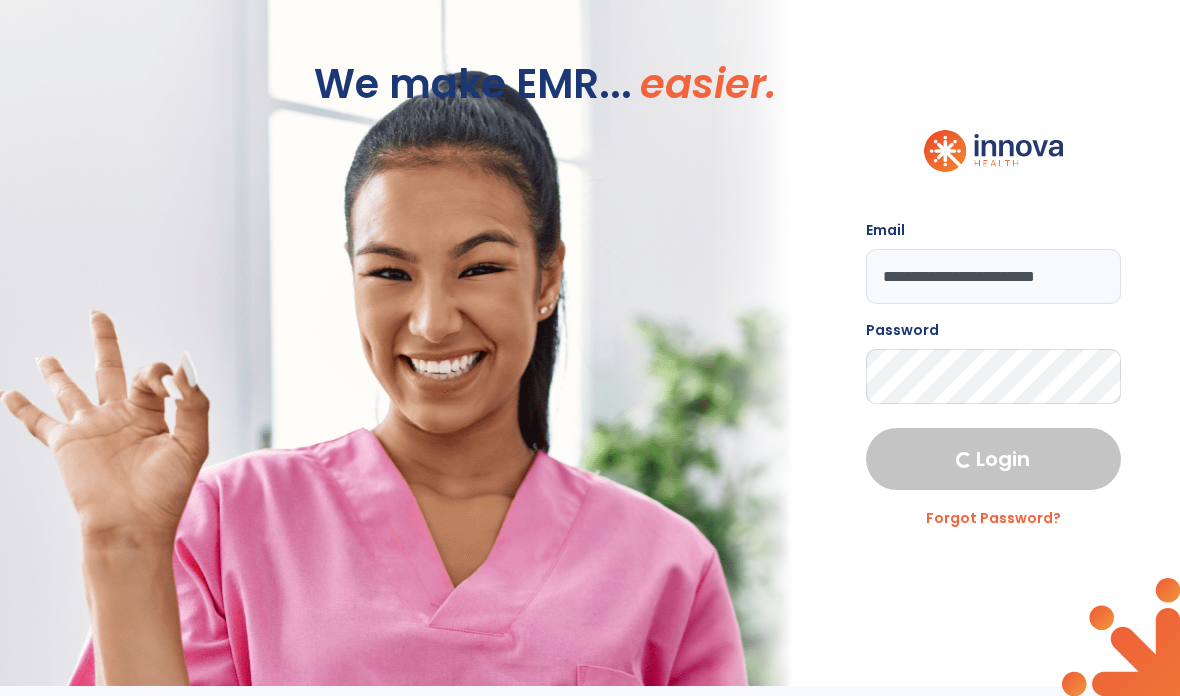 select on "****" 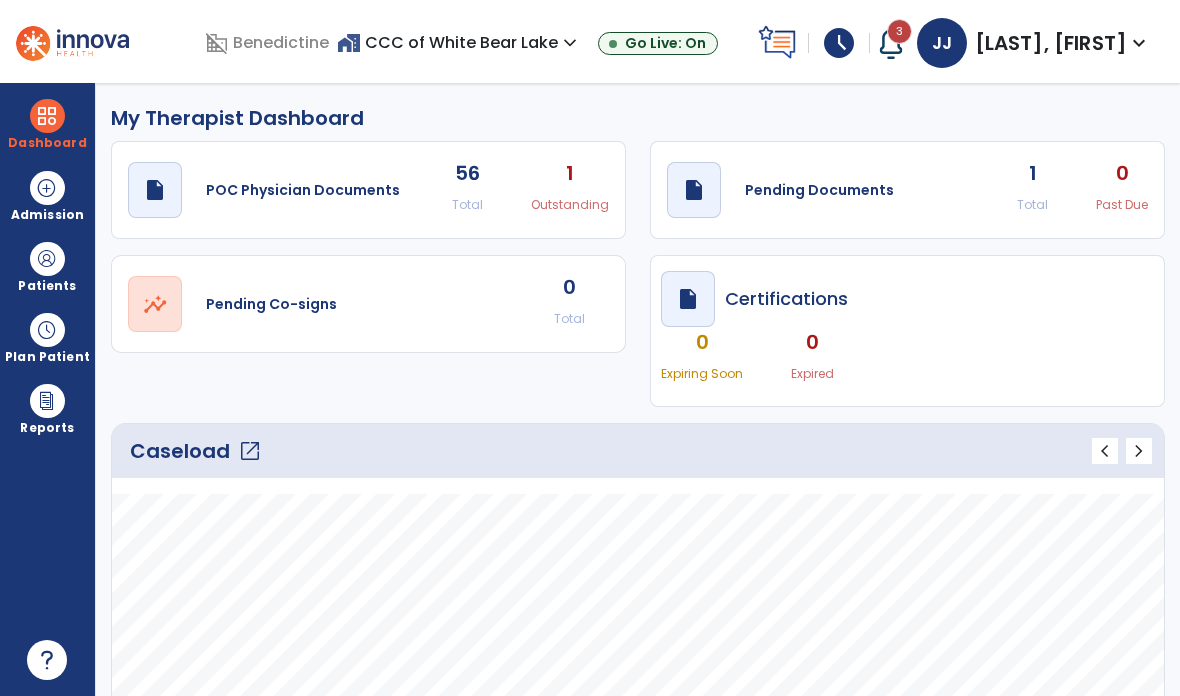 click on "open_in_new" 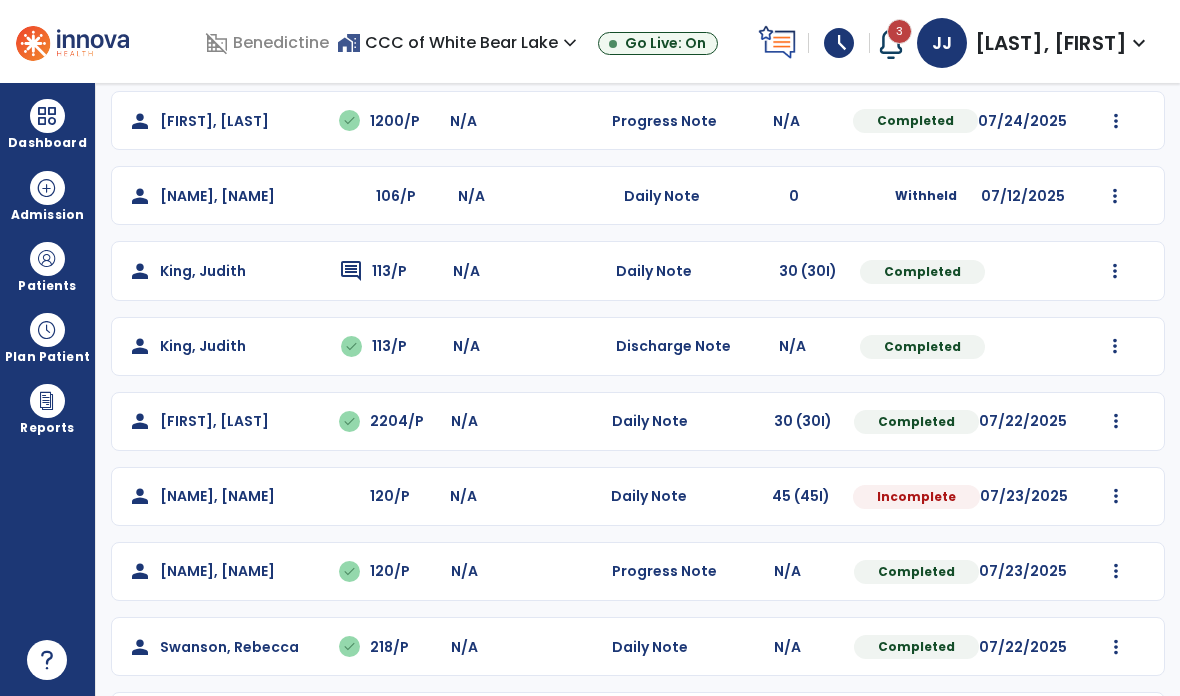 scroll, scrollTop: 638, scrollLeft: 0, axis: vertical 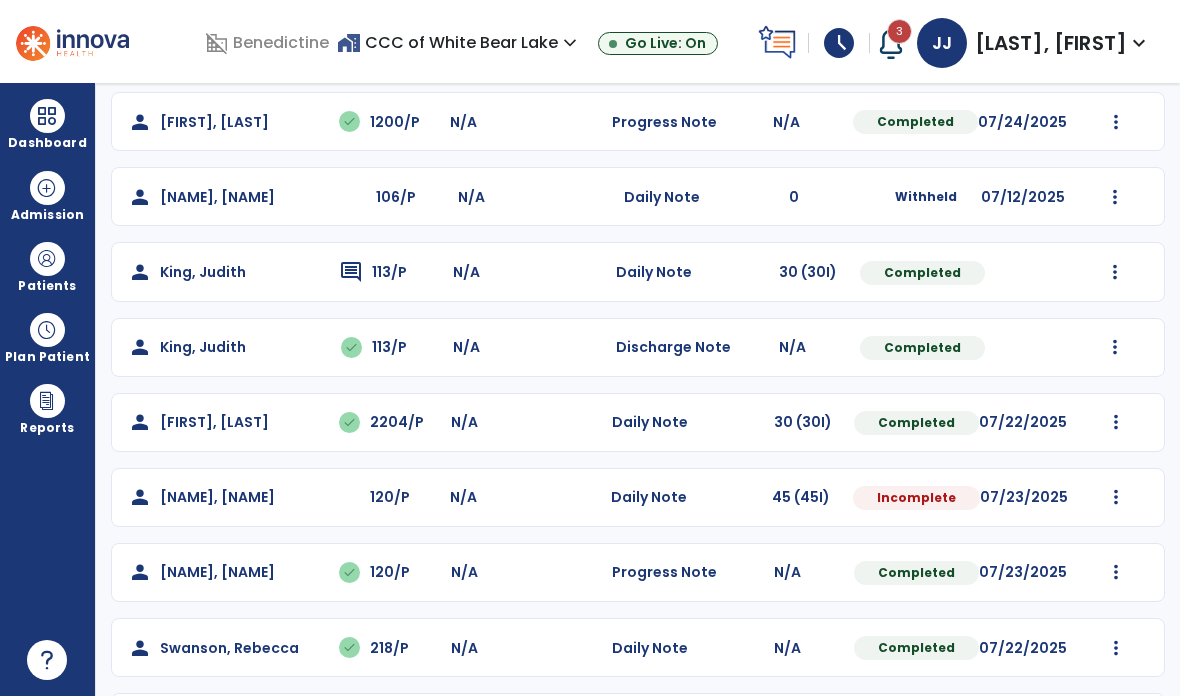 click at bounding box center (1116, -104) 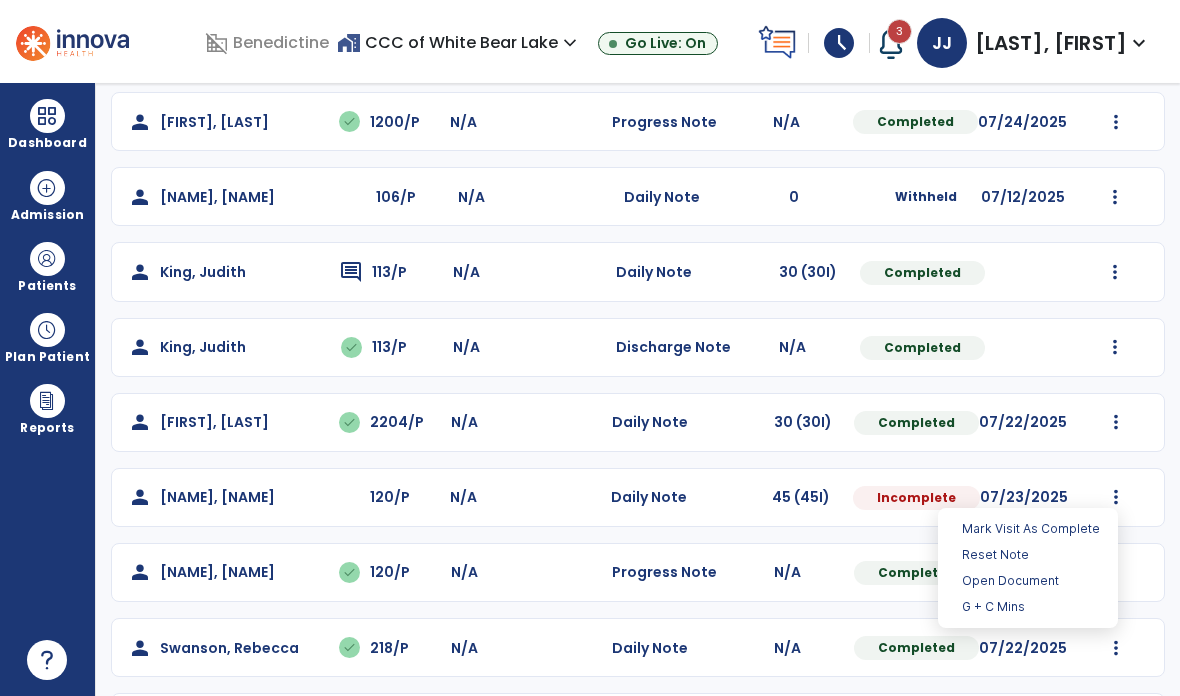 click on "Open Document" at bounding box center (1028, 581) 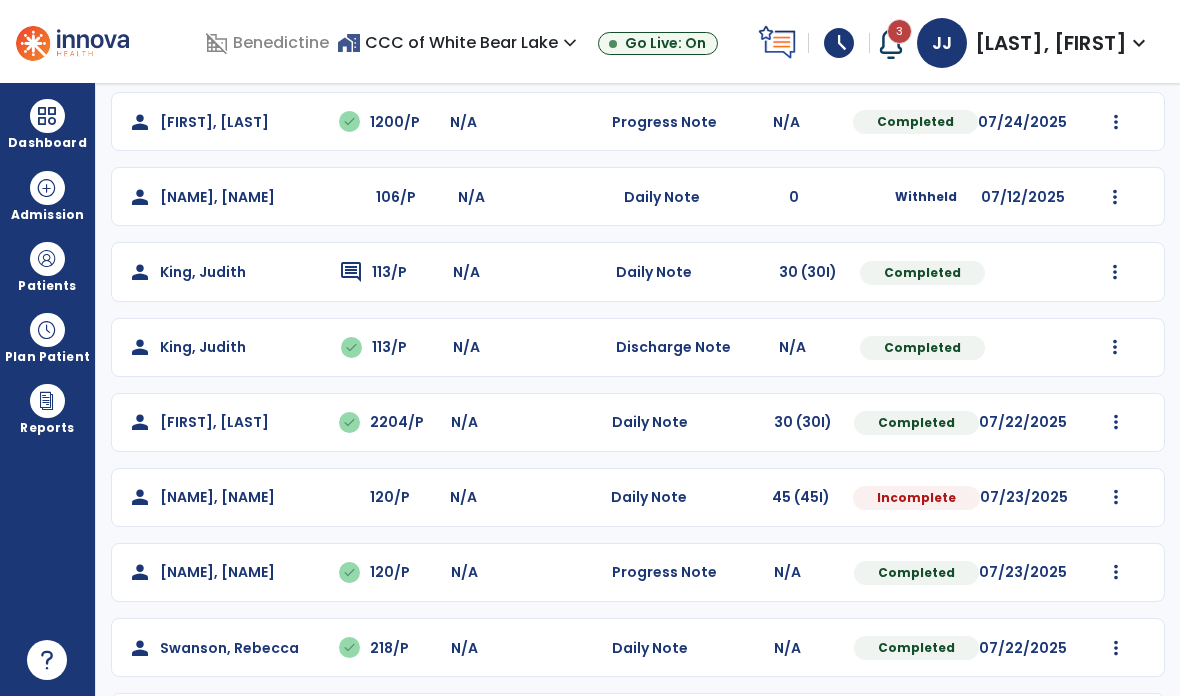 select on "*" 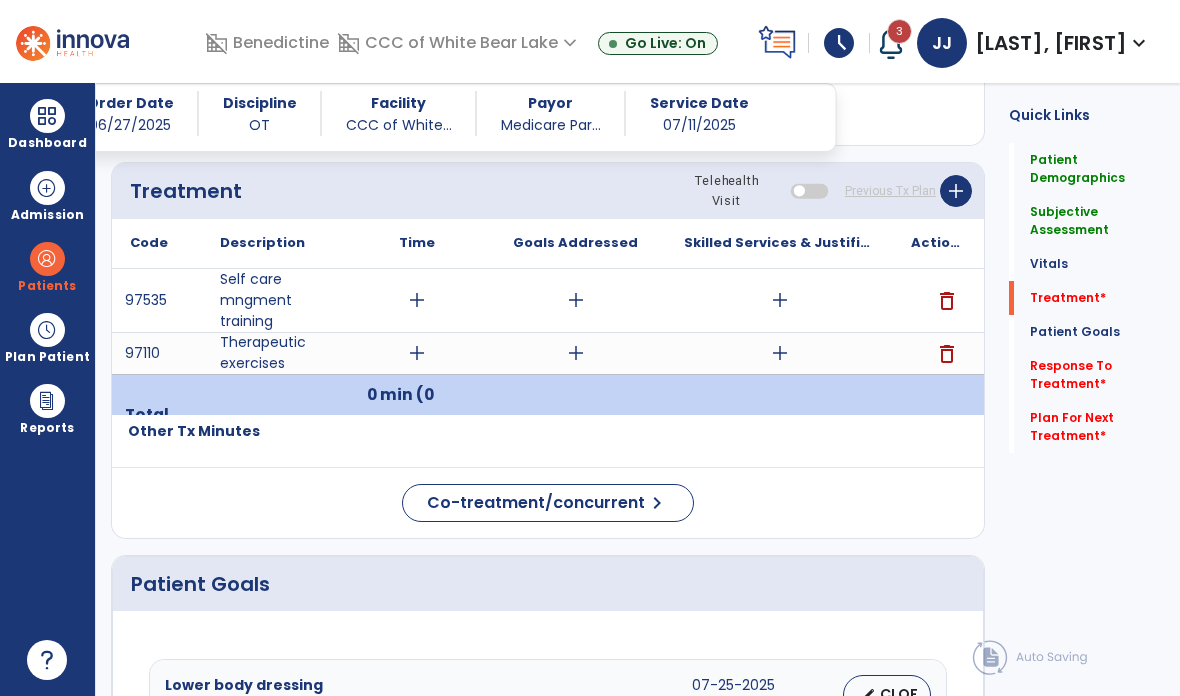 scroll, scrollTop: 1061, scrollLeft: 0, axis: vertical 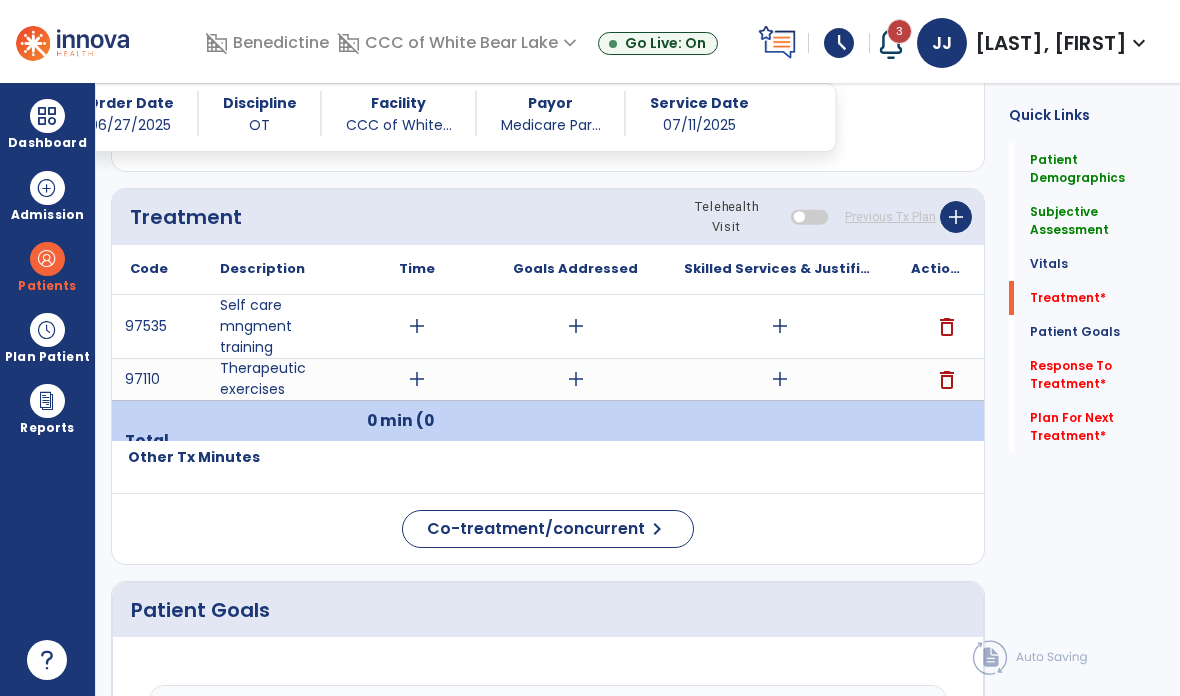 click on "add" at bounding box center [780, 326] 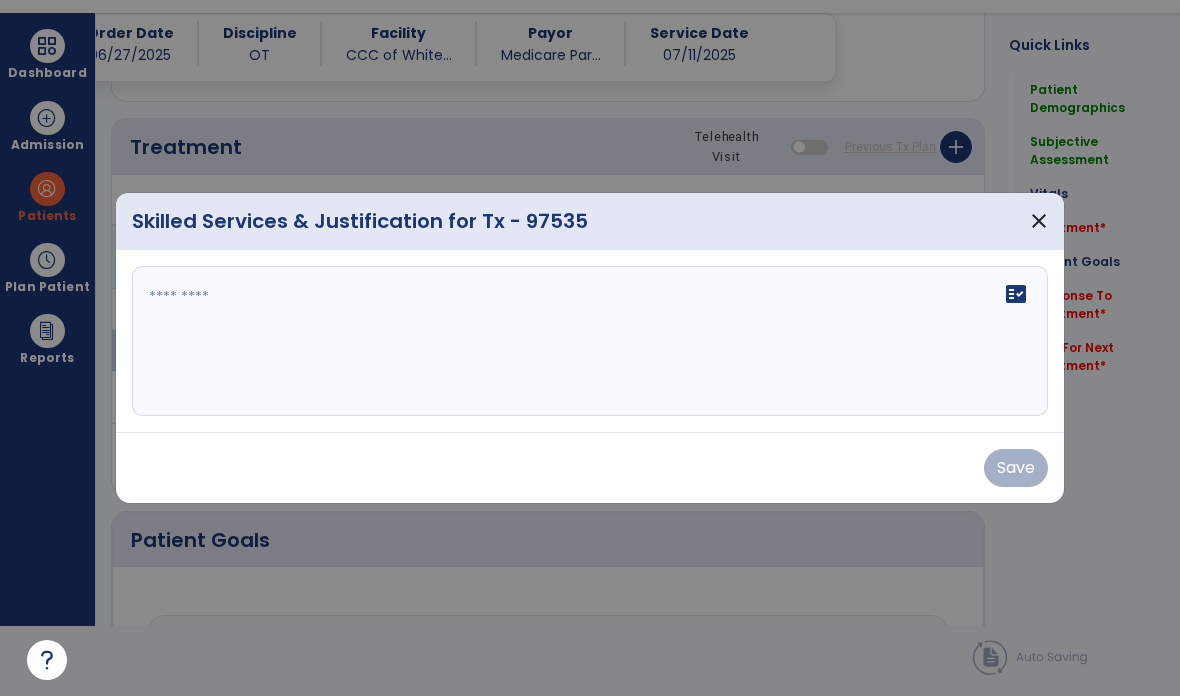 scroll, scrollTop: 0, scrollLeft: 0, axis: both 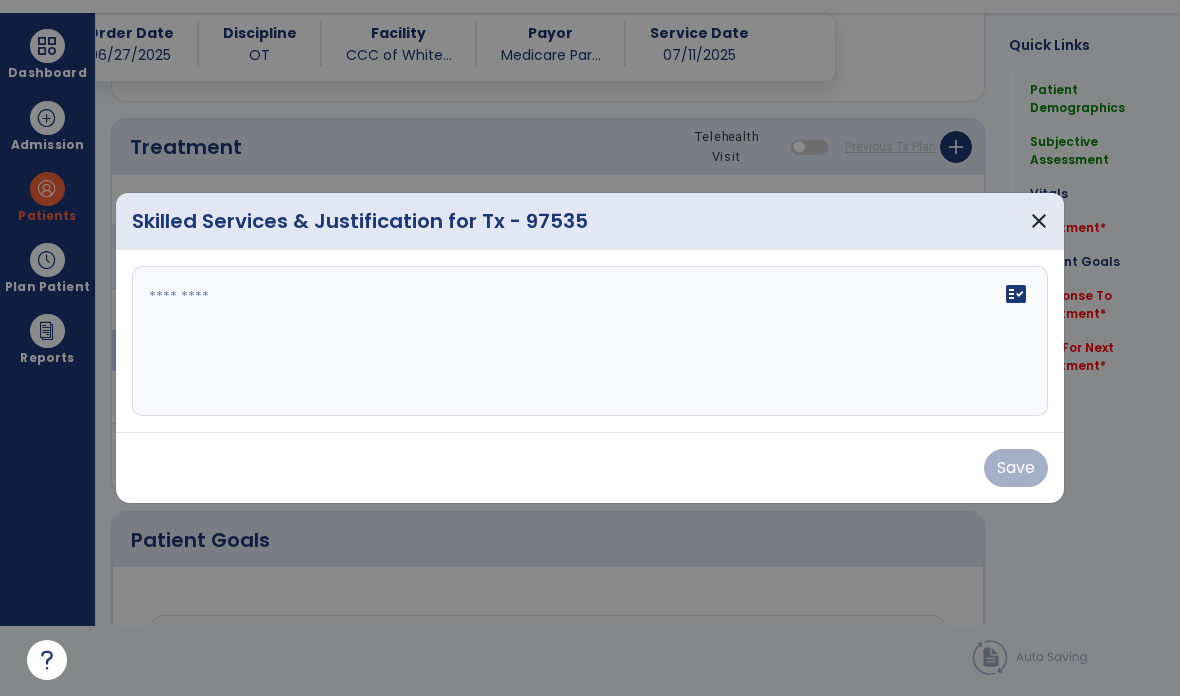 click at bounding box center [590, 341] 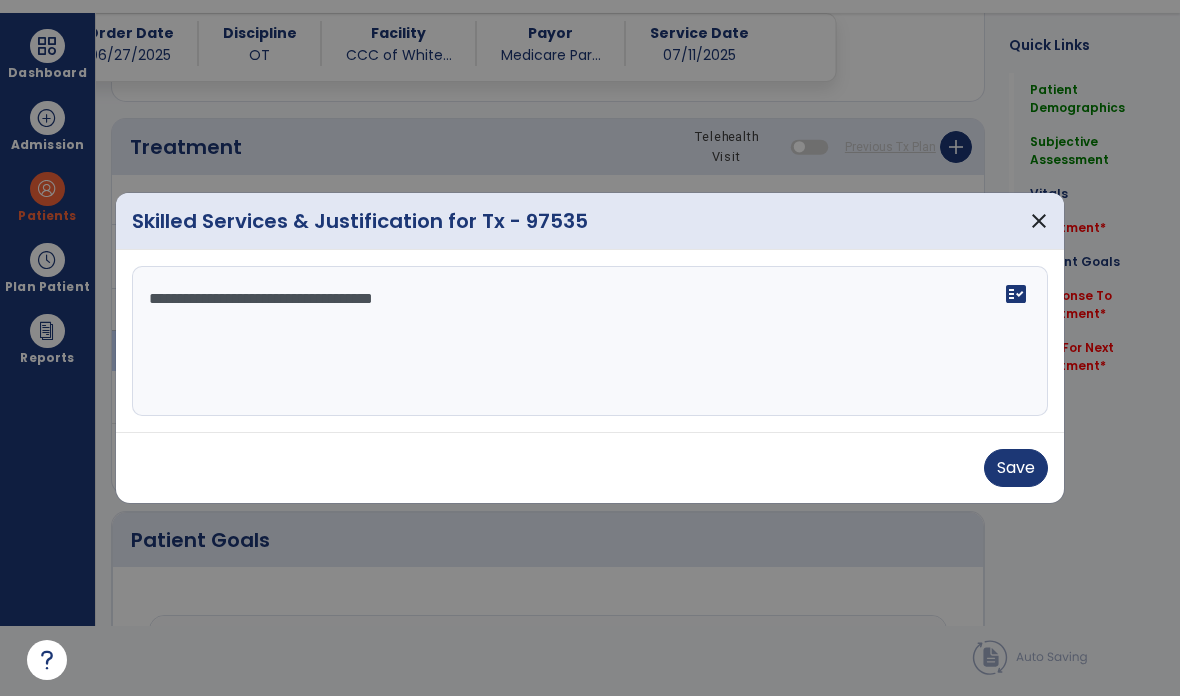 type on "**********" 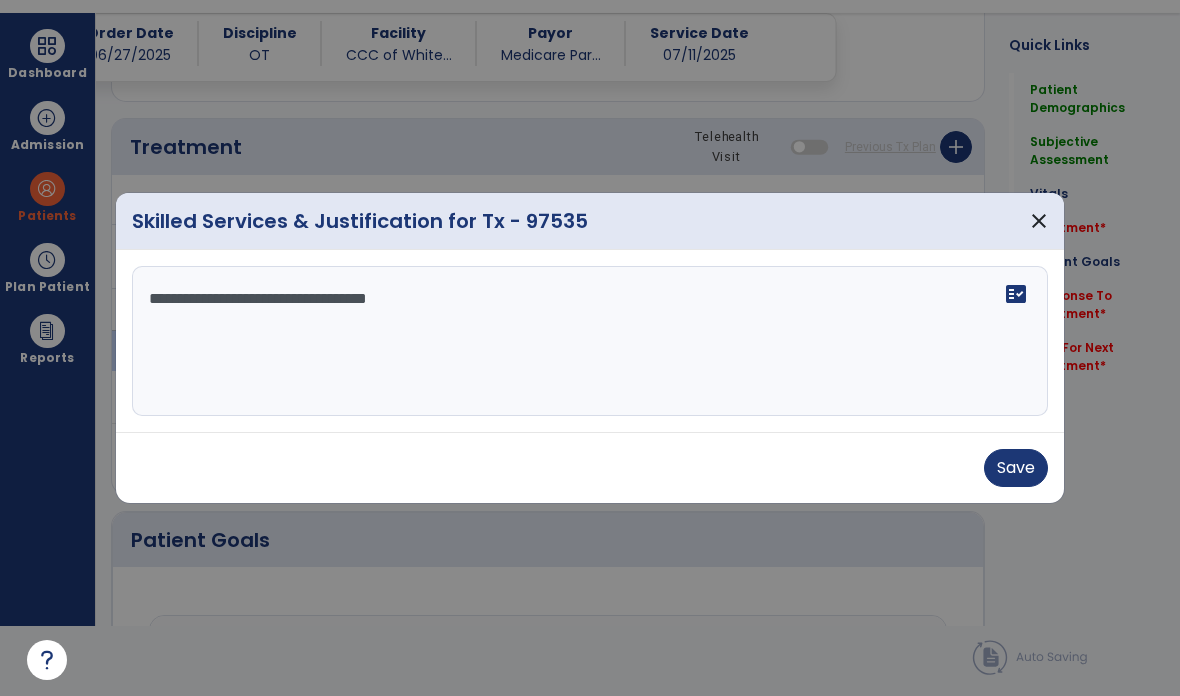 click on "close" at bounding box center [1039, 221] 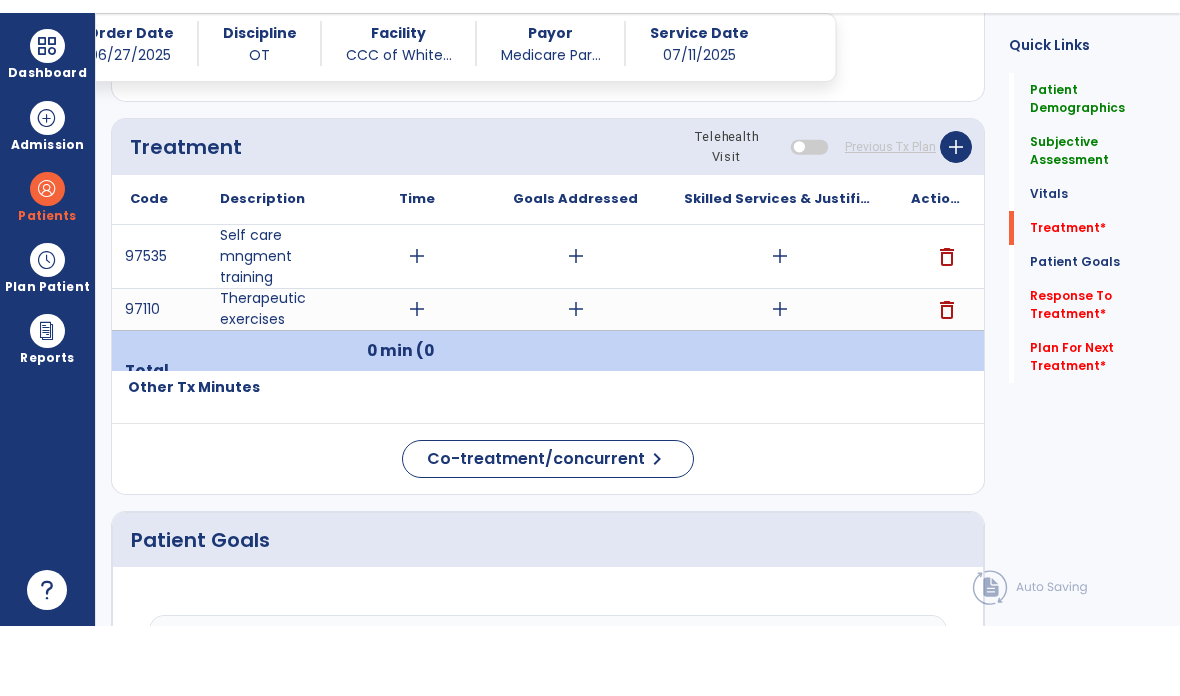 scroll, scrollTop: 1418, scrollLeft: 0, axis: vertical 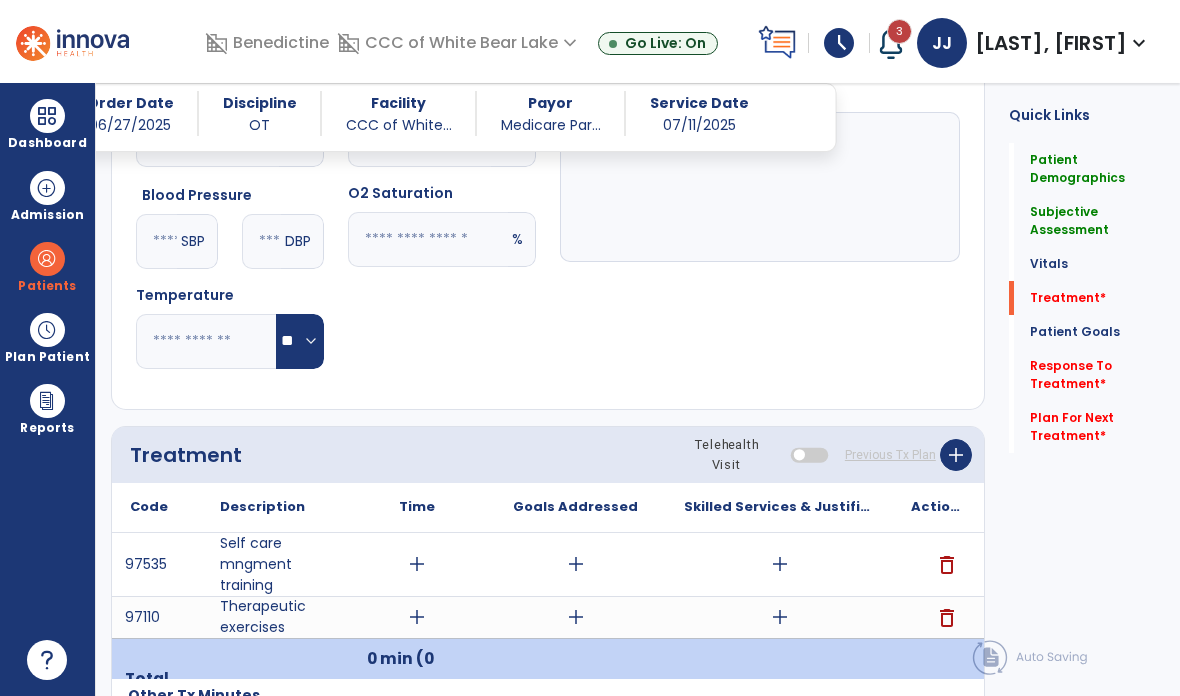 click on "add" at bounding box center (780, 564) 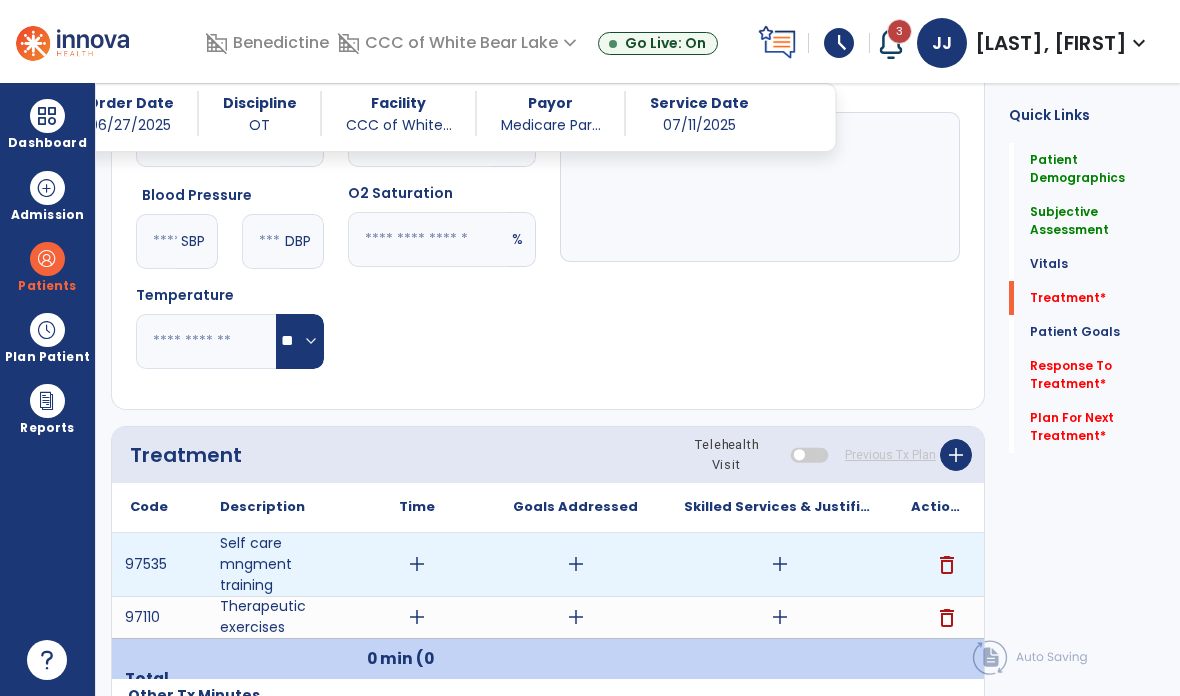 scroll, scrollTop: 0, scrollLeft: 0, axis: both 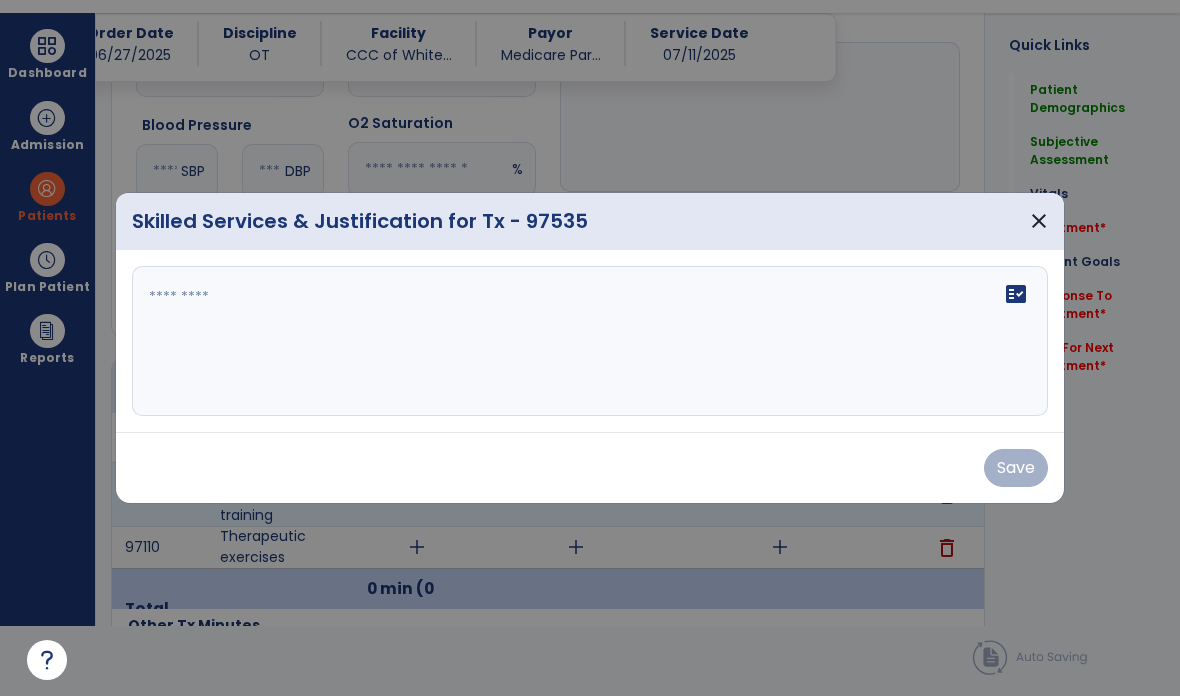click at bounding box center [590, 341] 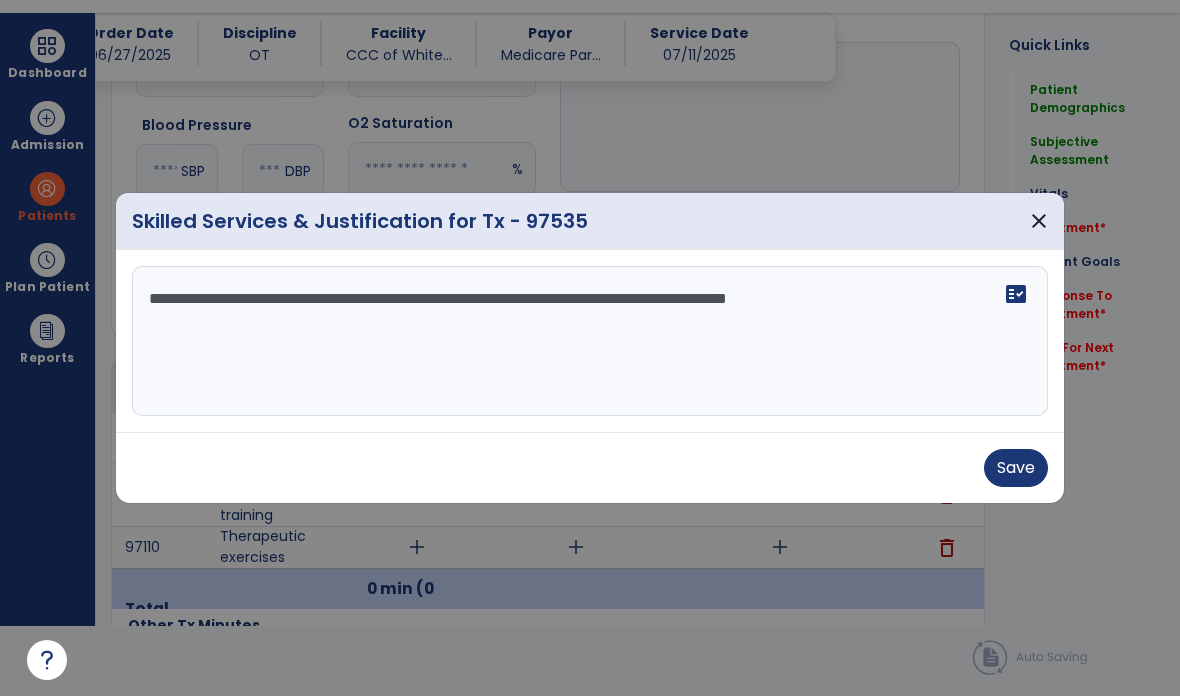 click on "**********" at bounding box center [590, 341] 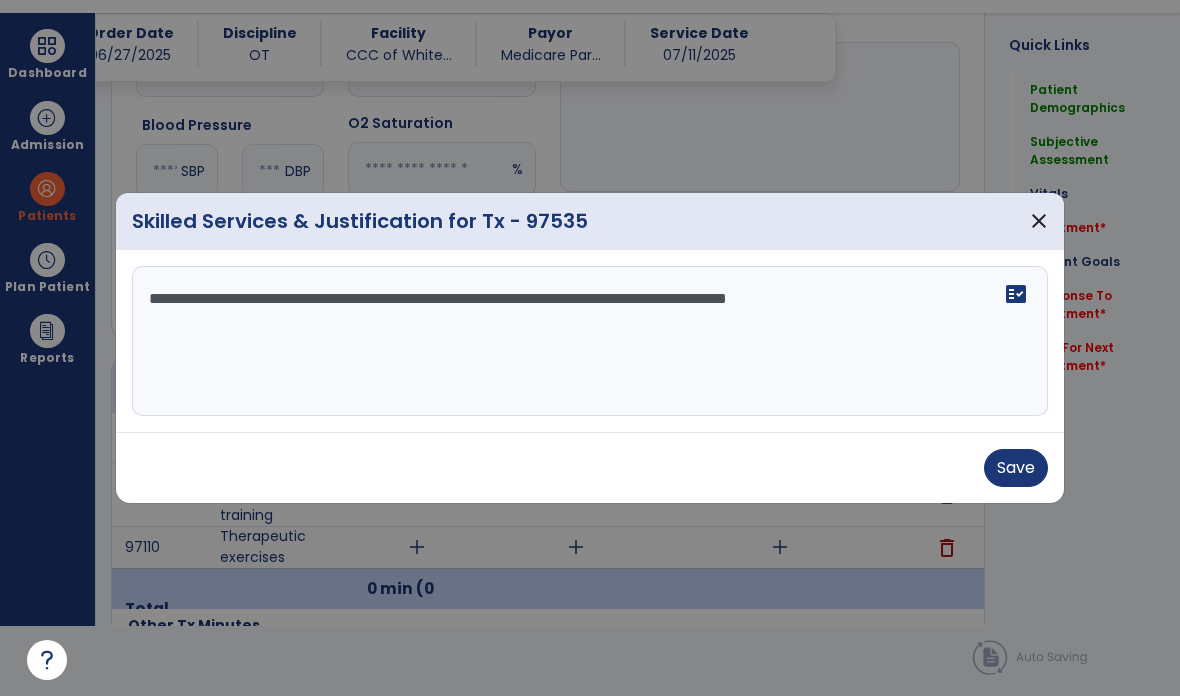 click on "**********" at bounding box center (590, 341) 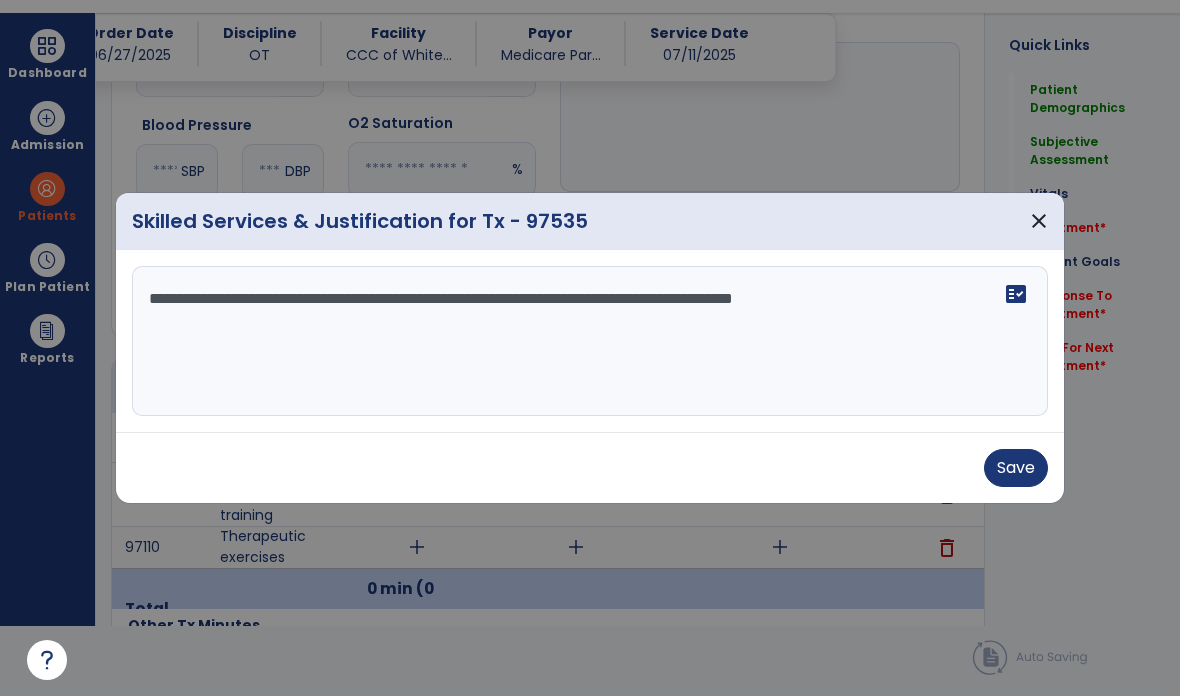 click on "**********" at bounding box center (590, 341) 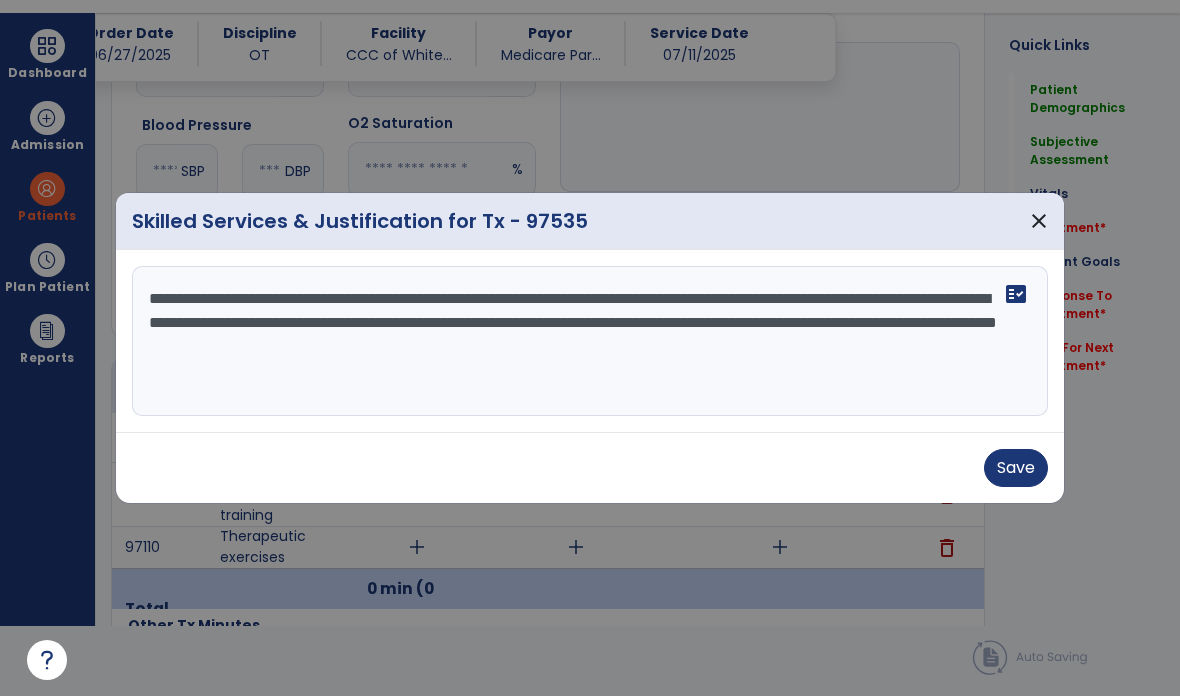 type on "**********" 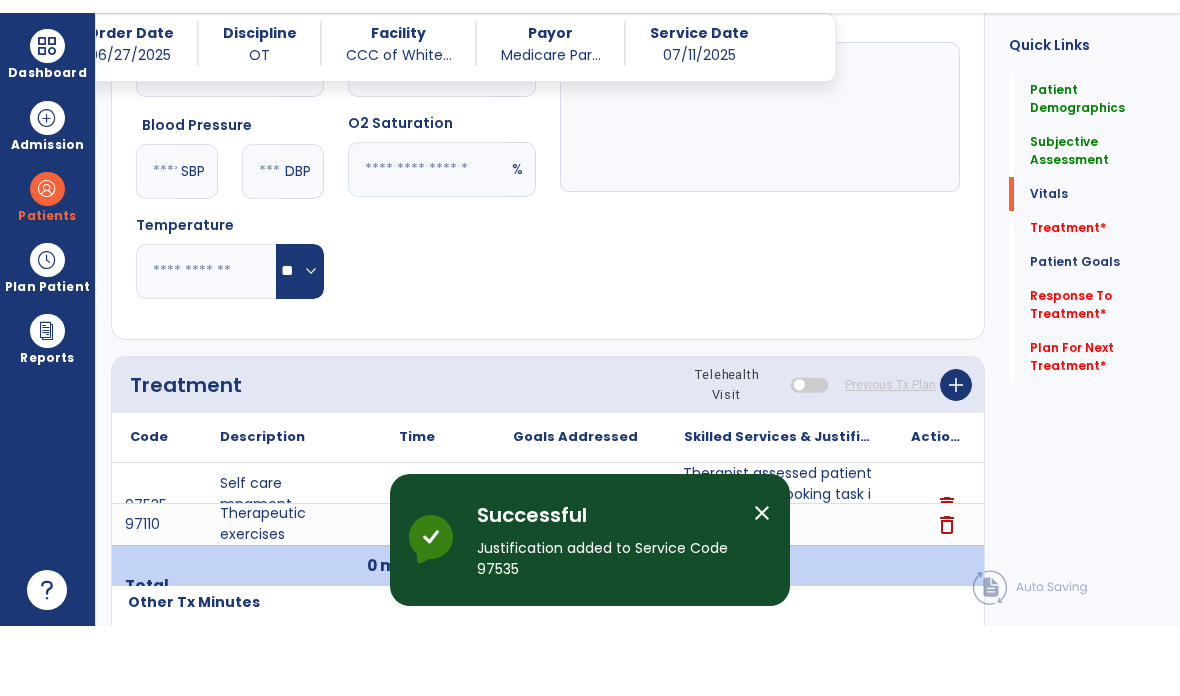 scroll, scrollTop: 70, scrollLeft: 0, axis: vertical 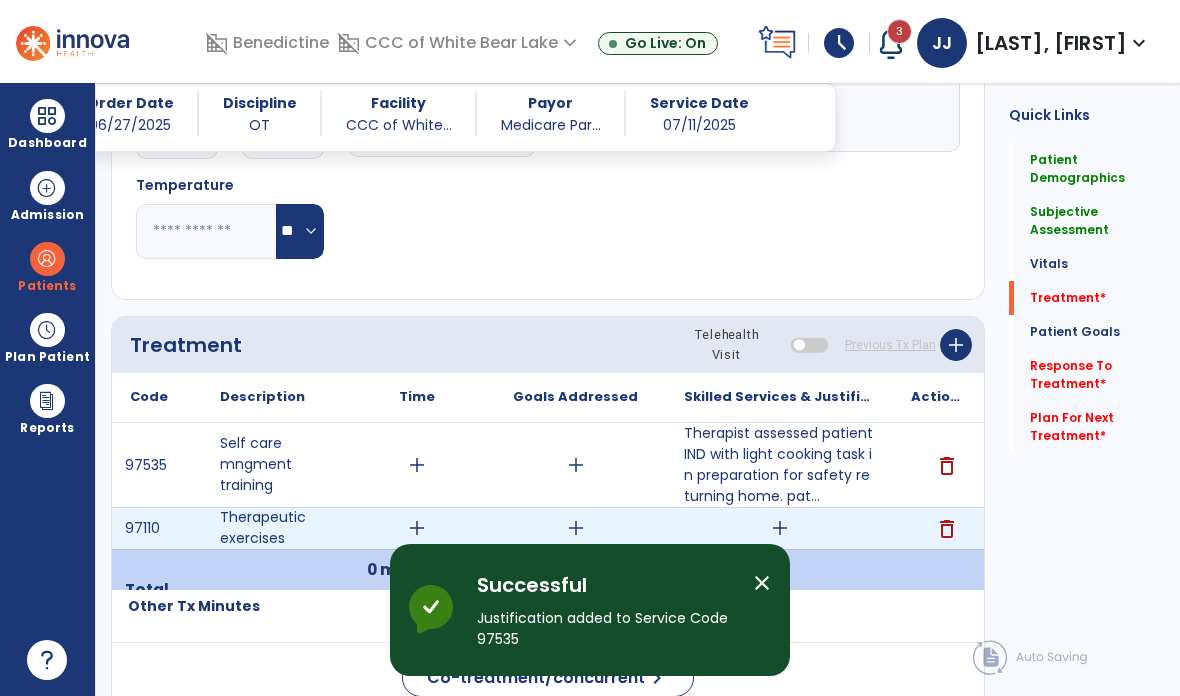 click on "add" at bounding box center [780, 528] 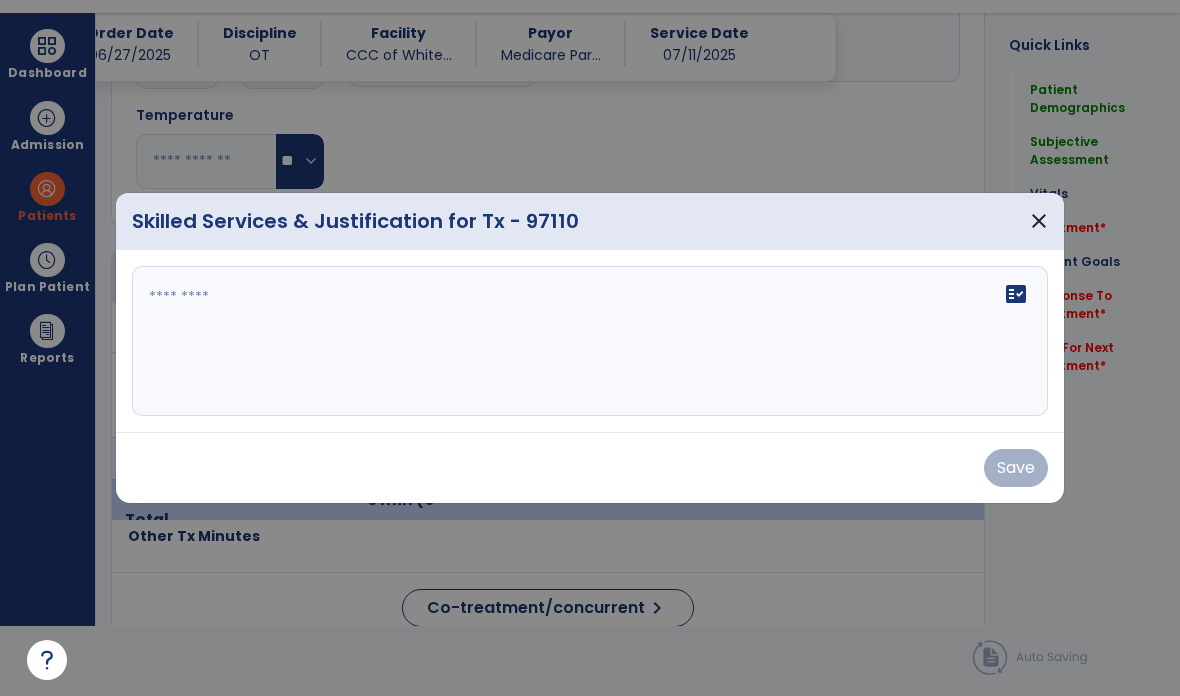 scroll, scrollTop: 0, scrollLeft: 0, axis: both 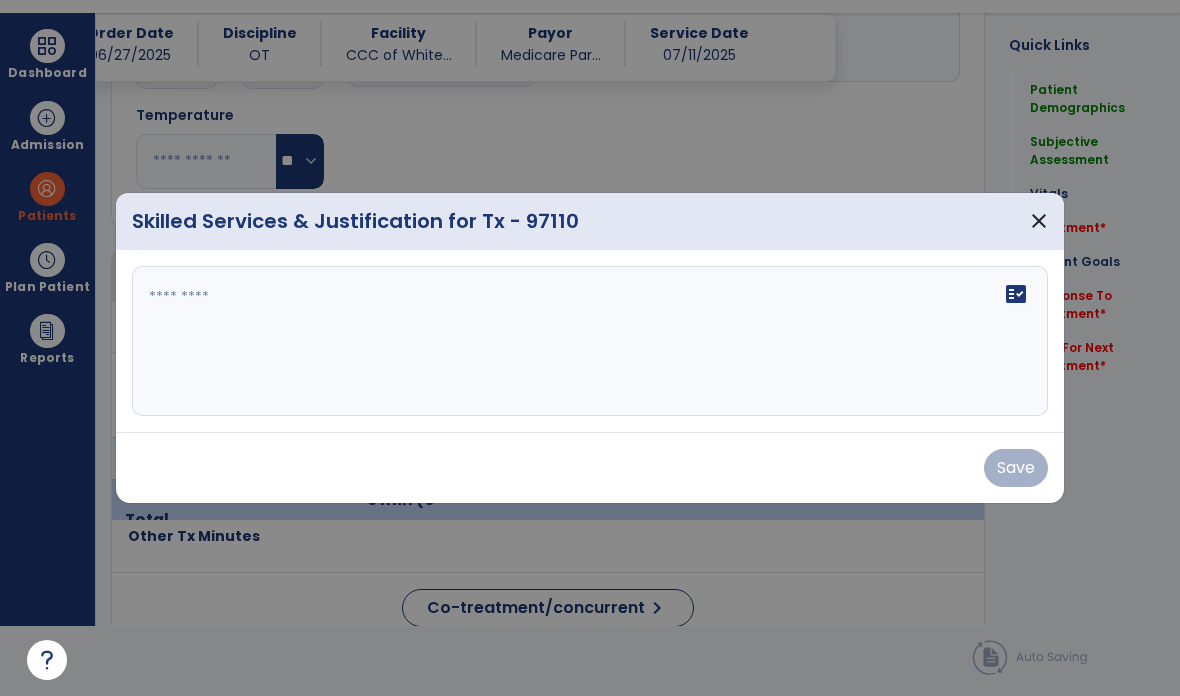 click on "fact_check" at bounding box center [590, 341] 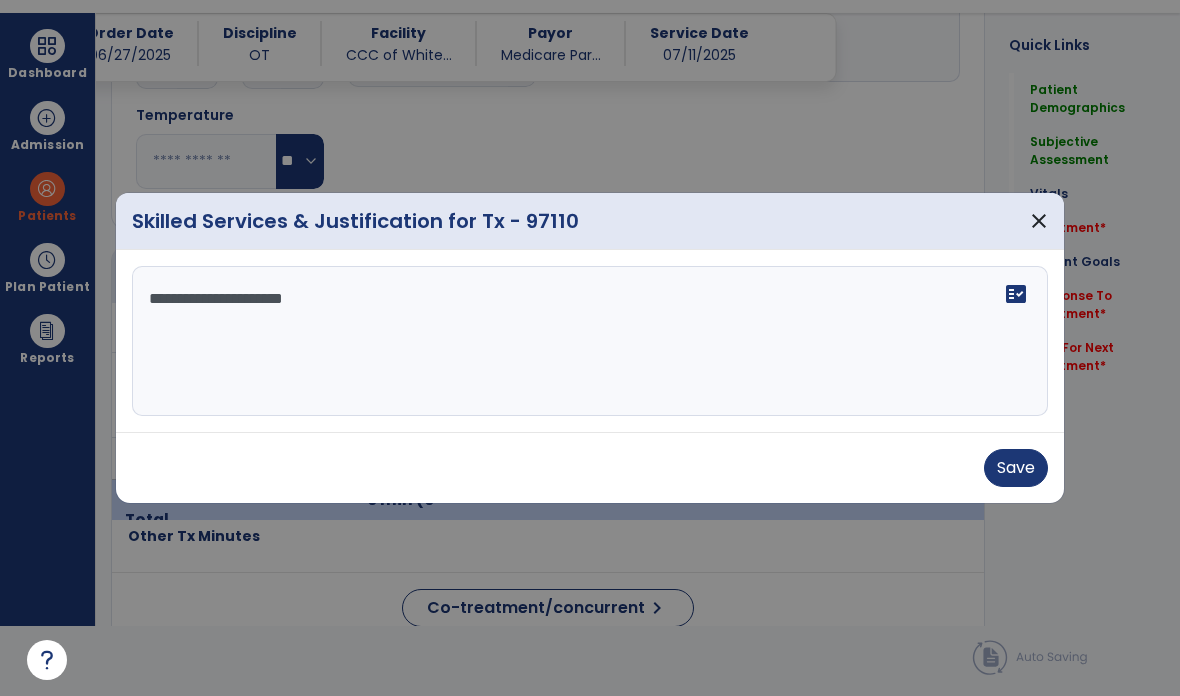 click on "**********" at bounding box center (590, 341) 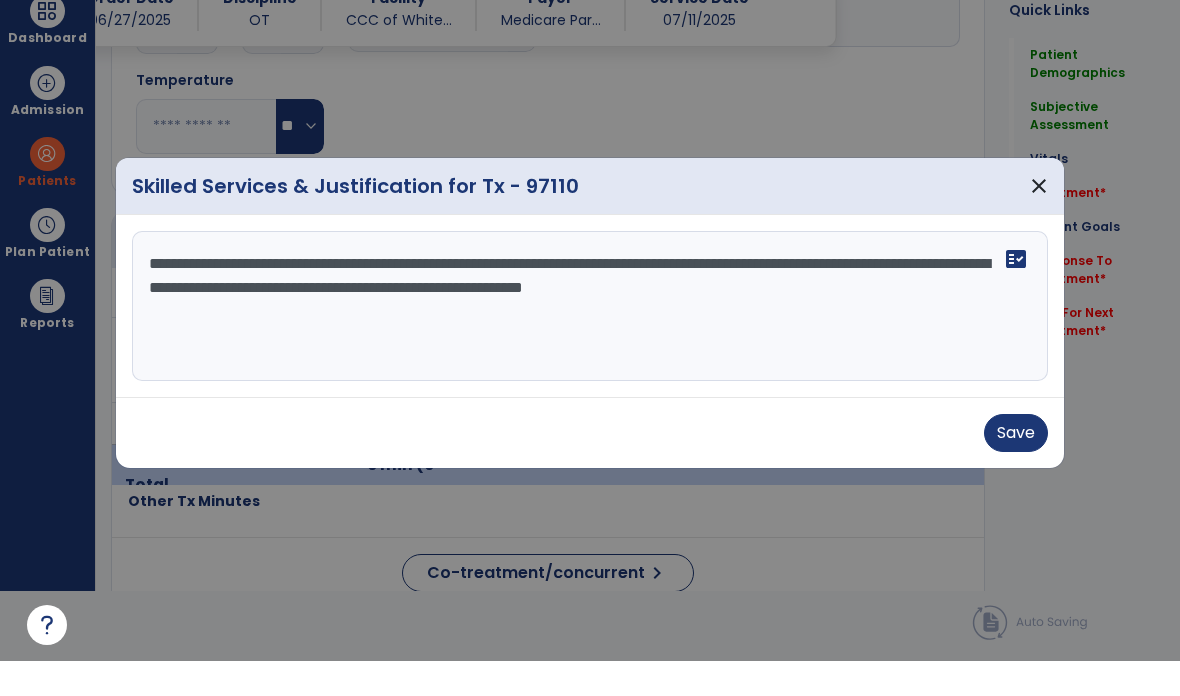 click on "**********" at bounding box center [590, 341] 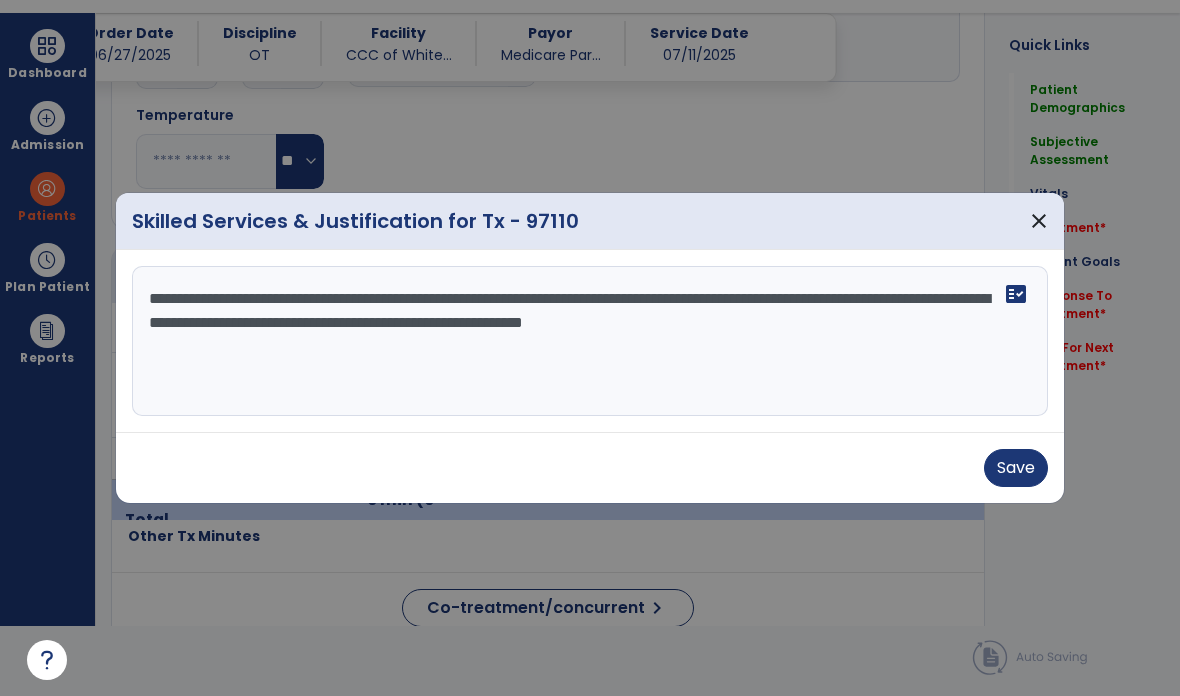 click on "Save" at bounding box center (1016, 468) 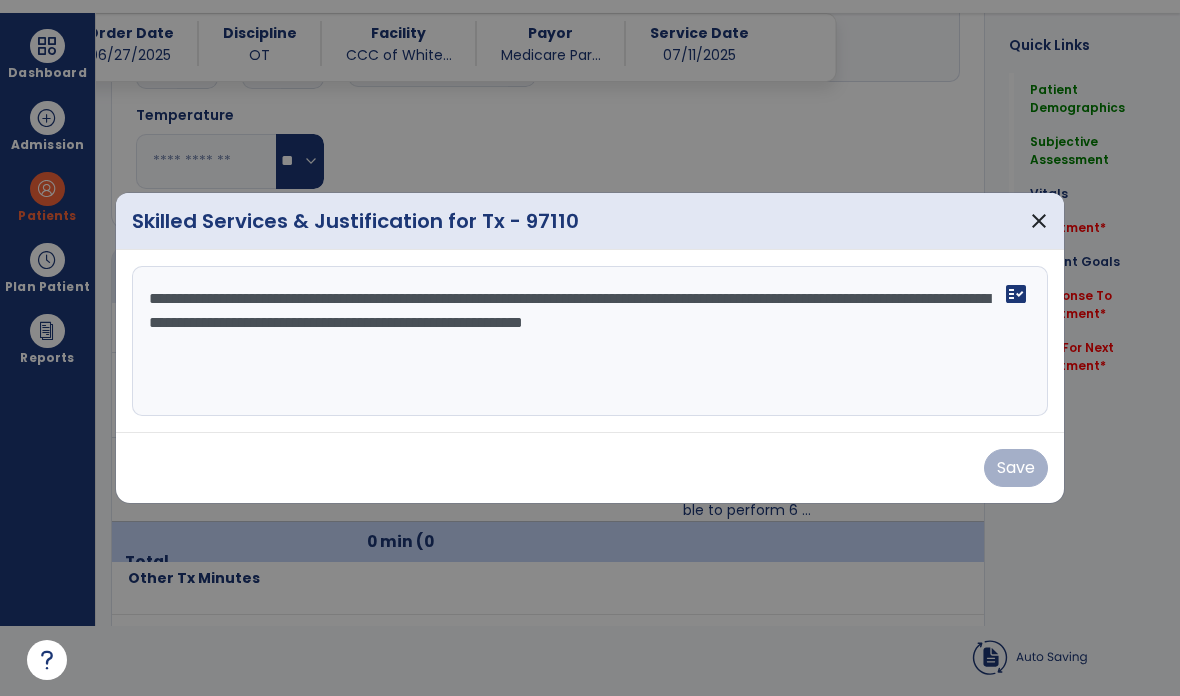 scroll, scrollTop: 70, scrollLeft: 0, axis: vertical 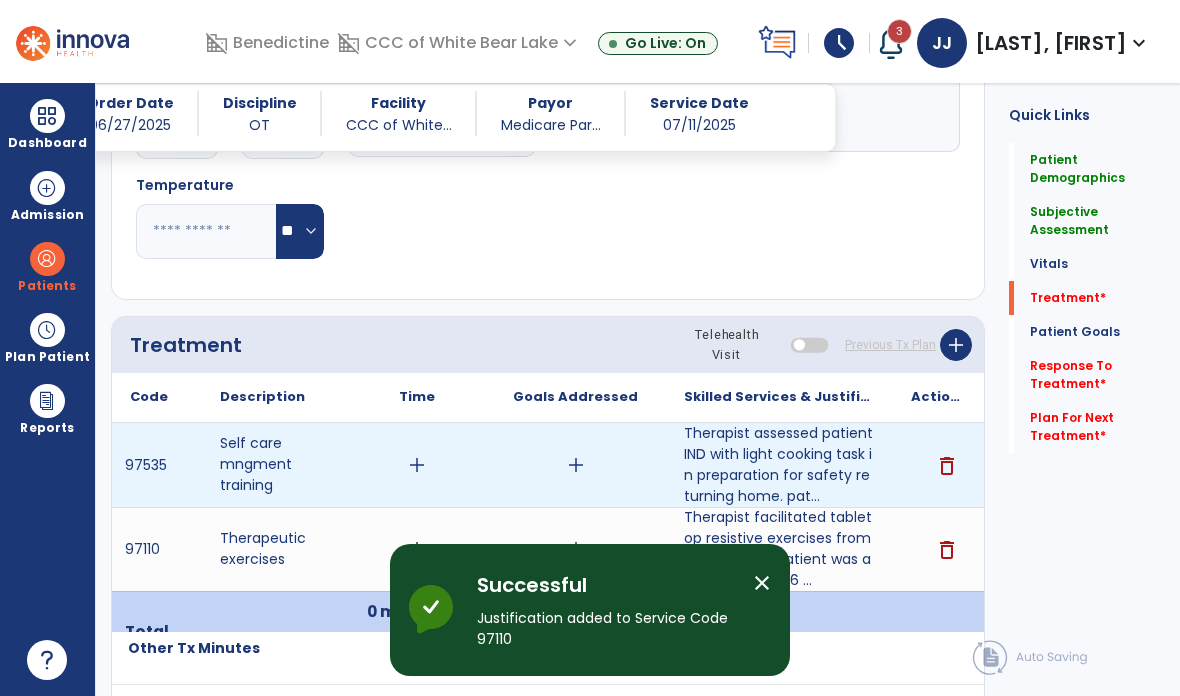 click on "add" at bounding box center (417, 465) 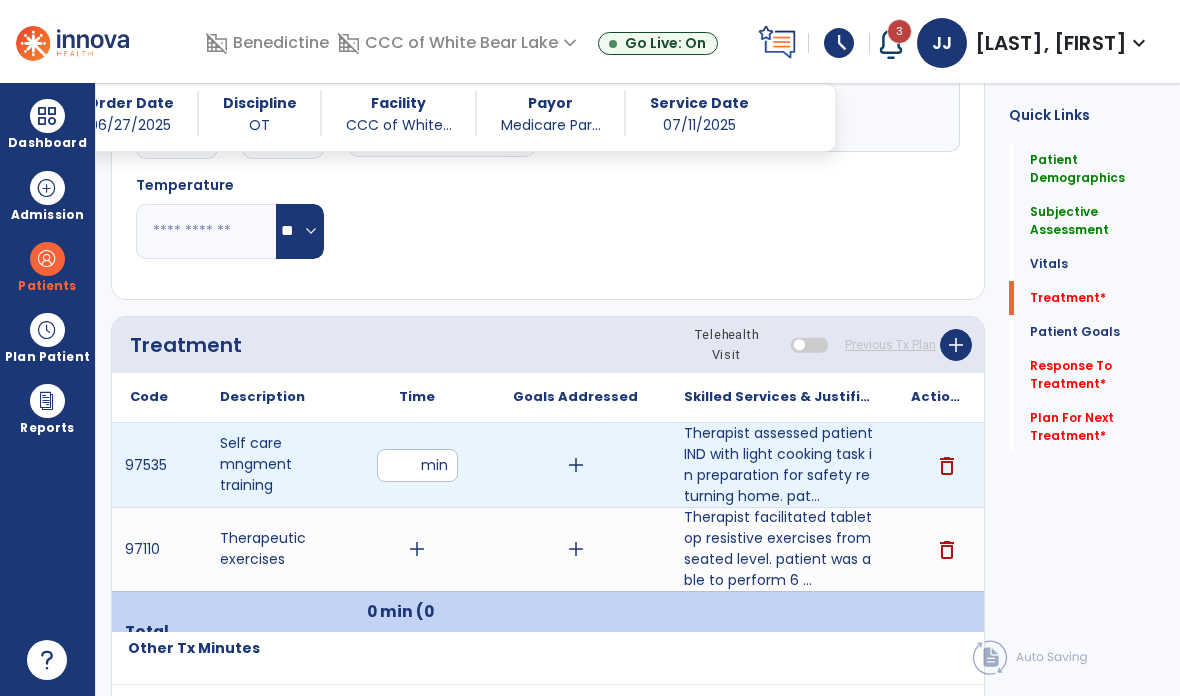 type on "**" 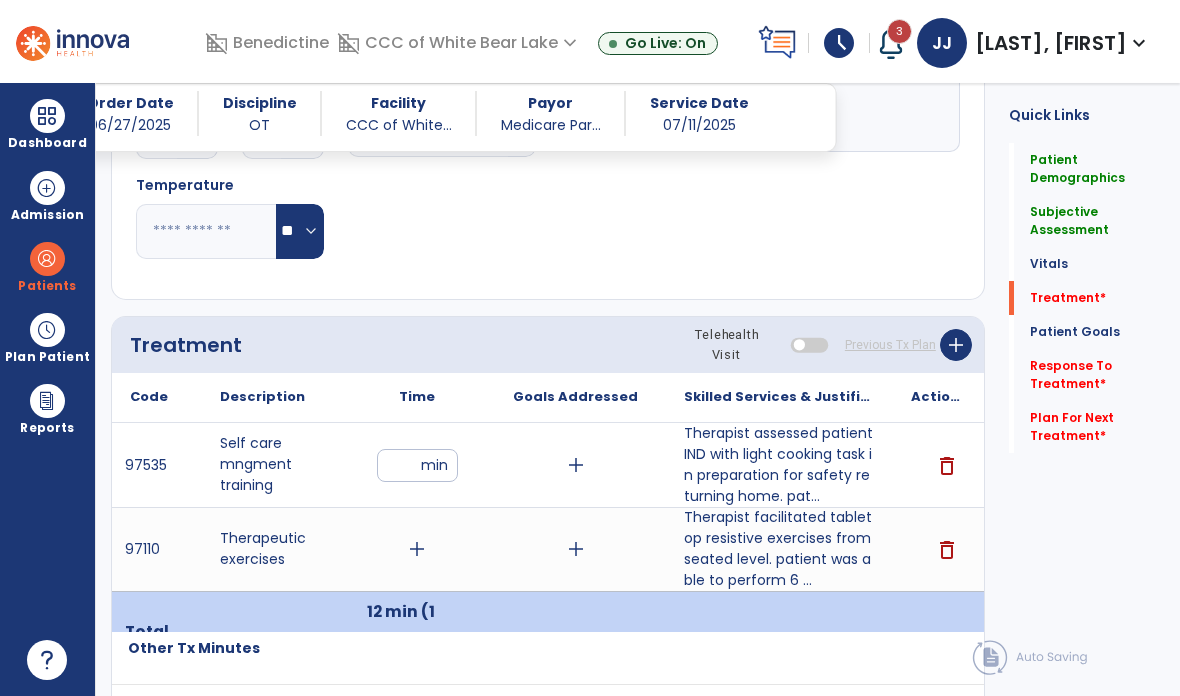 click on "**" at bounding box center [417, 465] 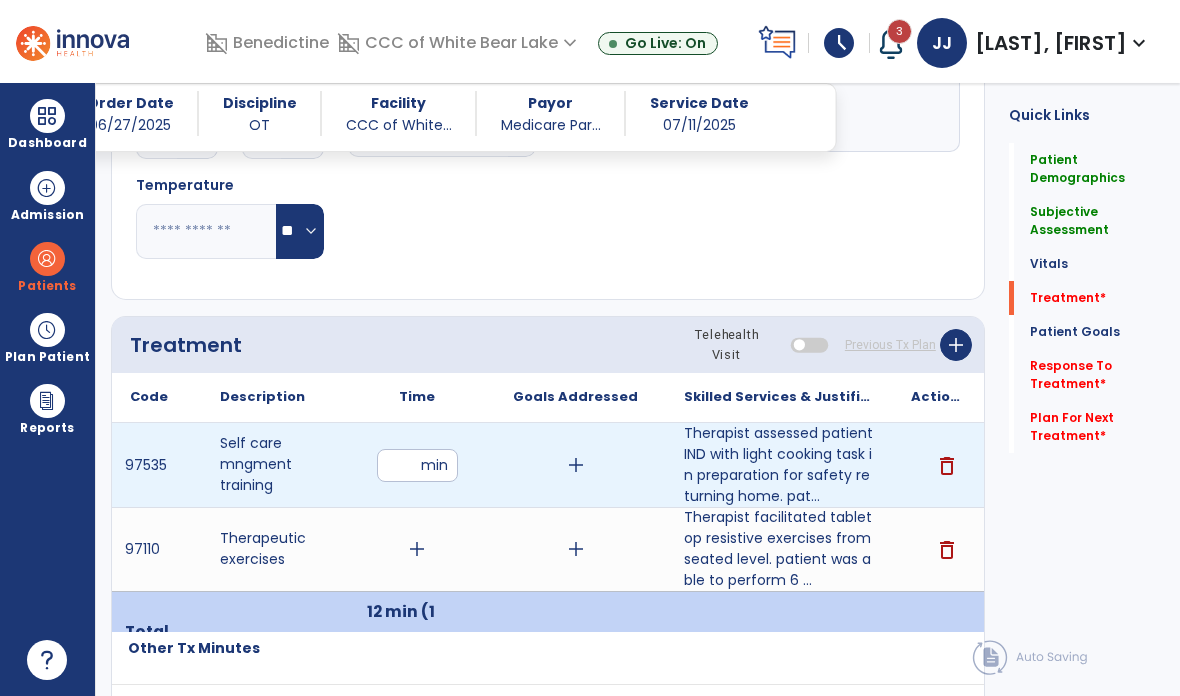 type on "*" 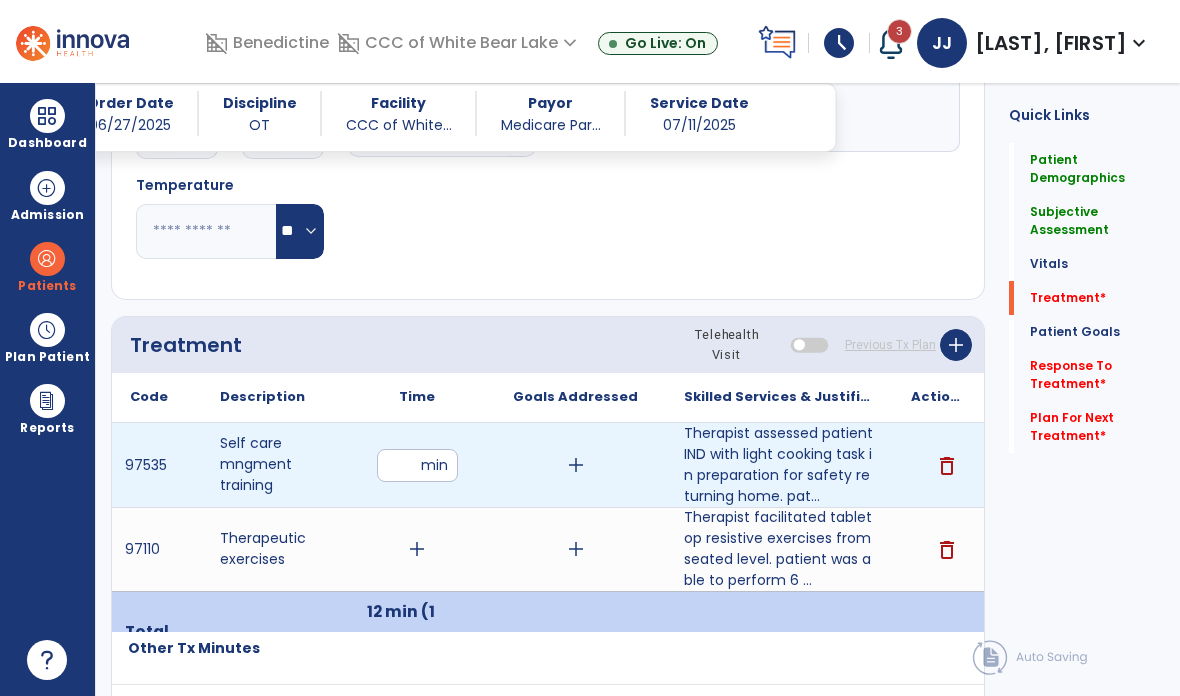 type on "**" 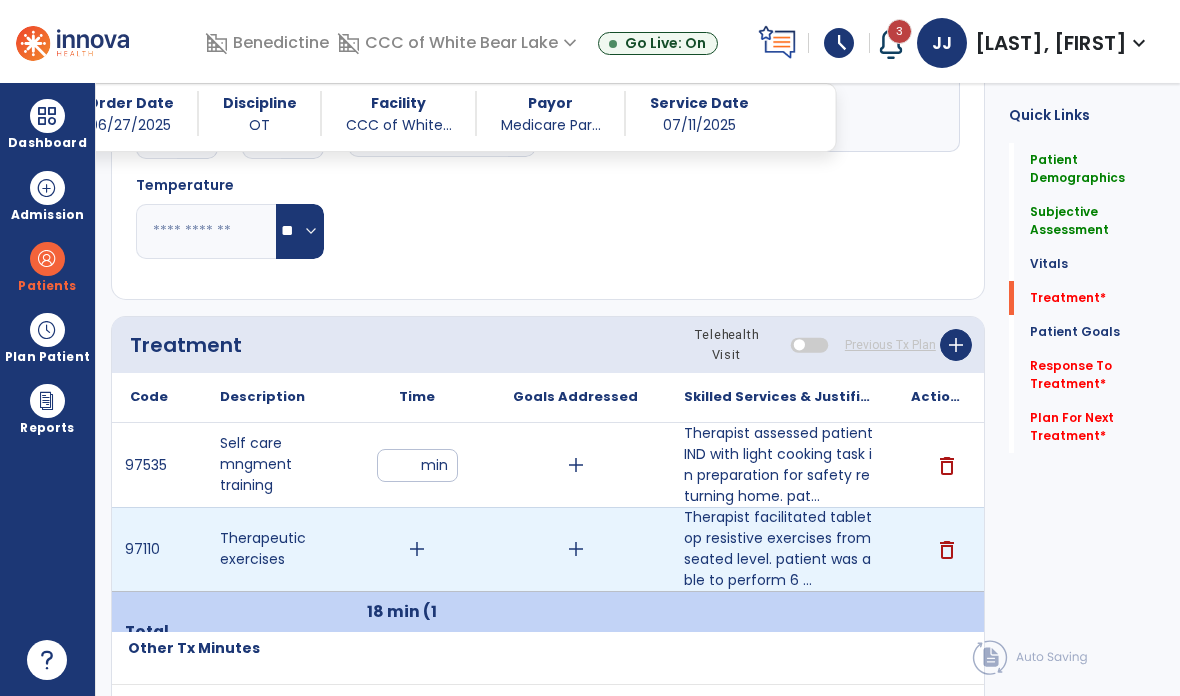 click on "add" at bounding box center (417, 549) 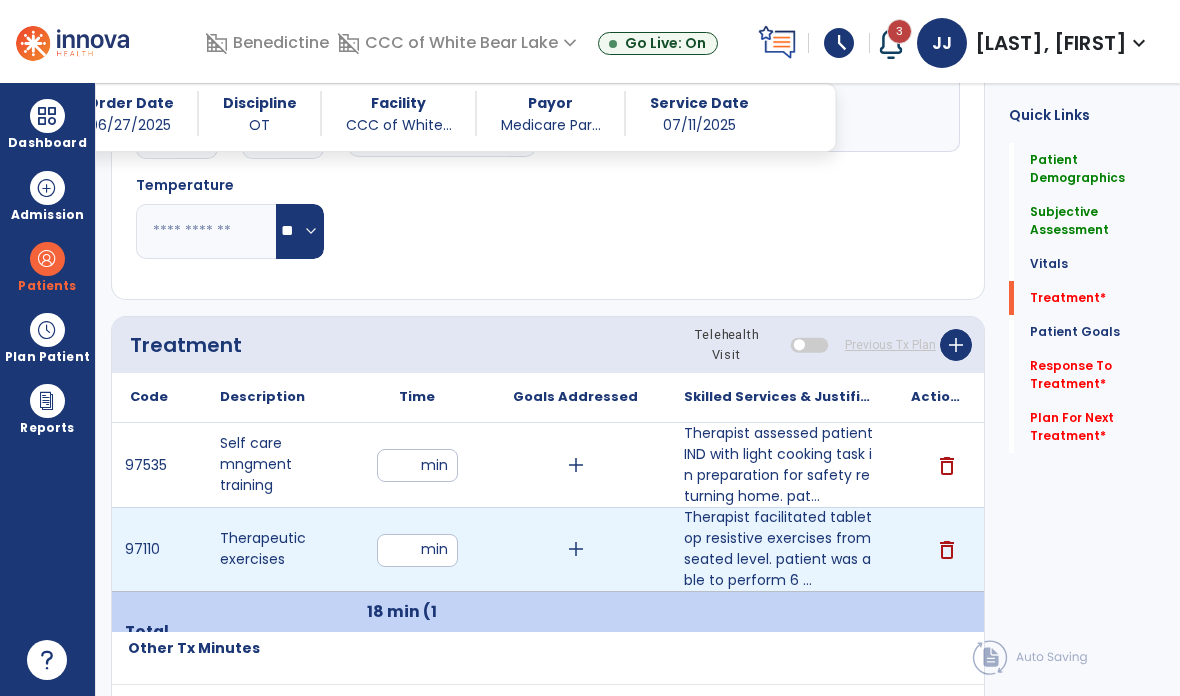 type on "**" 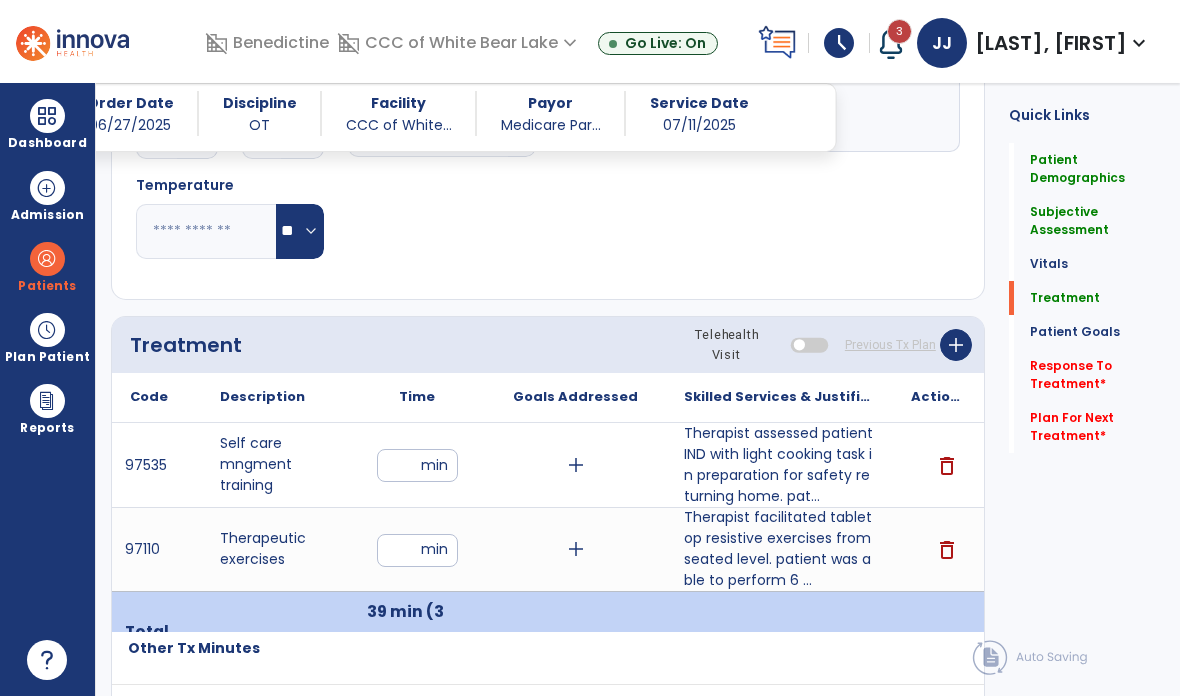 click on "**" at bounding box center (417, 550) 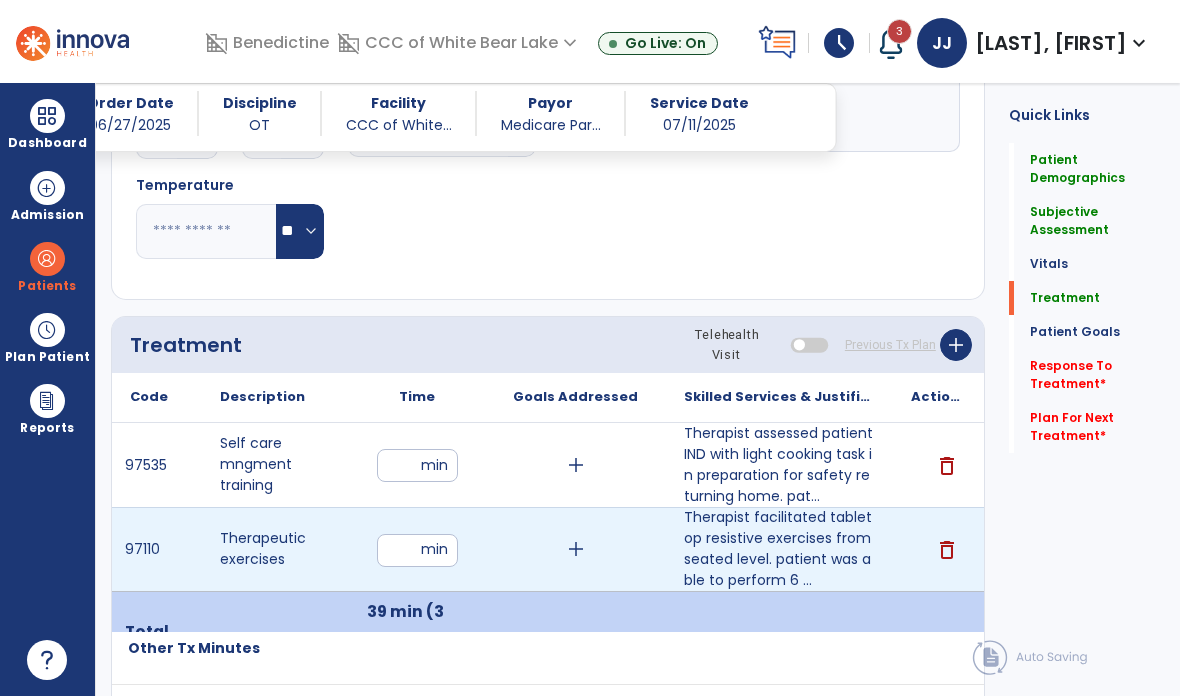 type on "**" 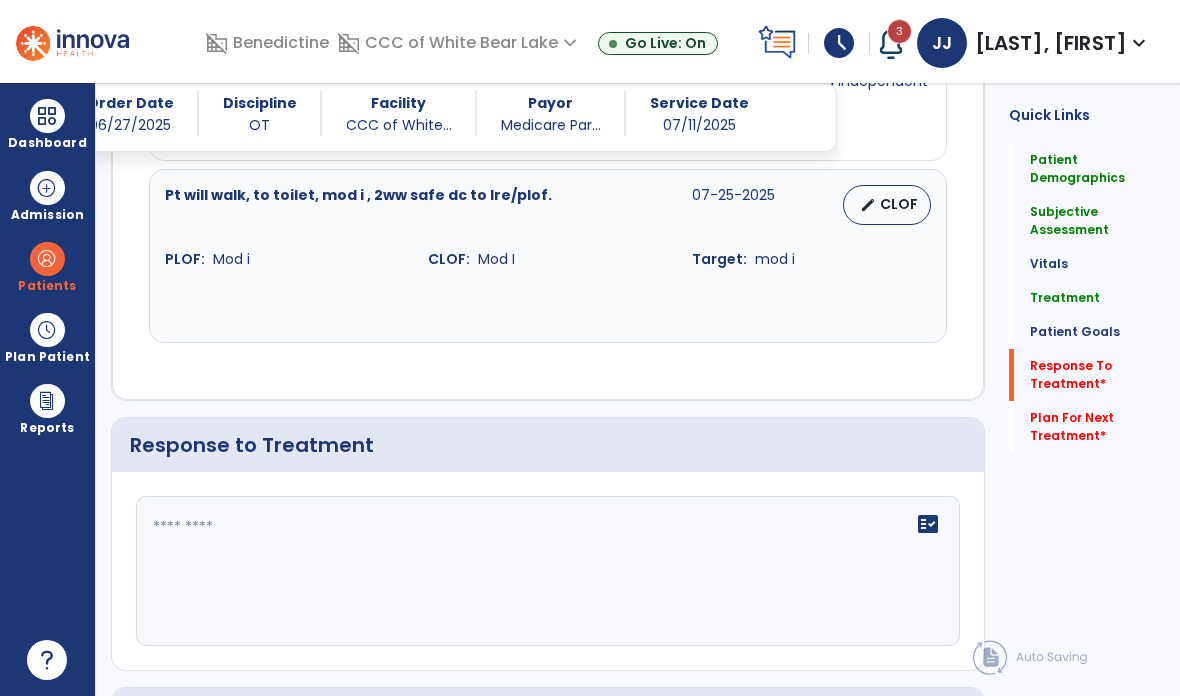 scroll, scrollTop: 2537, scrollLeft: 0, axis: vertical 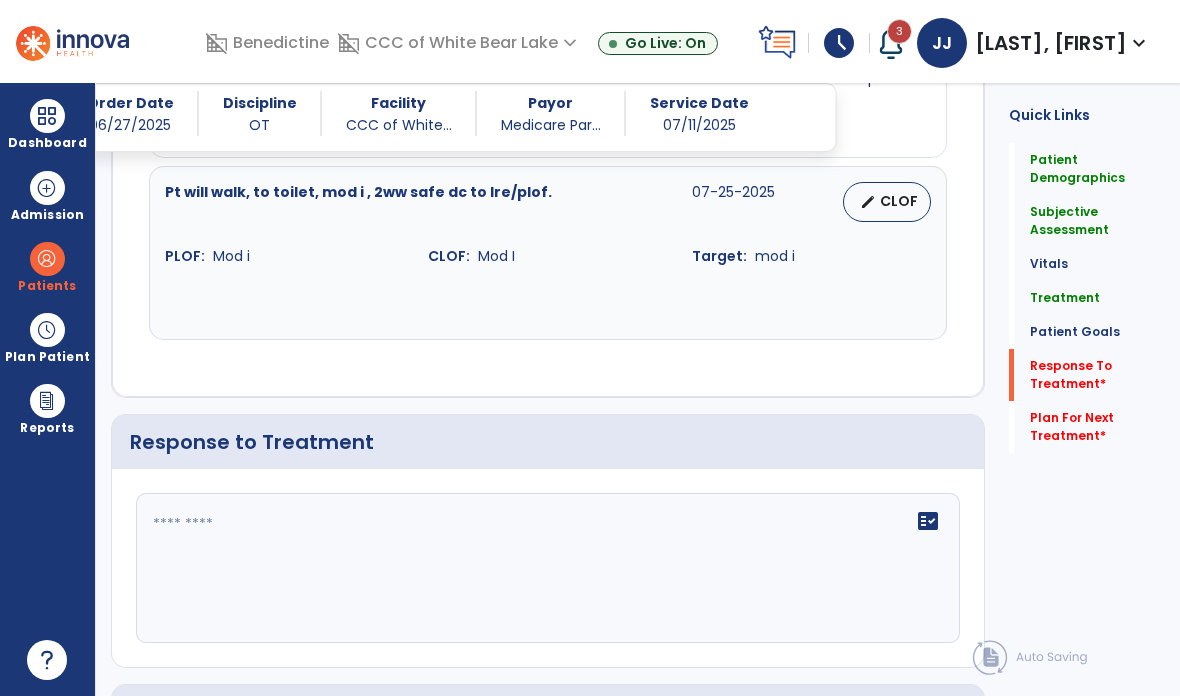 click on "fact_check" 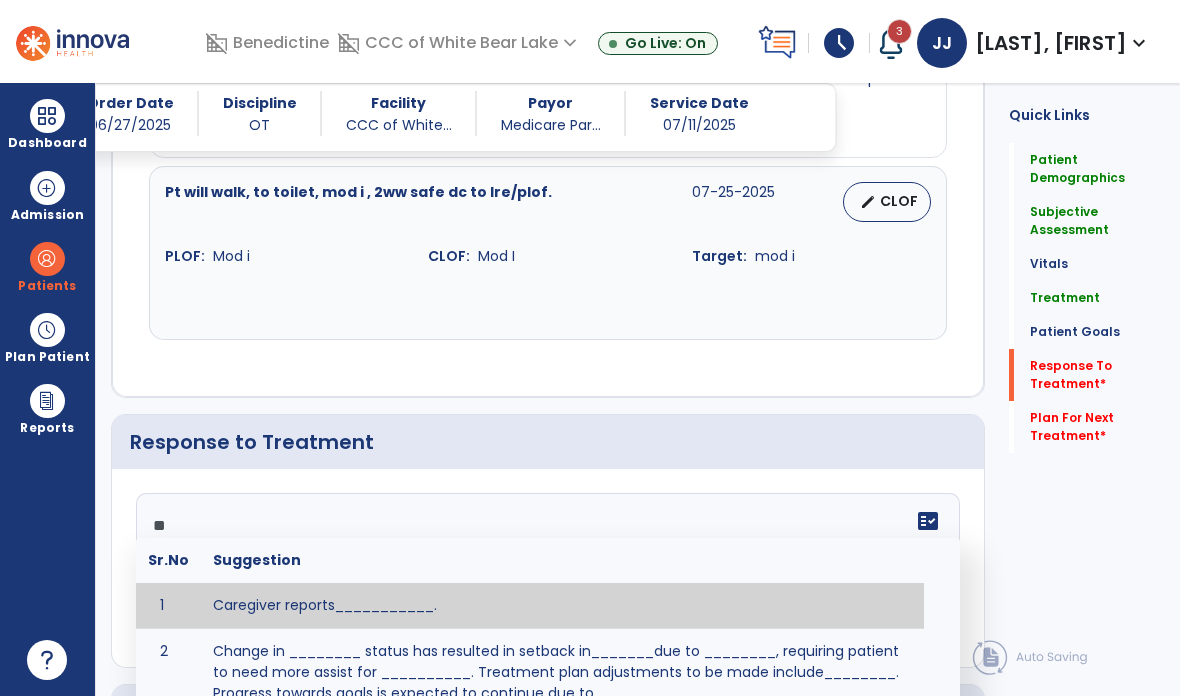 type on "**" 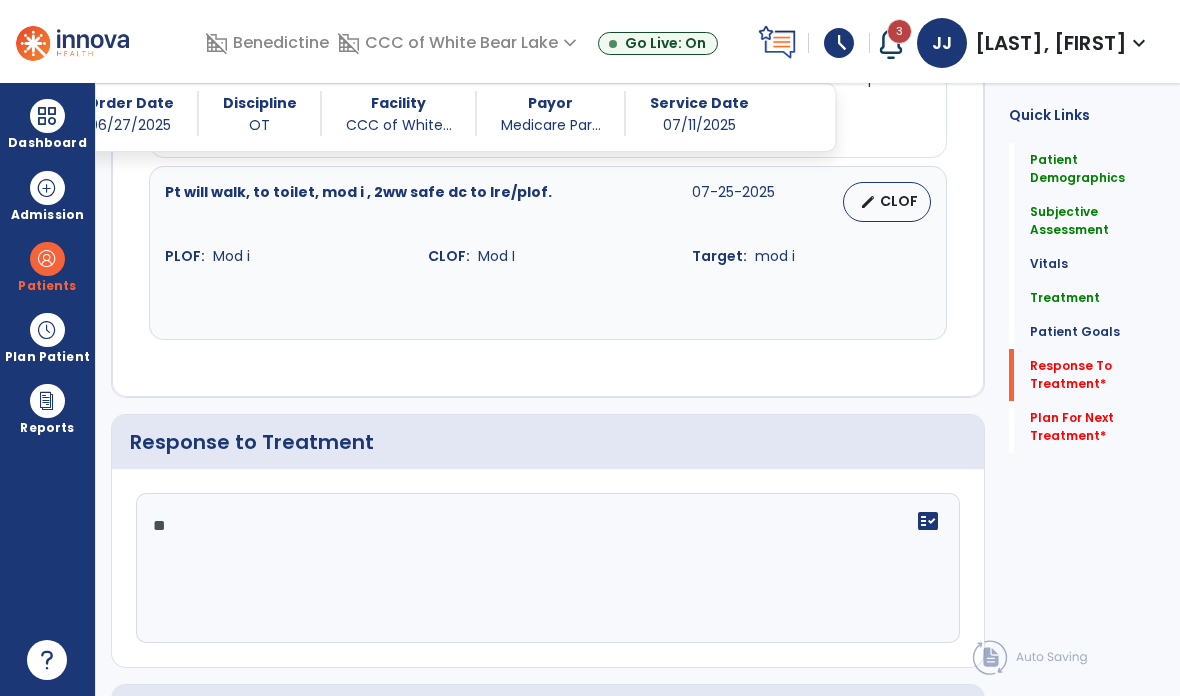 scroll, scrollTop: 80, scrollLeft: 0, axis: vertical 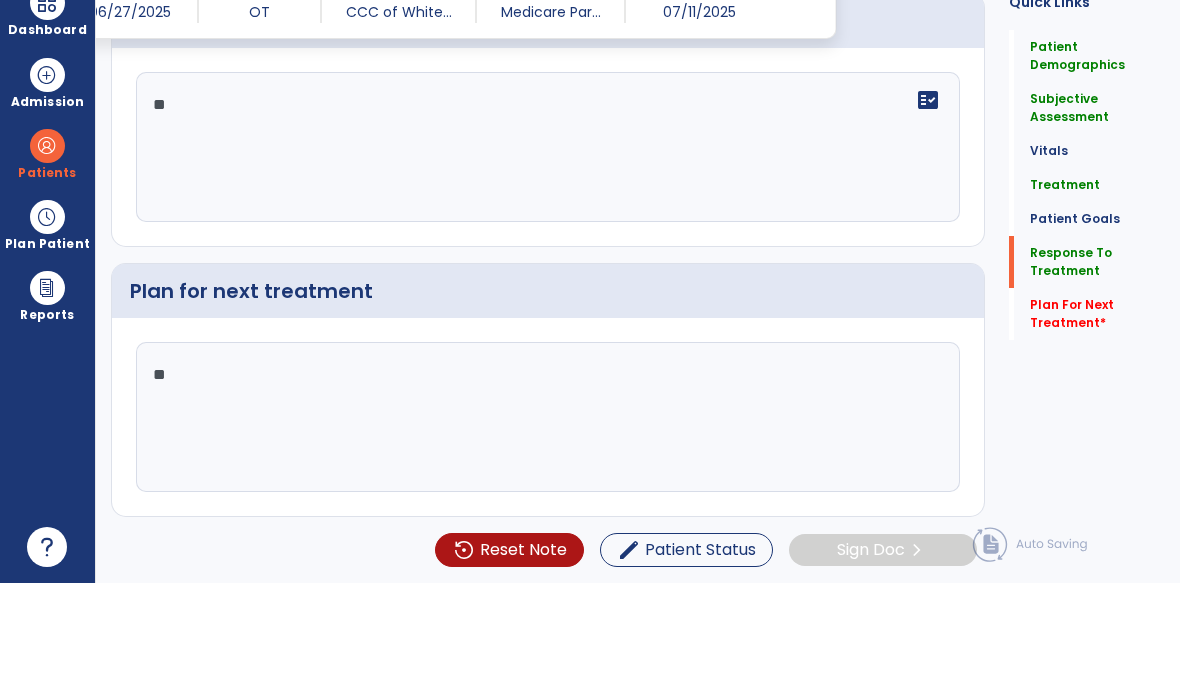 type on "*" 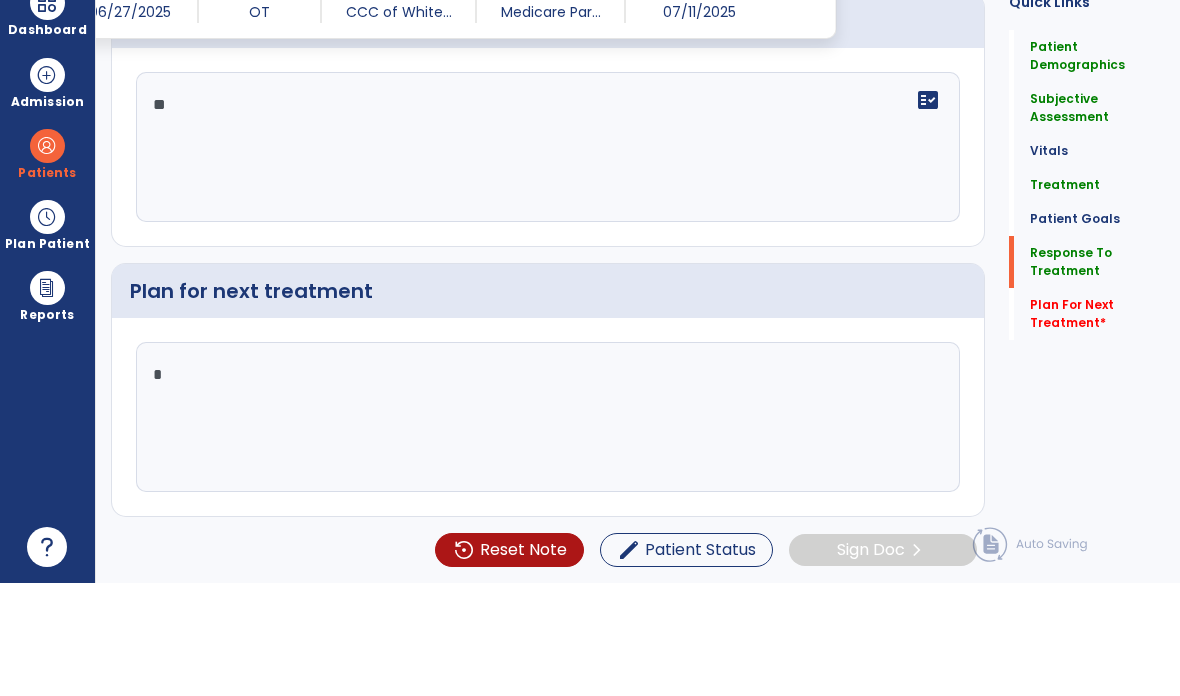 scroll, scrollTop: 2678, scrollLeft: 0, axis: vertical 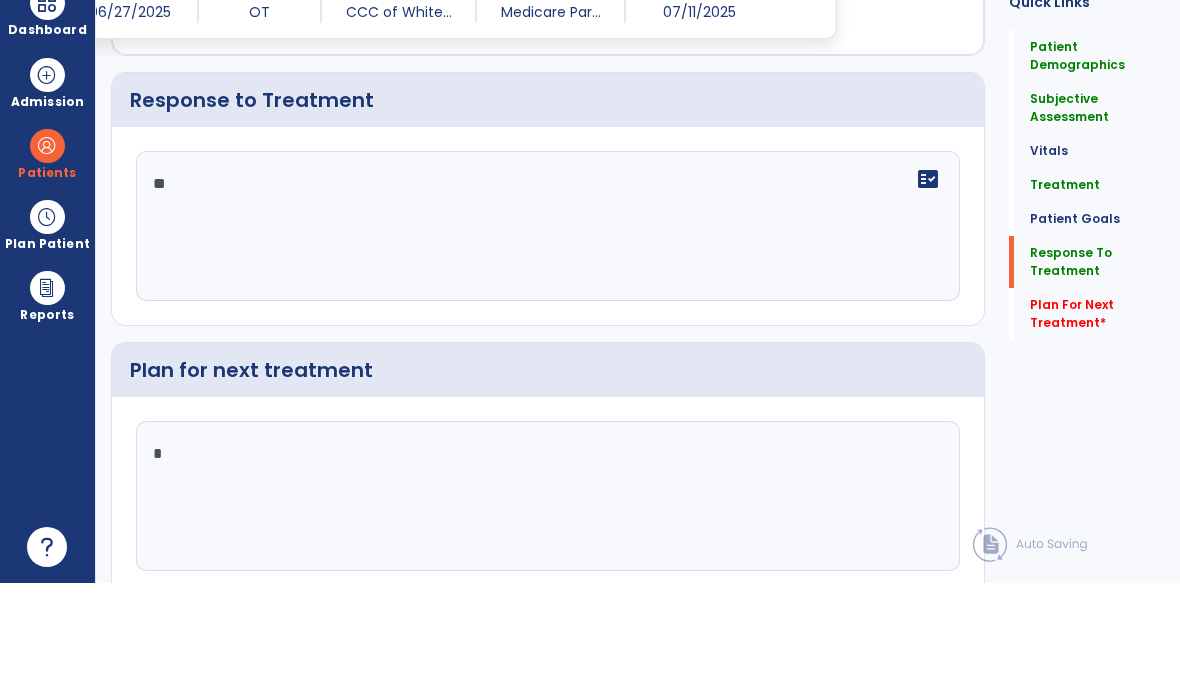 type 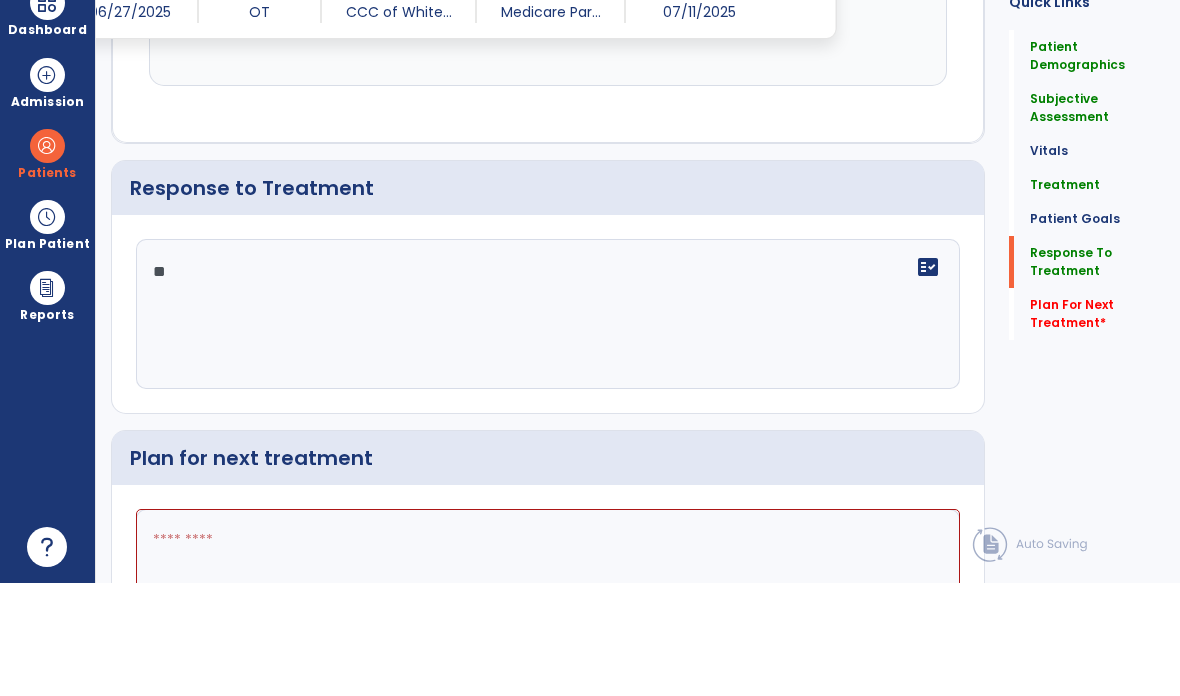 click on "**" 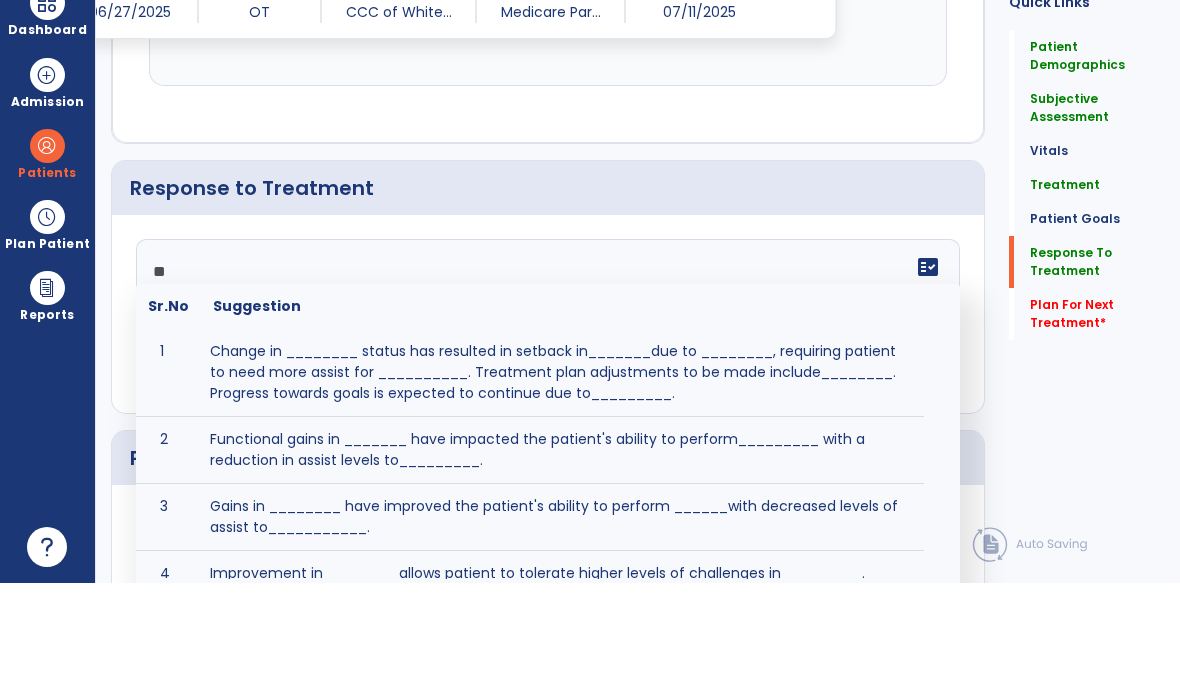 type on "*" 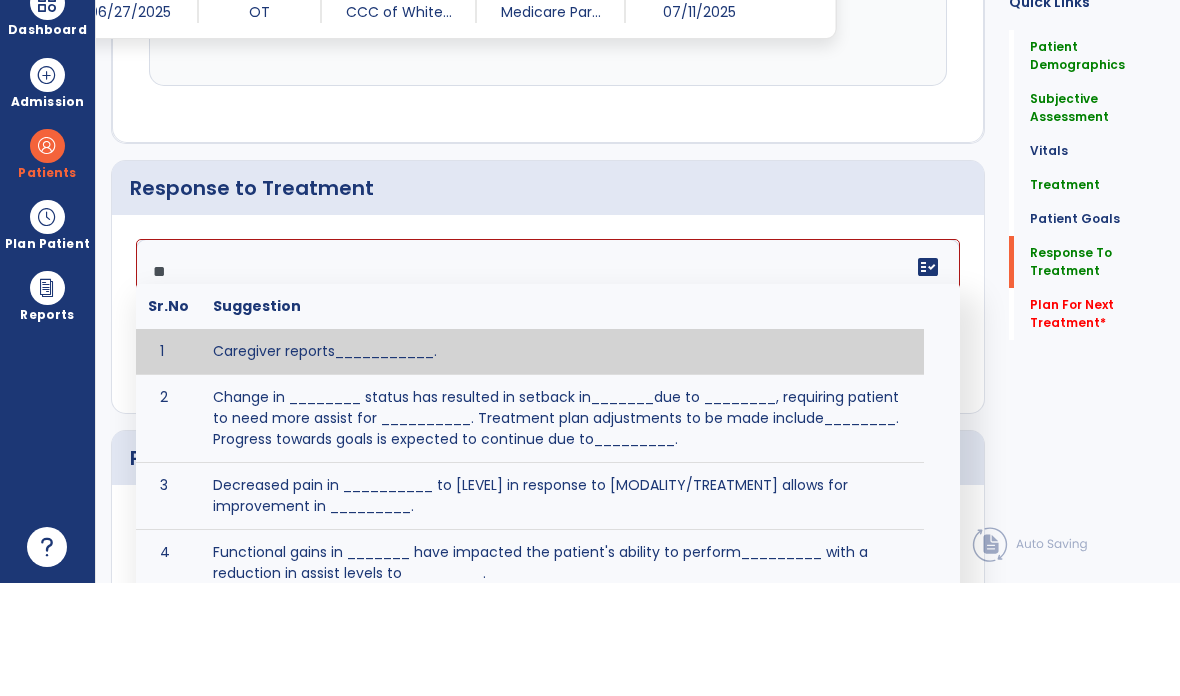 type on "**" 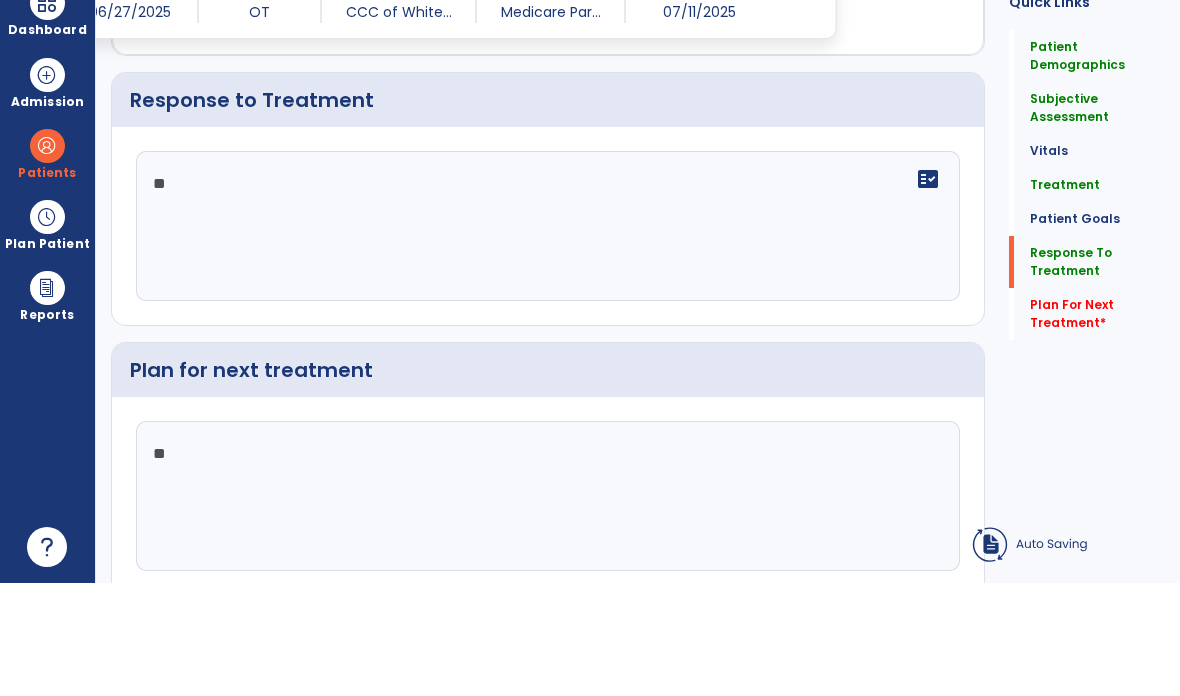 type on "*" 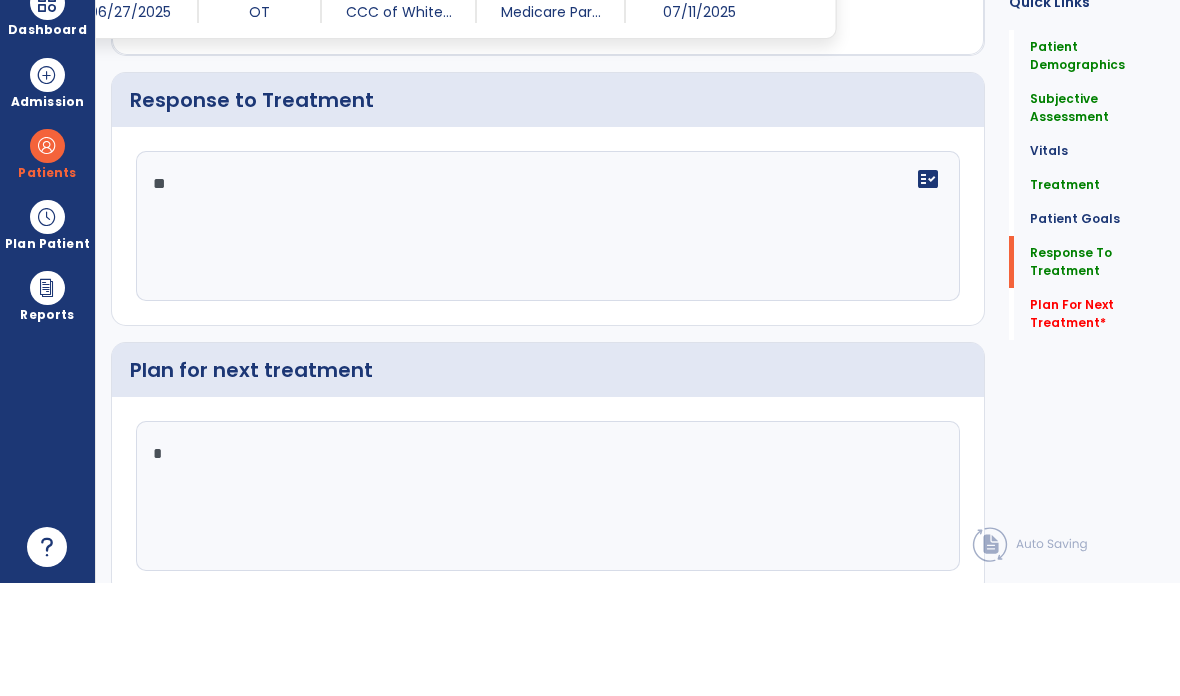 type 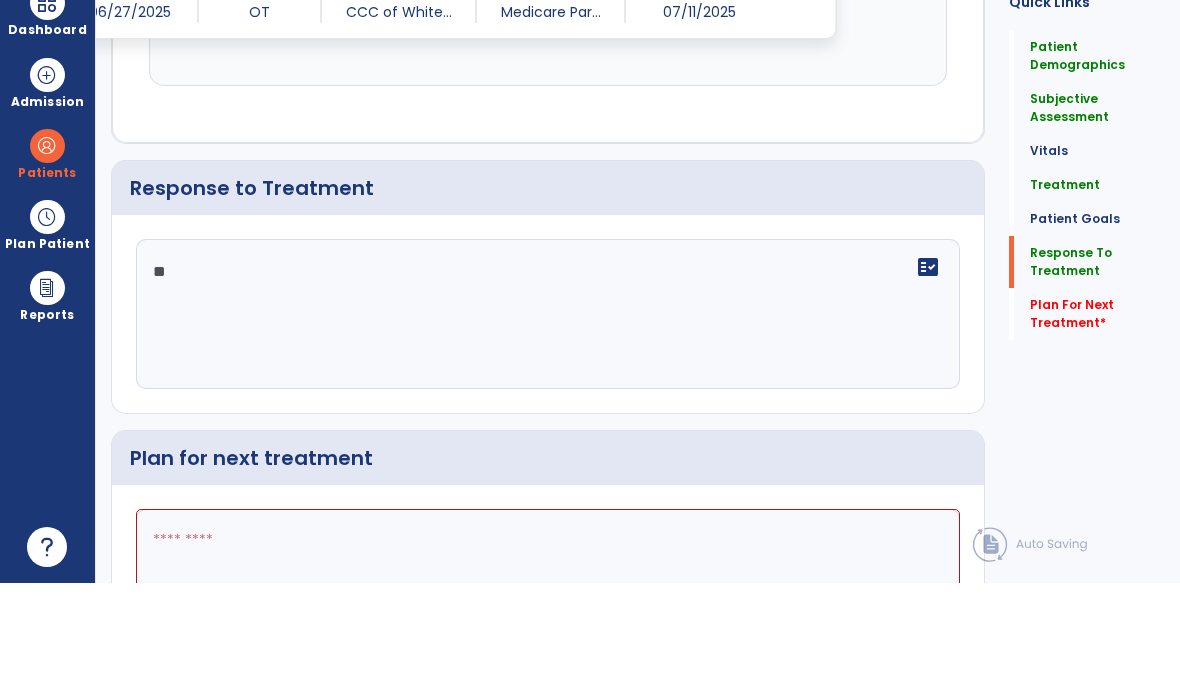 click on "**" 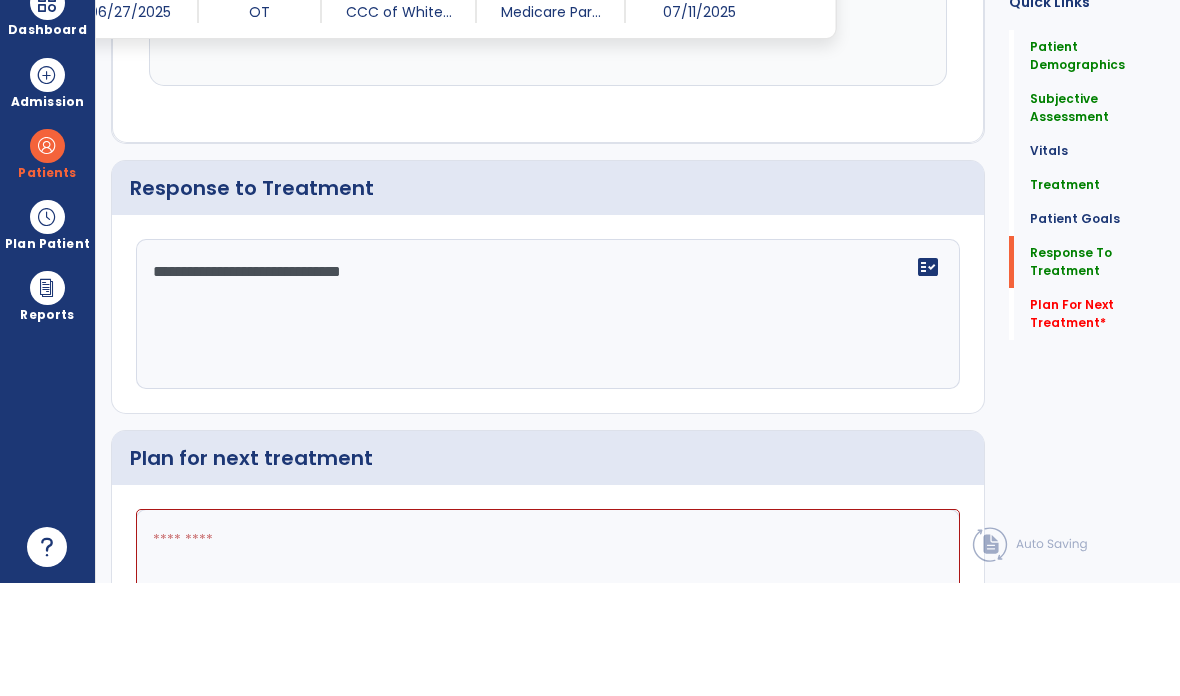type on "**********" 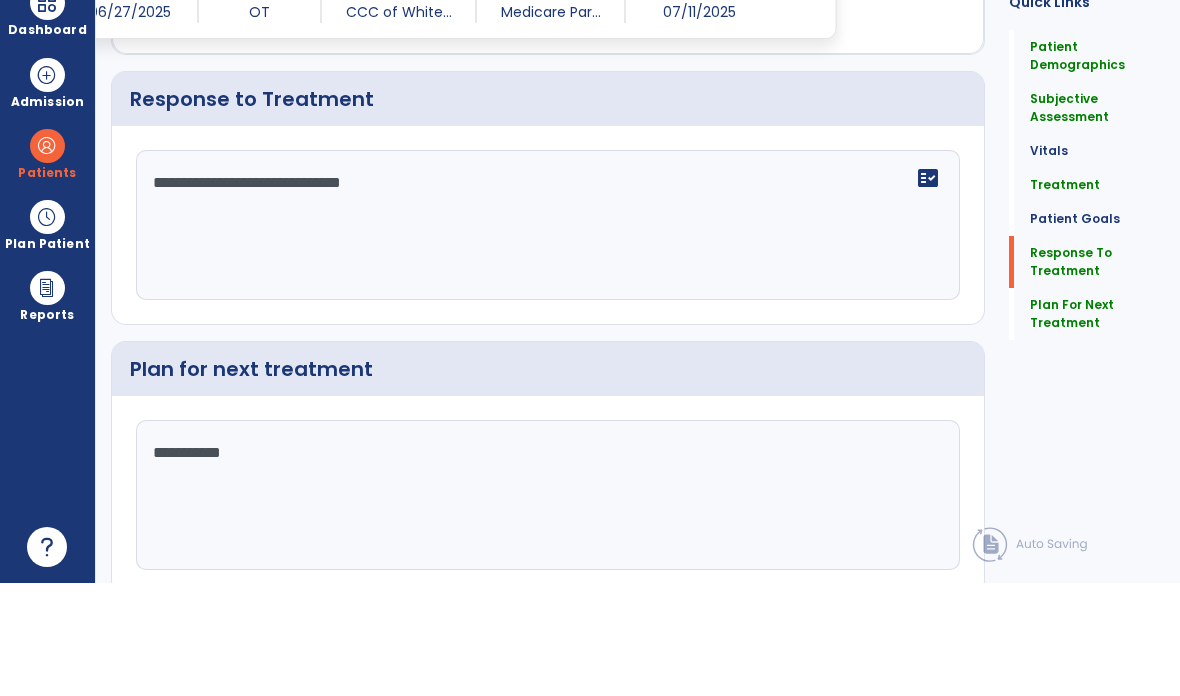scroll, scrollTop: 2766, scrollLeft: 0, axis: vertical 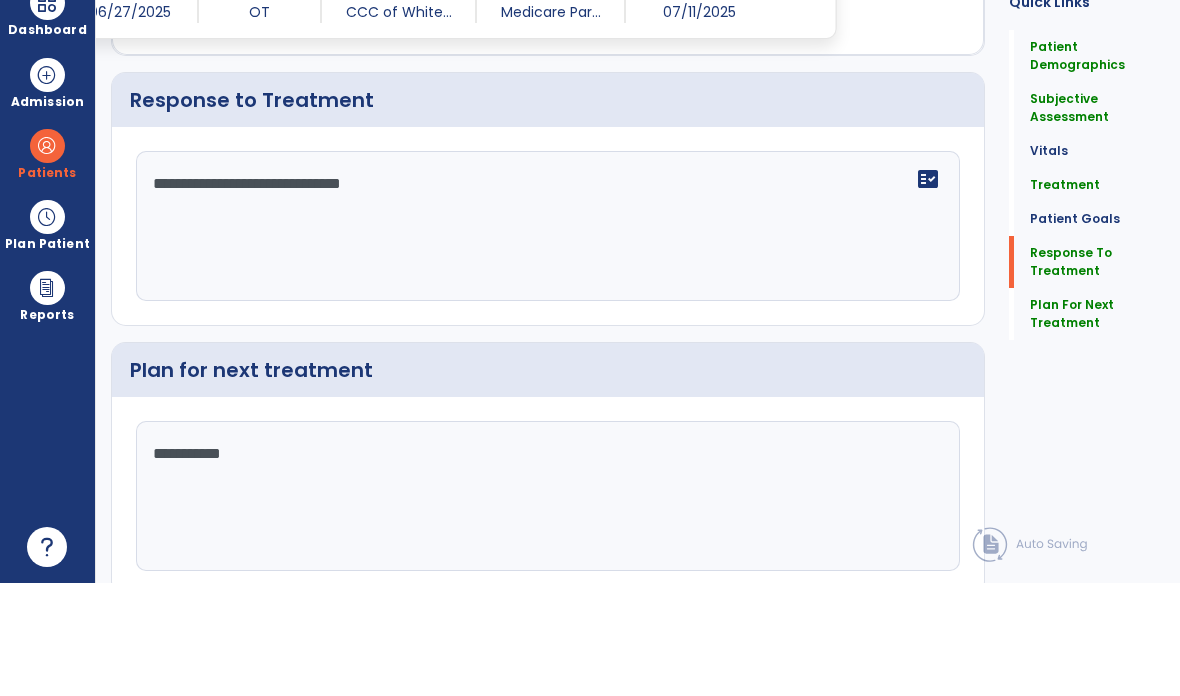type on "**********" 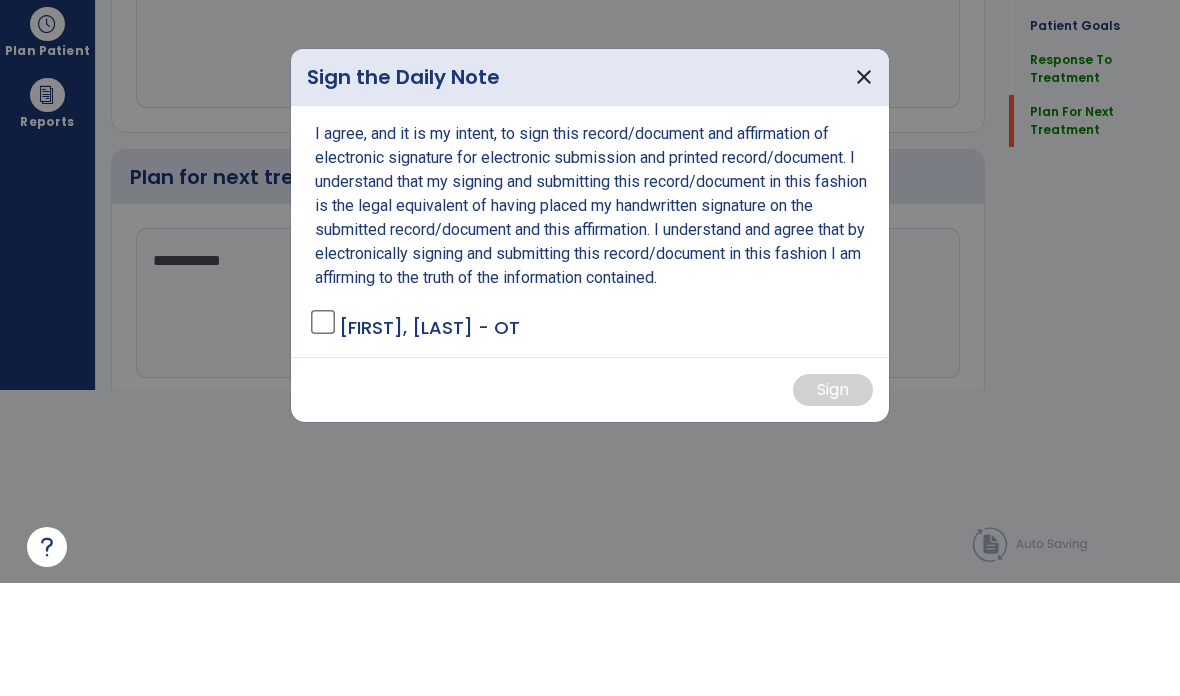 scroll, scrollTop: 0, scrollLeft: 0, axis: both 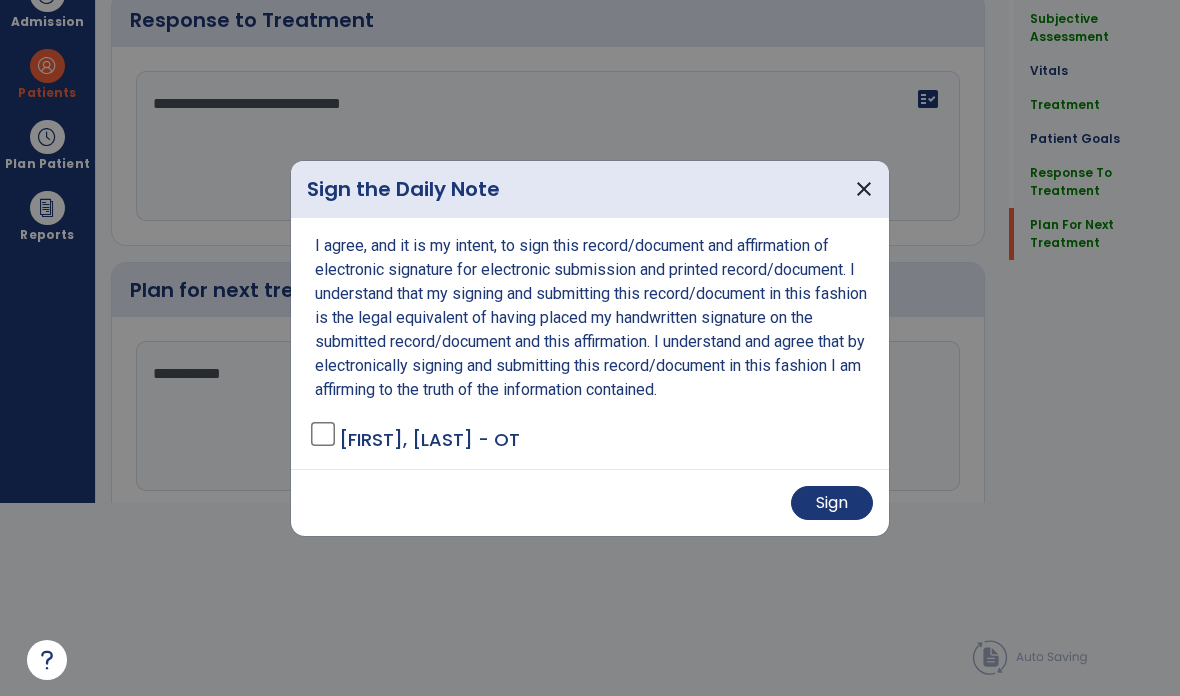 click on "Sign" at bounding box center [832, 503] 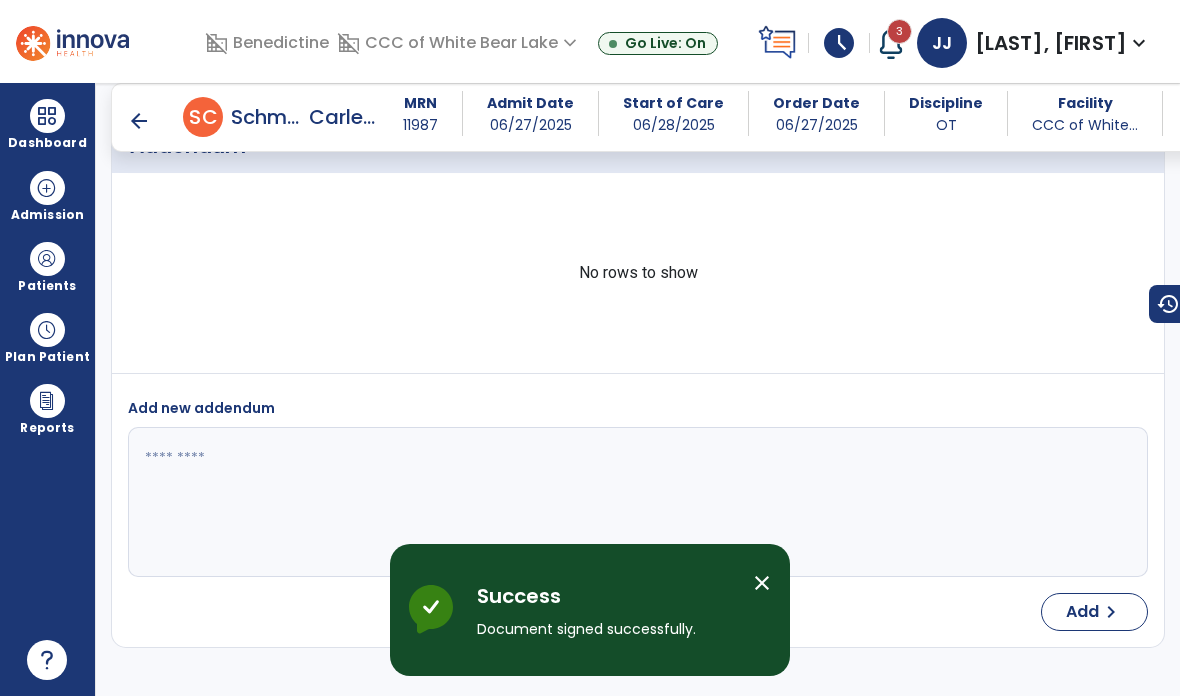 scroll, scrollTop: 80, scrollLeft: 0, axis: vertical 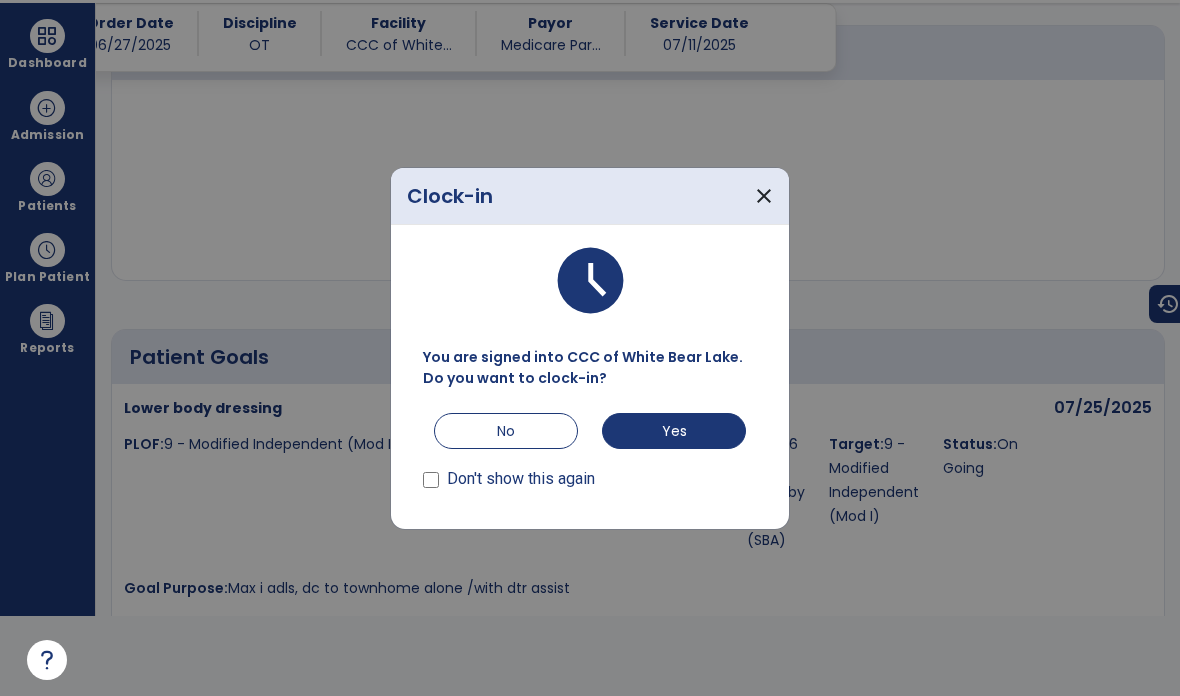 click on "Don't show this again" at bounding box center [509, 483] 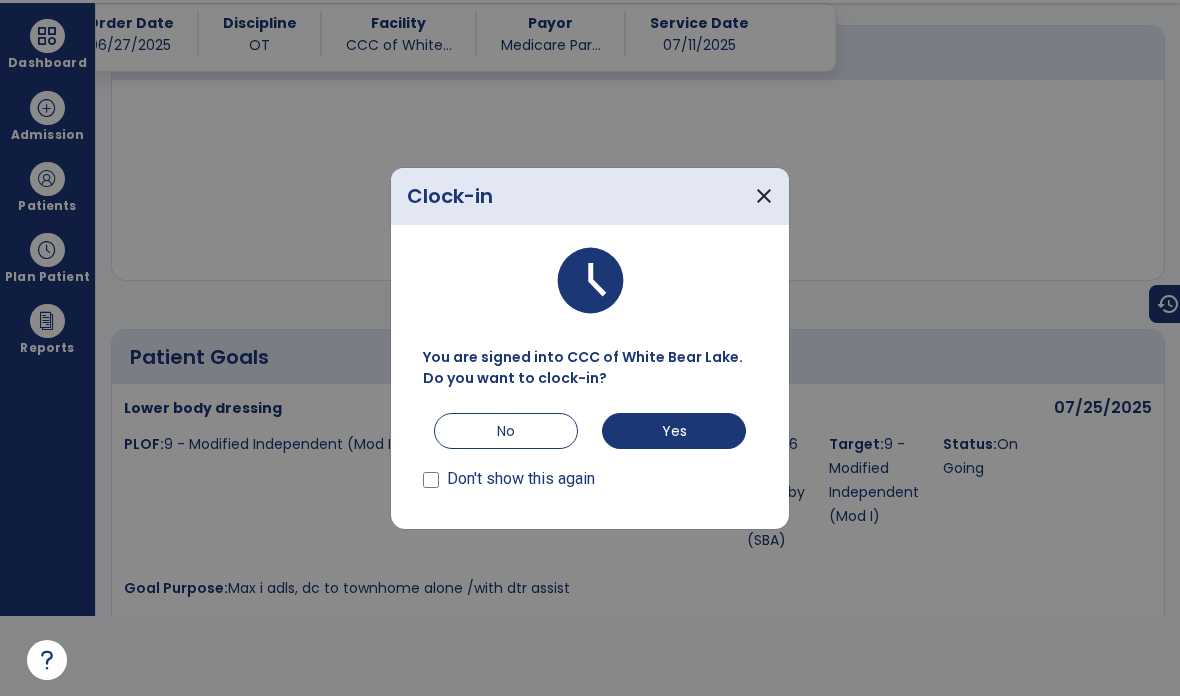 click on "Clock-in   close" at bounding box center (590, 196) 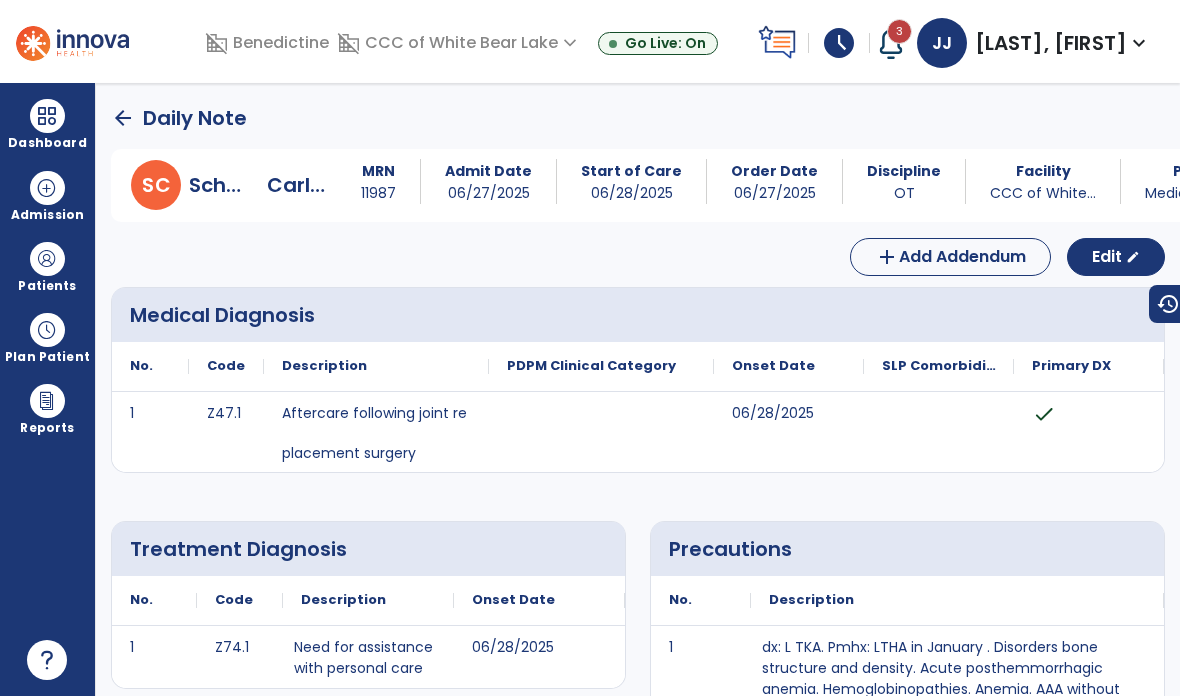 scroll, scrollTop: 0, scrollLeft: 0, axis: both 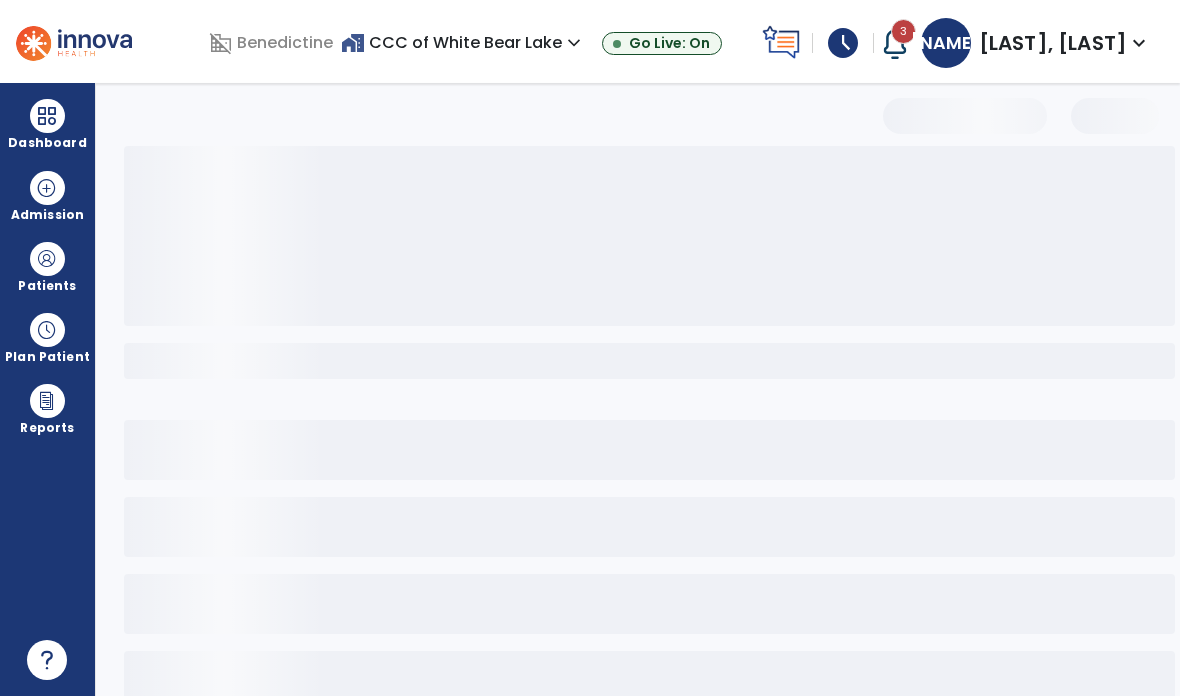 click on "schedule" at bounding box center (843, 43) 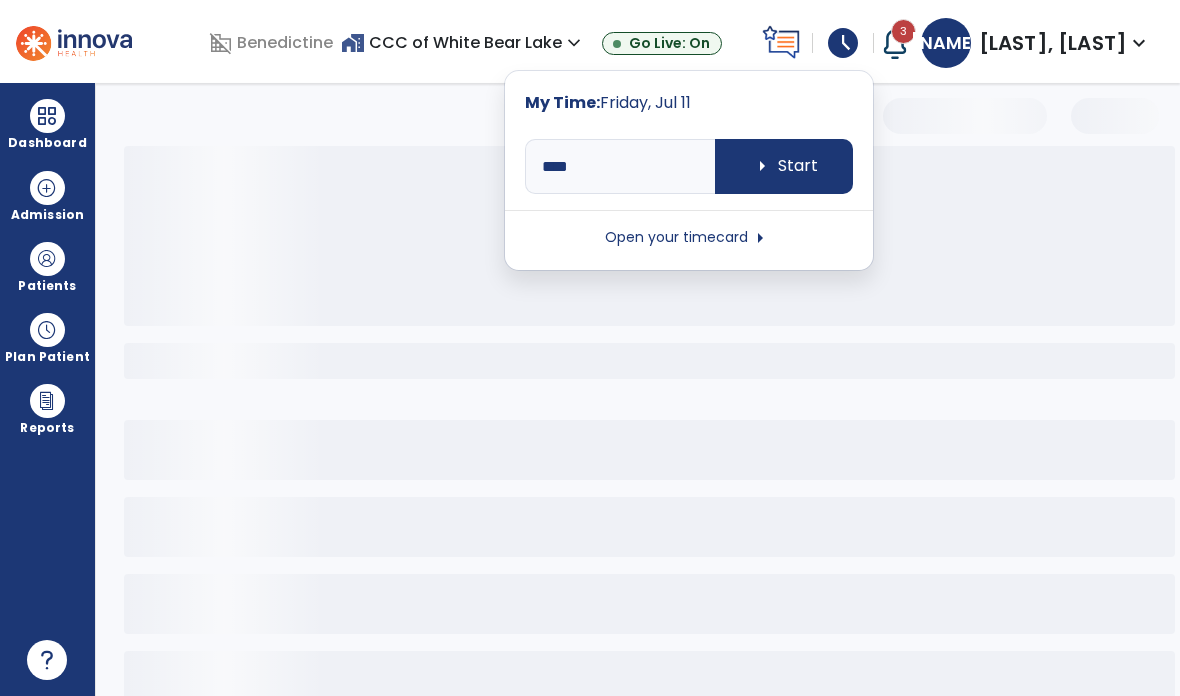 click on "Open your timecard  arrow_right" at bounding box center [689, 238] 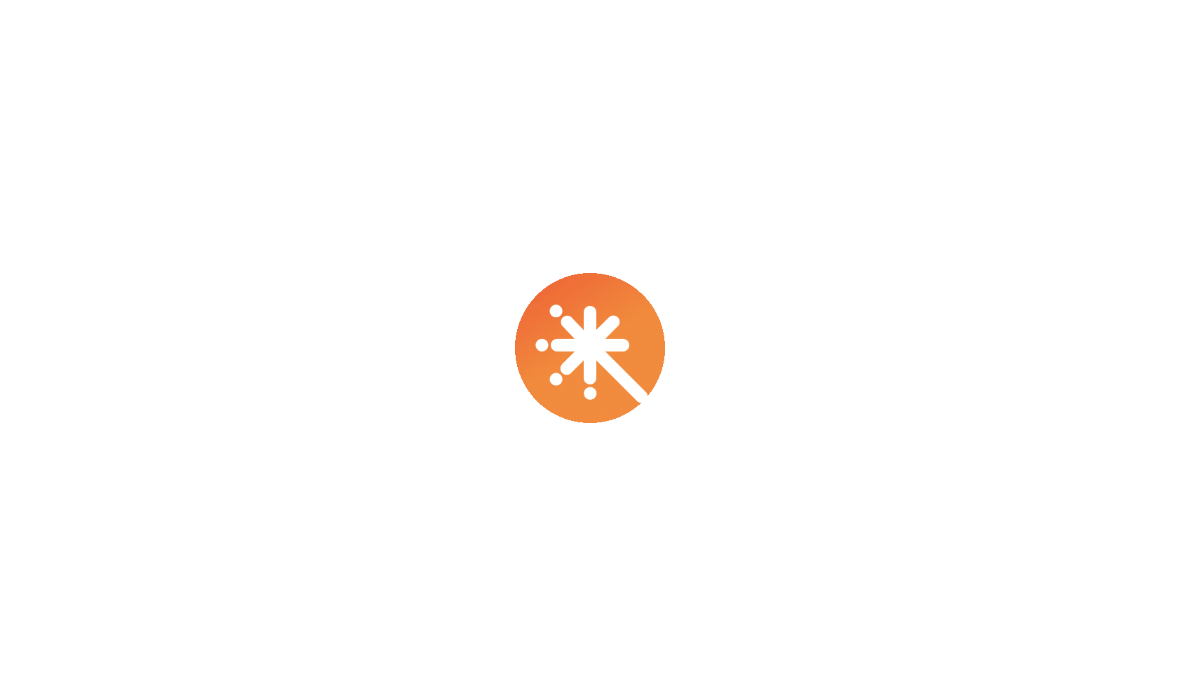 scroll, scrollTop: 0, scrollLeft: 0, axis: both 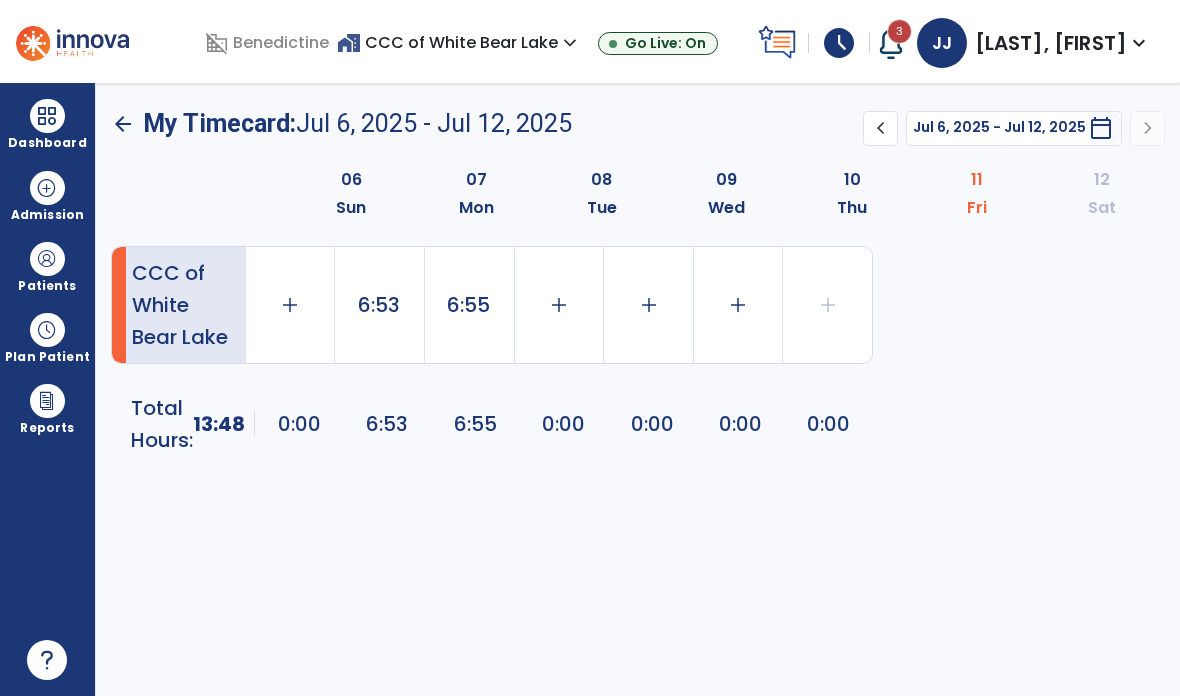 click on "add" 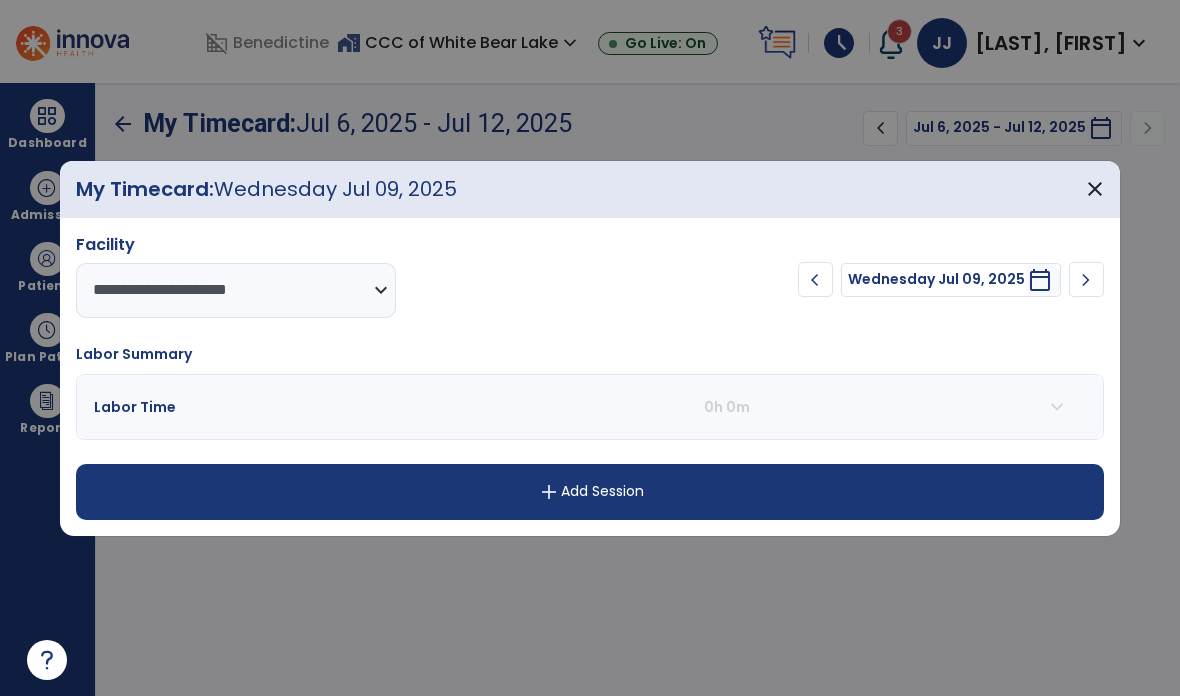 click on "close" at bounding box center [1095, 189] 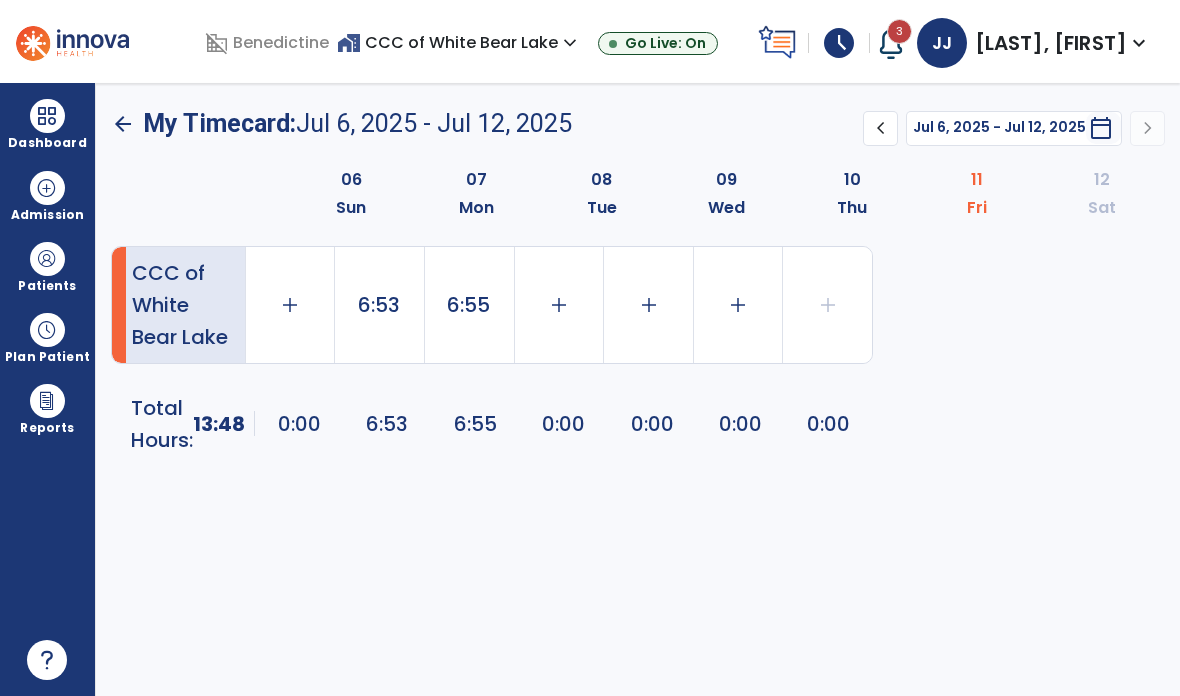 click on "add" 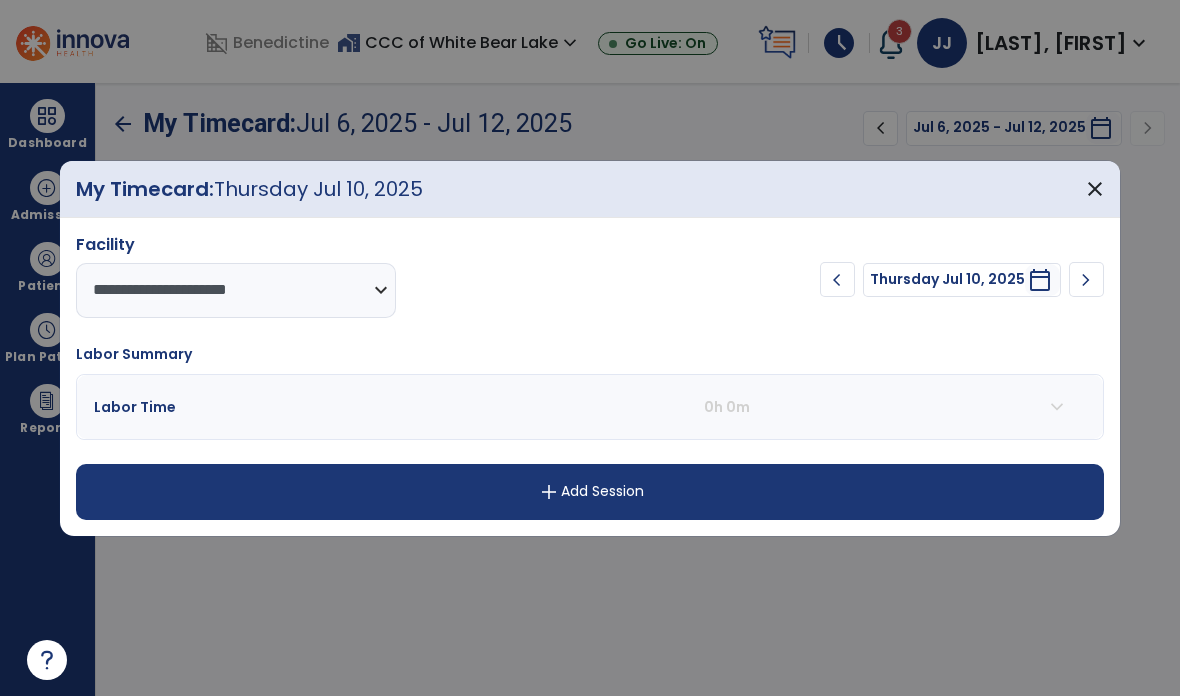 click on "chevron_right" at bounding box center (1086, 280) 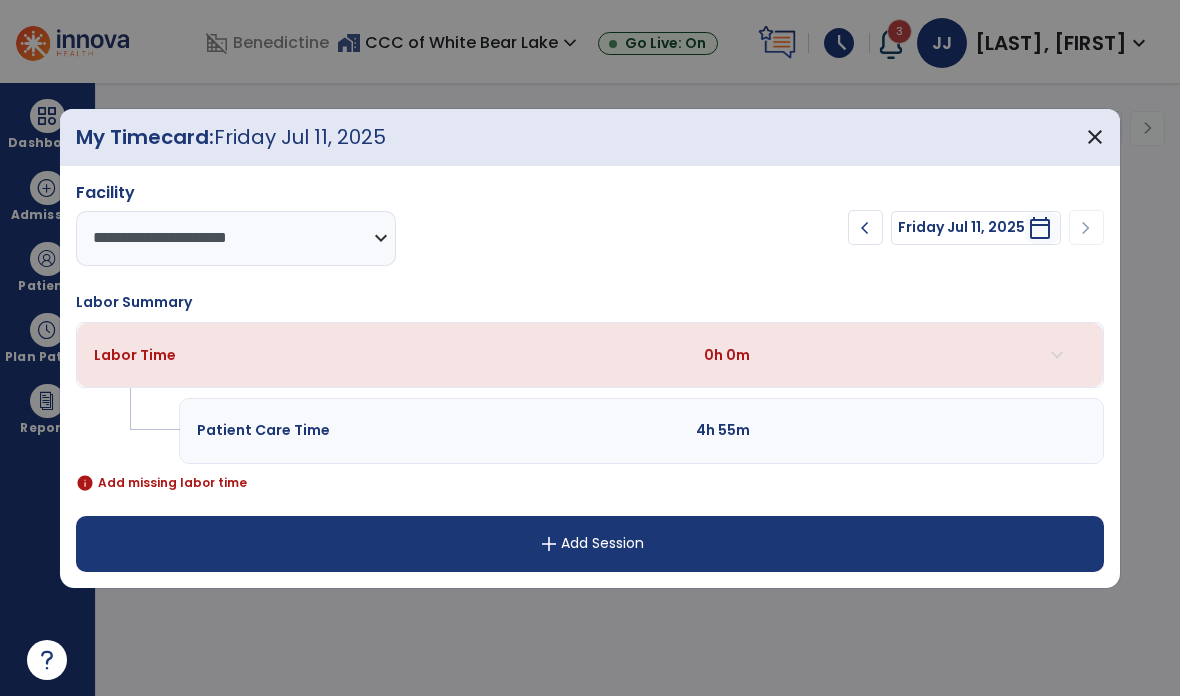 click on "add  Add Session" at bounding box center [590, 544] 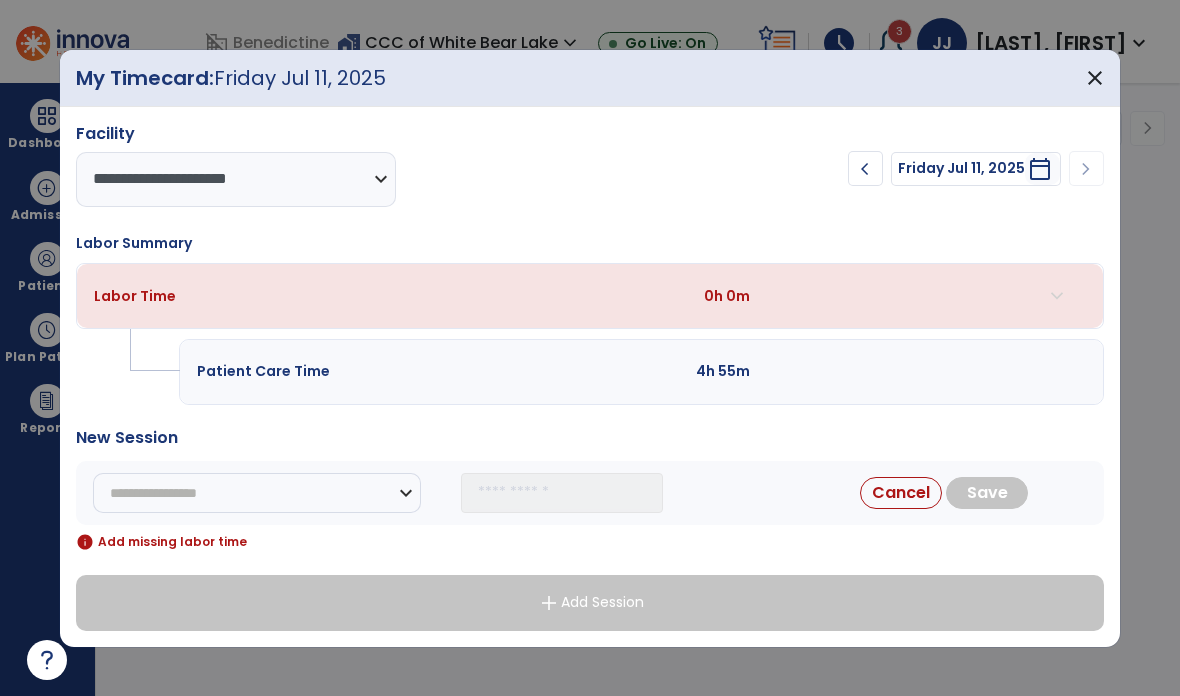 click on "**********" at bounding box center (257, 493) 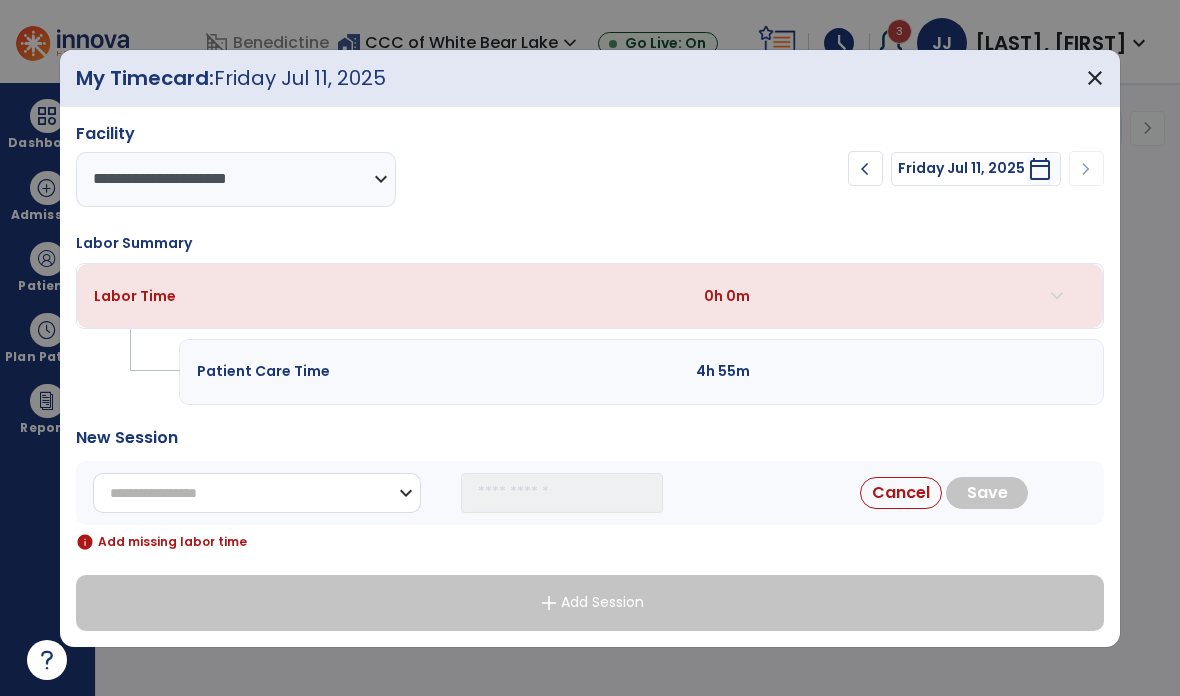 select on "**********" 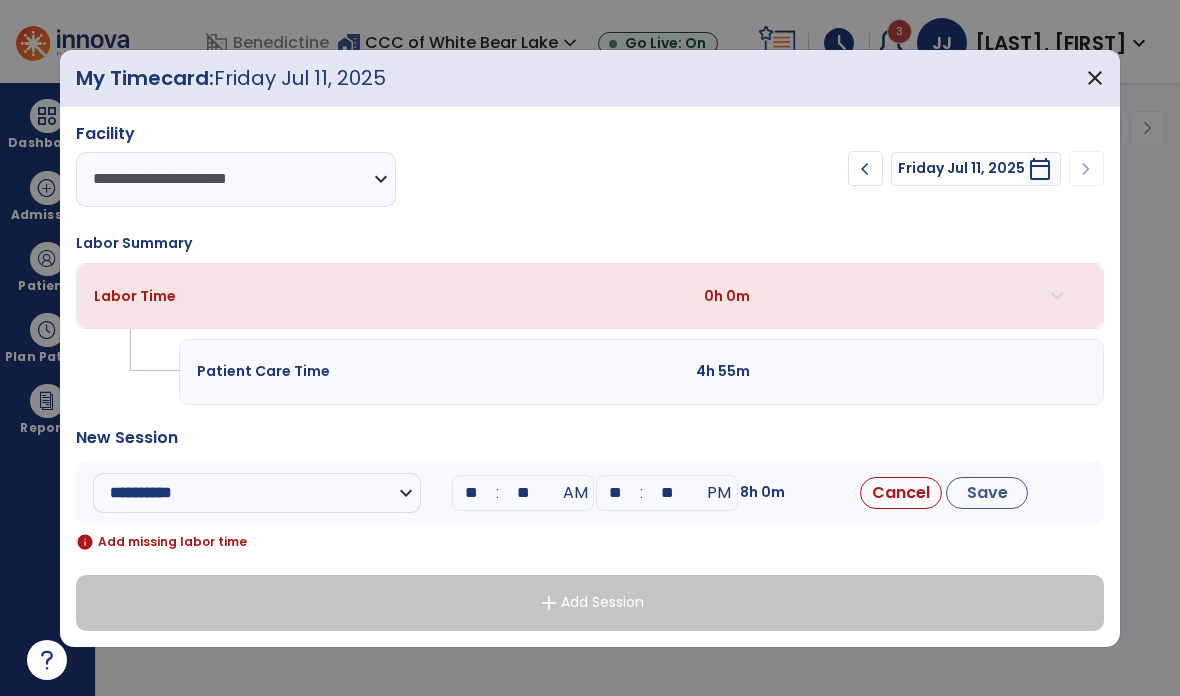click on "**" at bounding box center (523, 493) 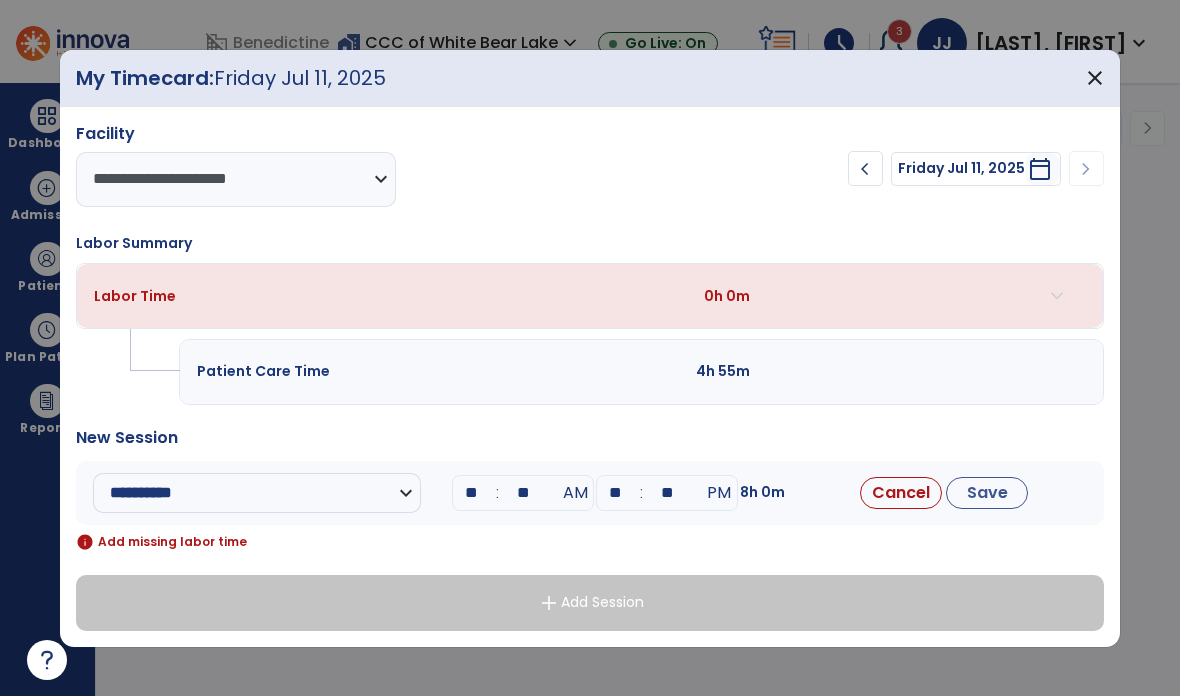 click on "**" at bounding box center (471, 493) 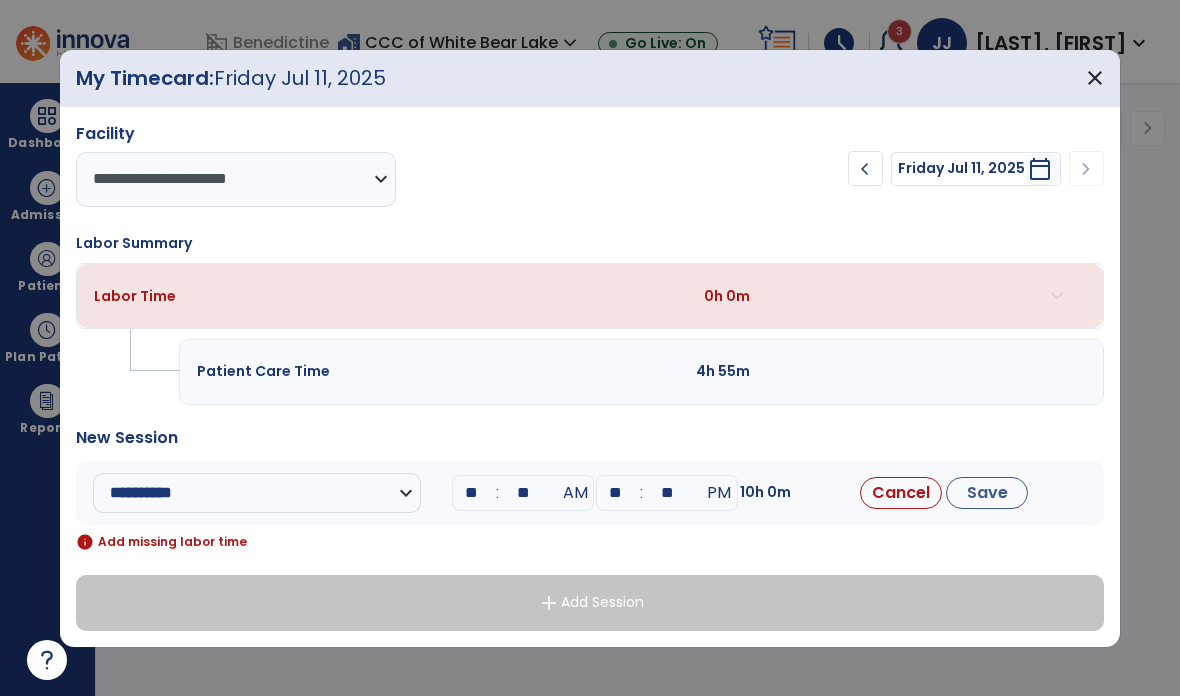 type on "*" 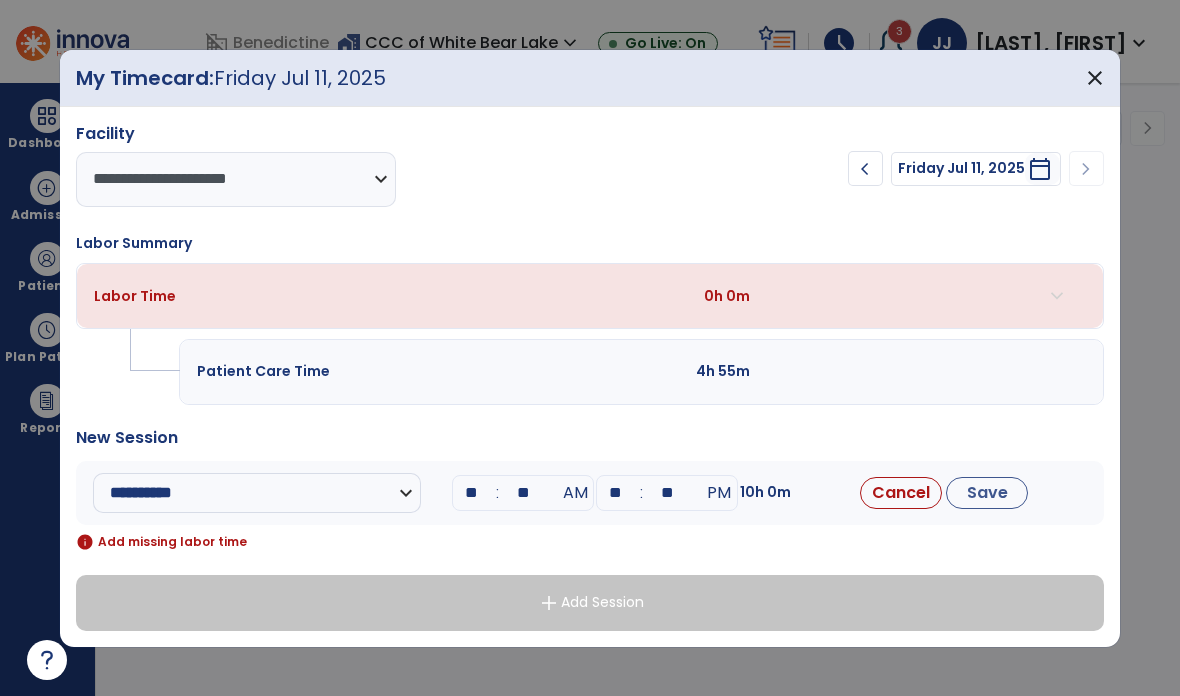 type on "**" 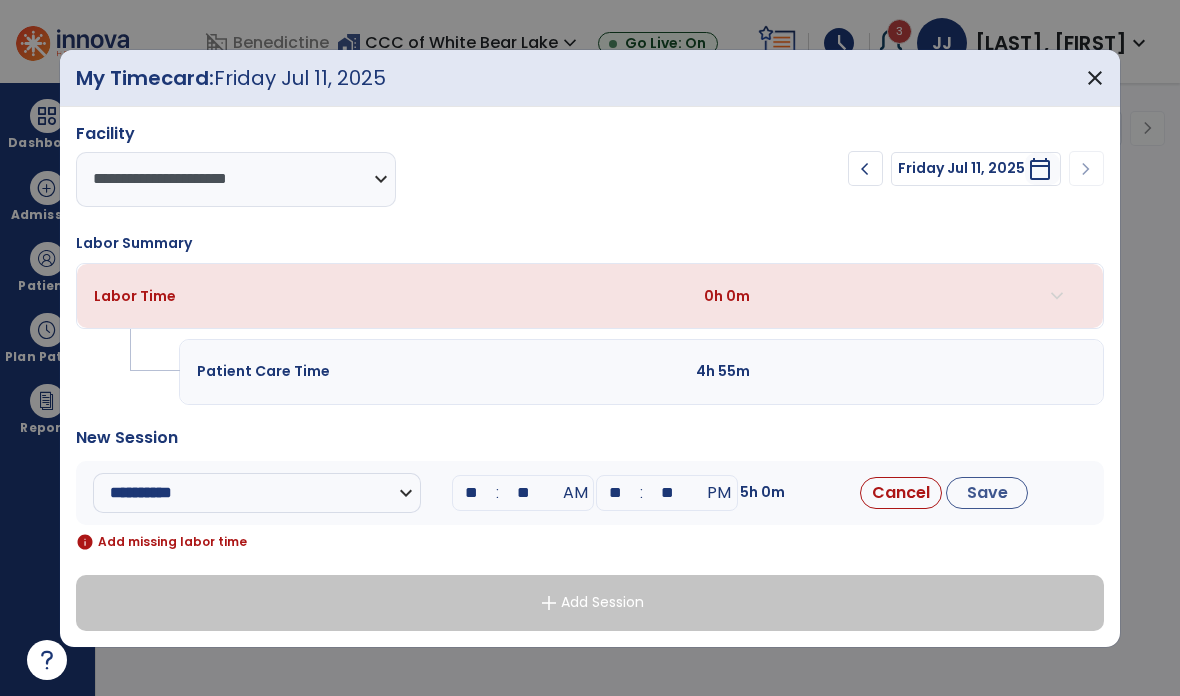 type on "*" 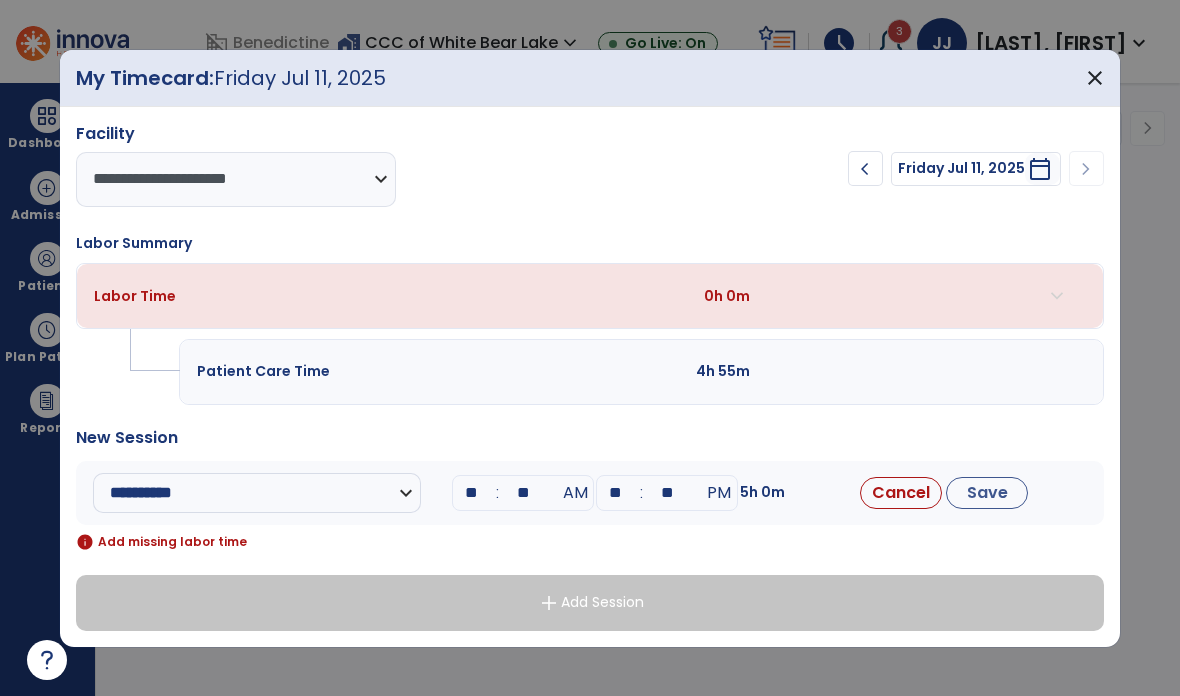 type on "**" 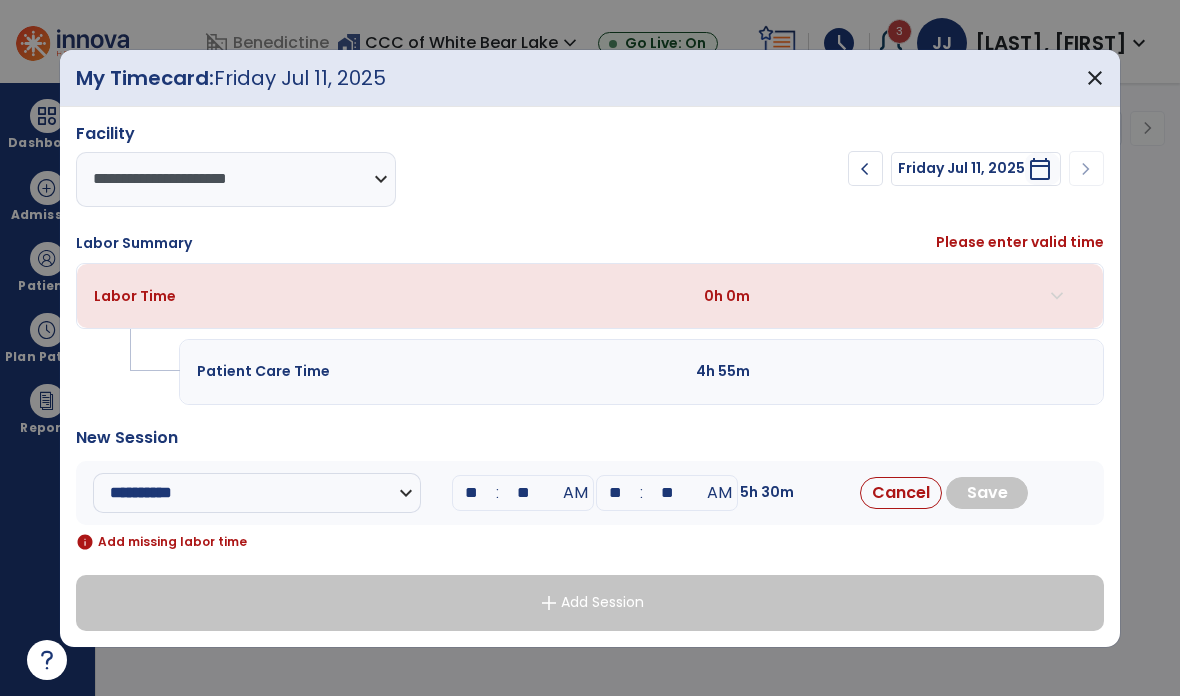click on "AM" at bounding box center [719, 493] 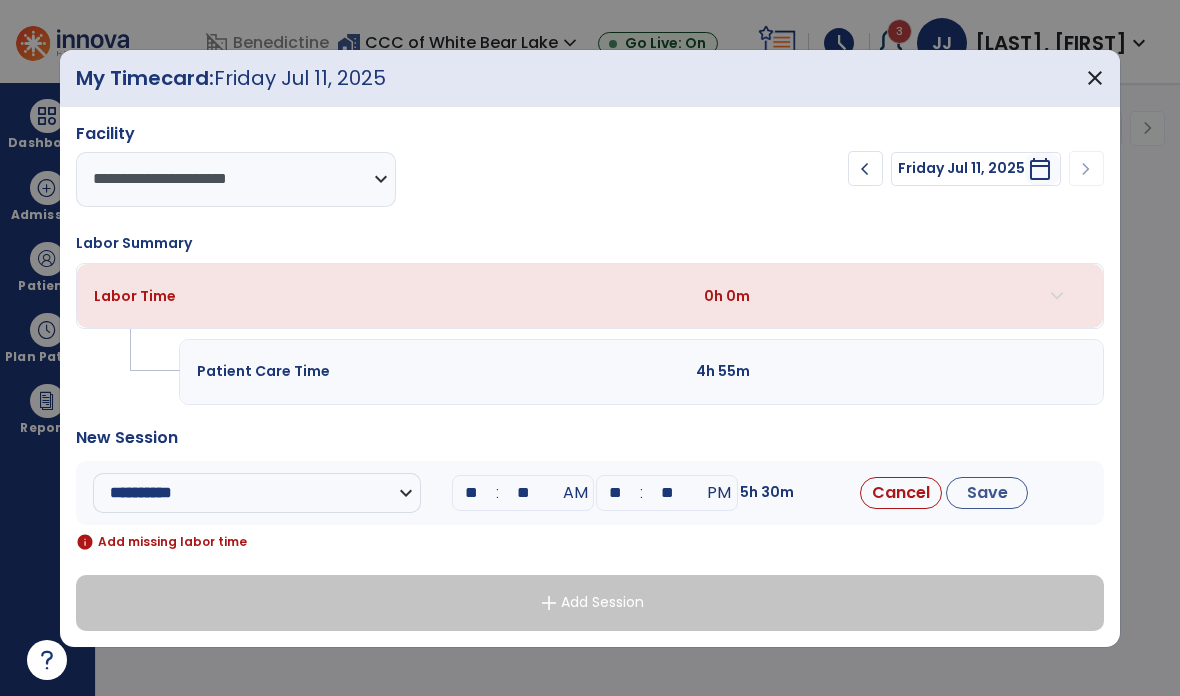 click on "5h 30m" at bounding box center [808, 493] 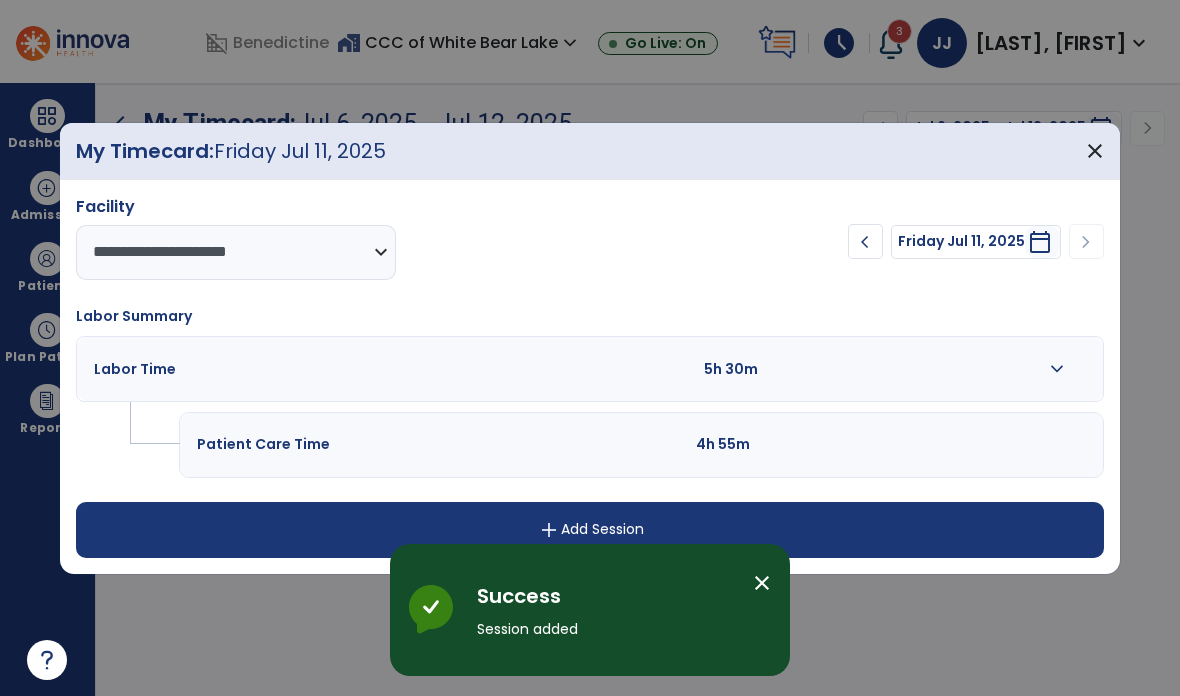 click on "add  Add Session" at bounding box center (590, 530) 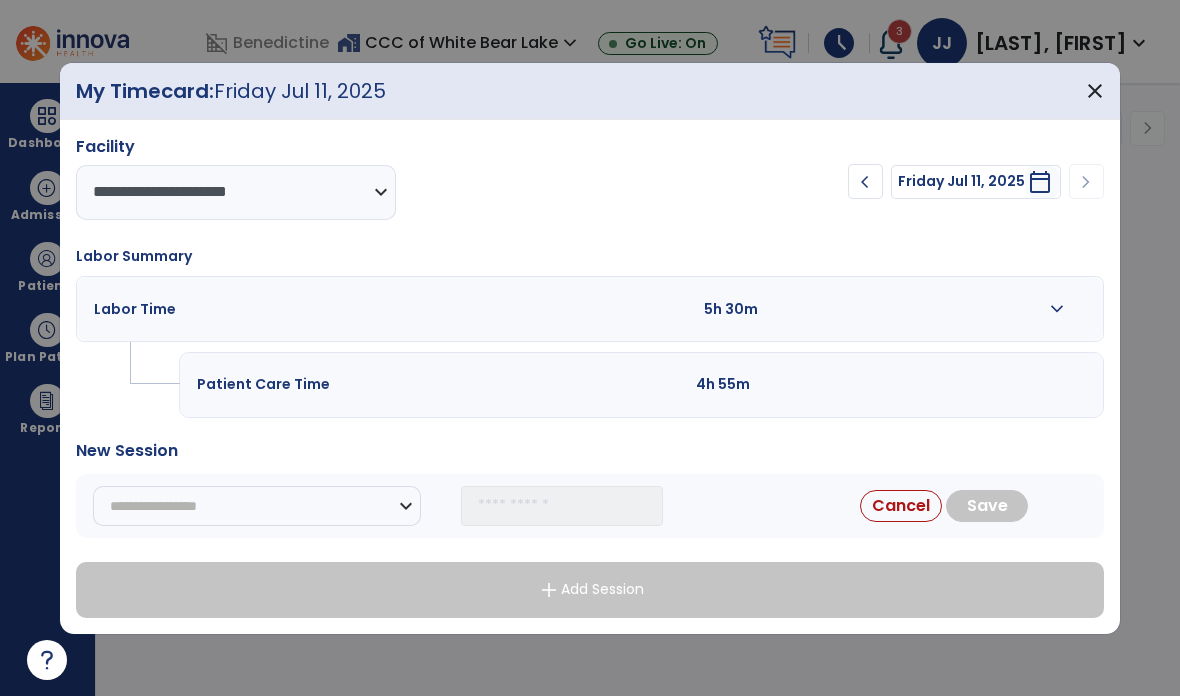 click on "**********" at bounding box center (257, 506) 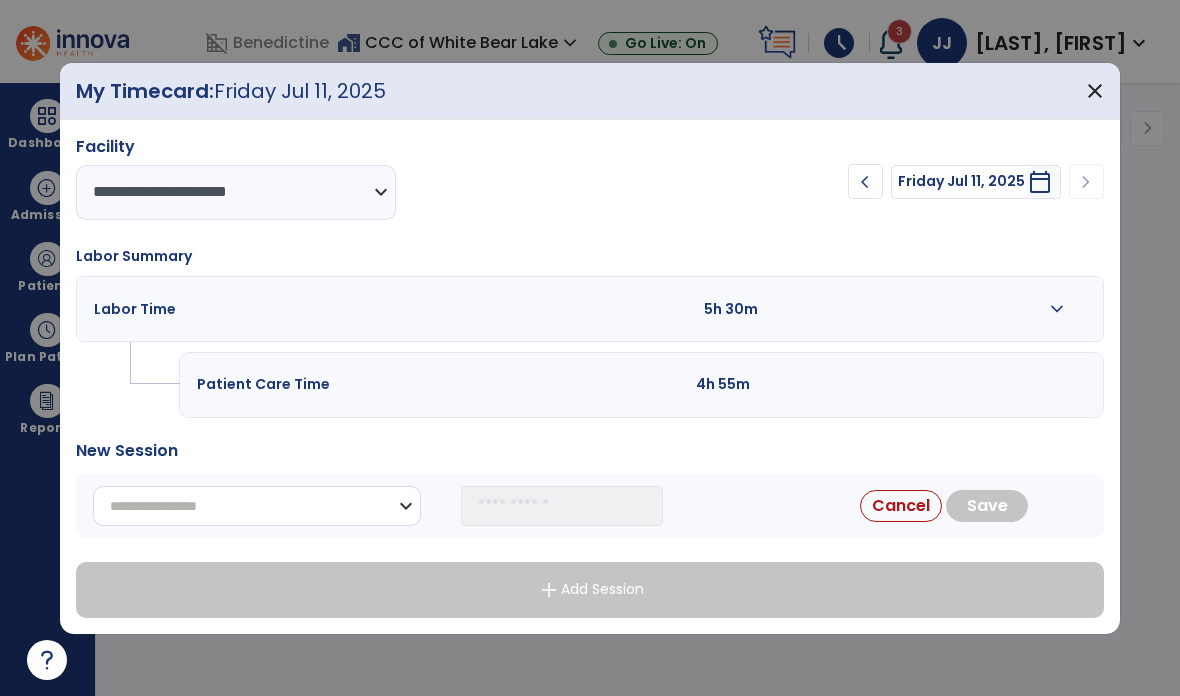 select on "**********" 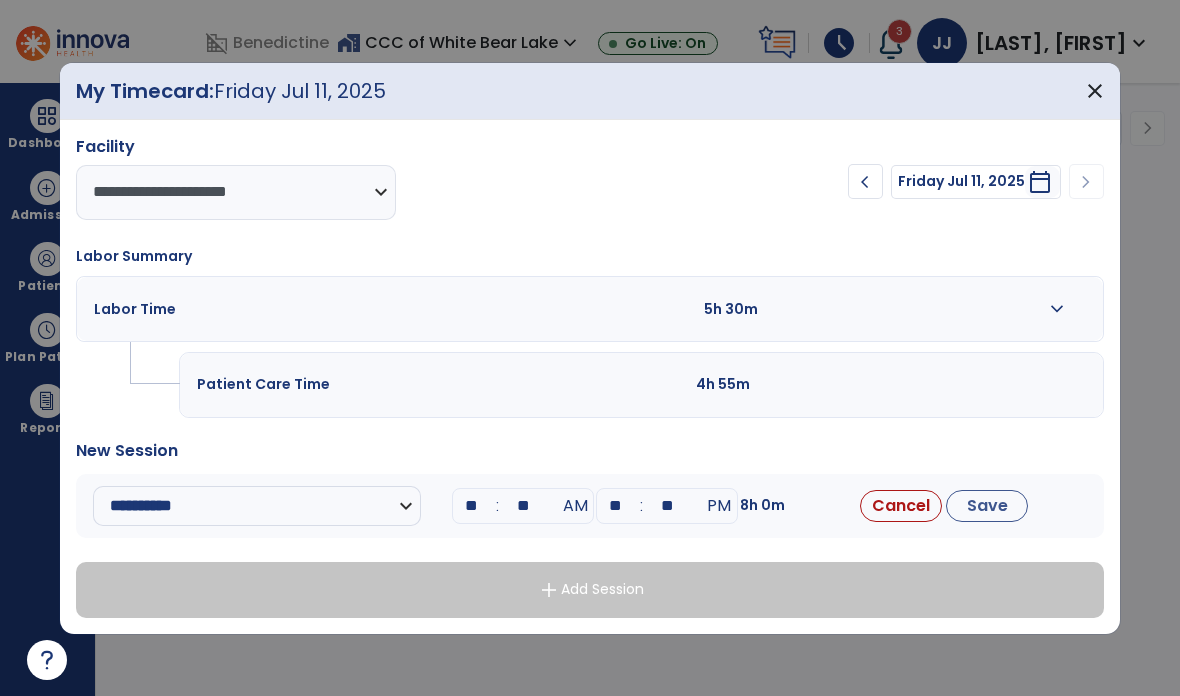 click on "**" at bounding box center [471, 506] 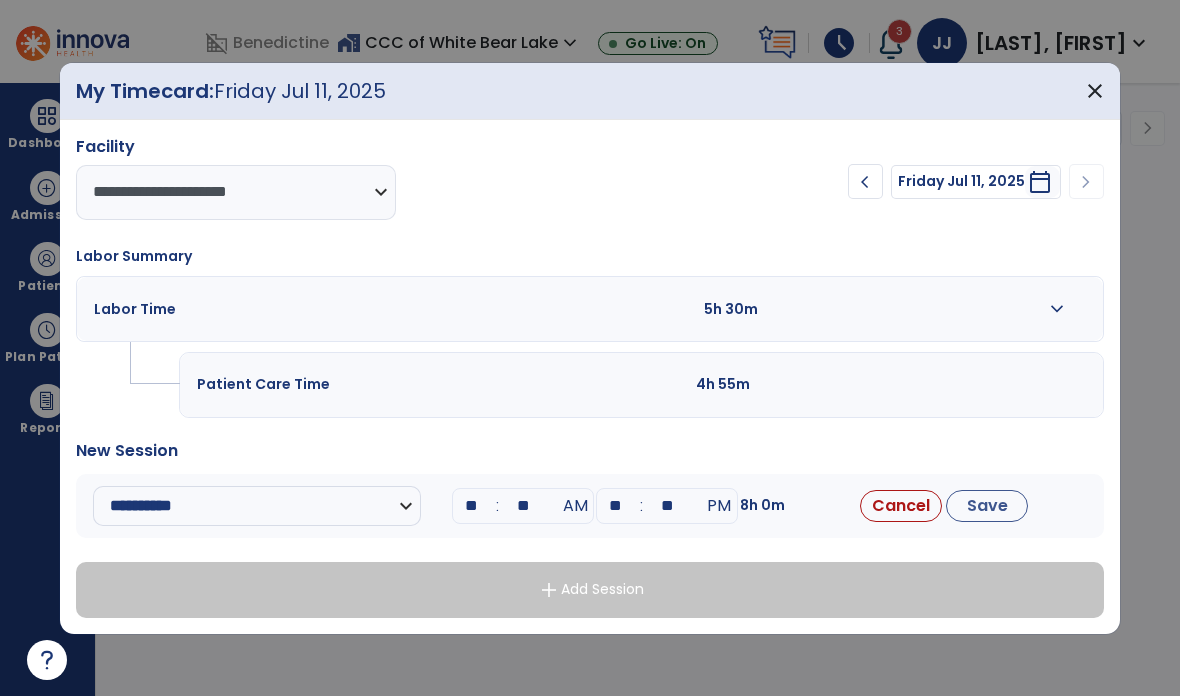 type on "**" 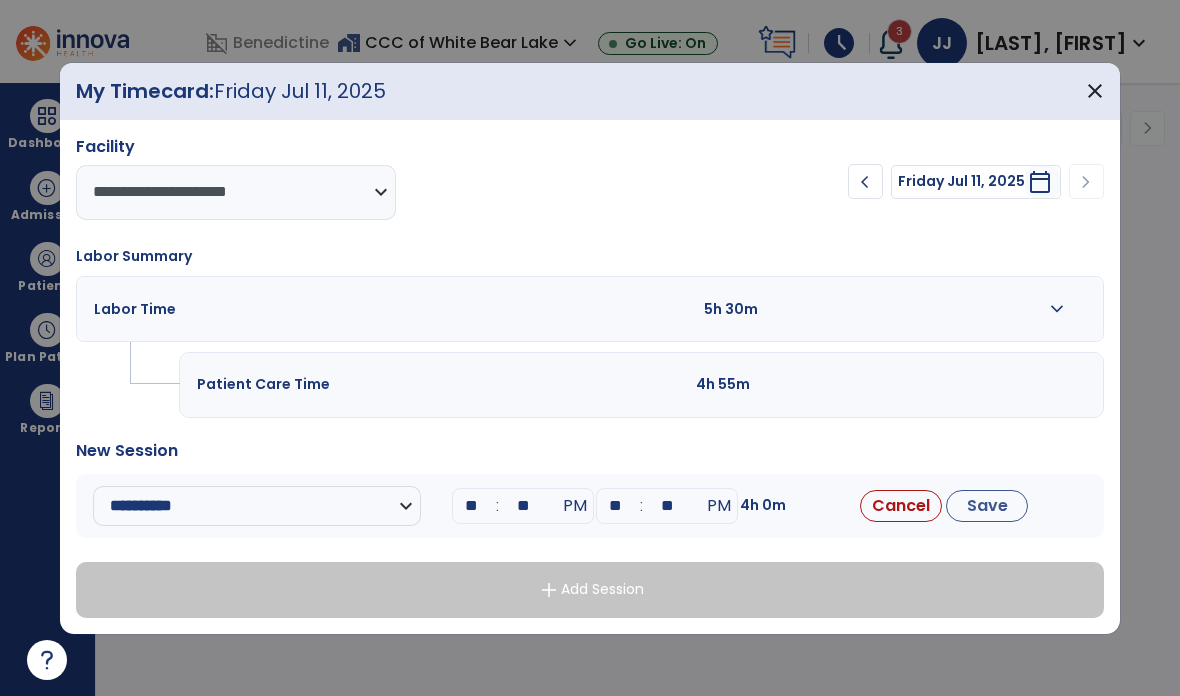 click on "**" at bounding box center (615, 506) 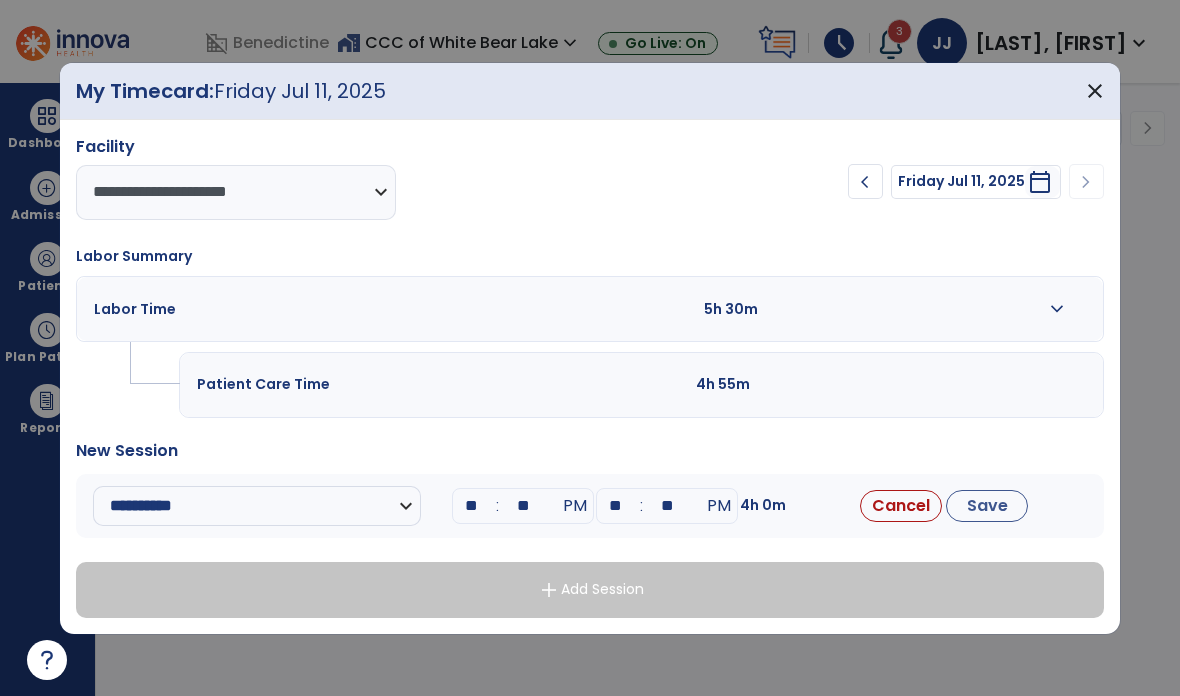type on "**" 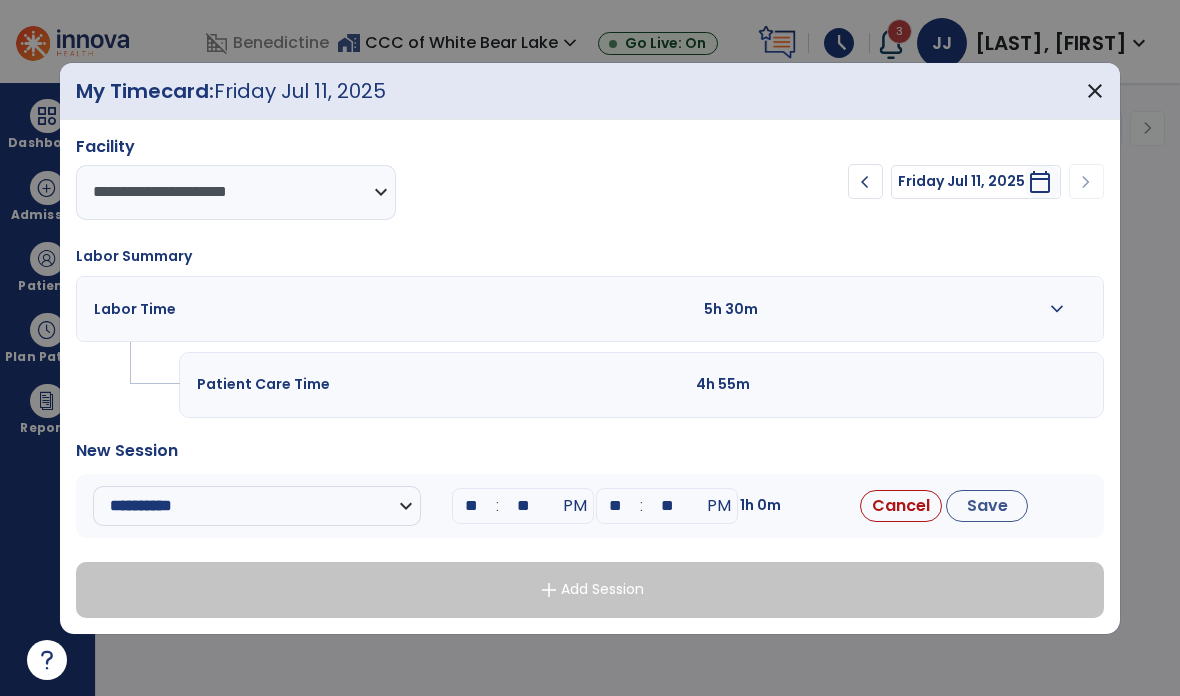 type on "*" 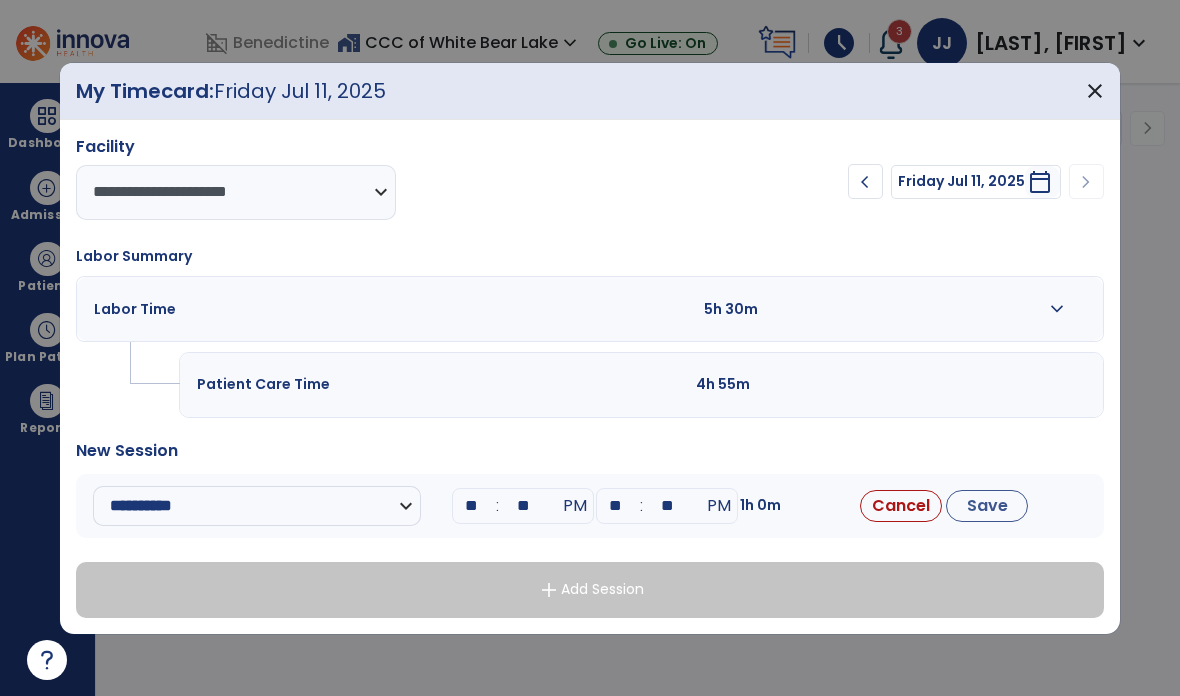 type on "**" 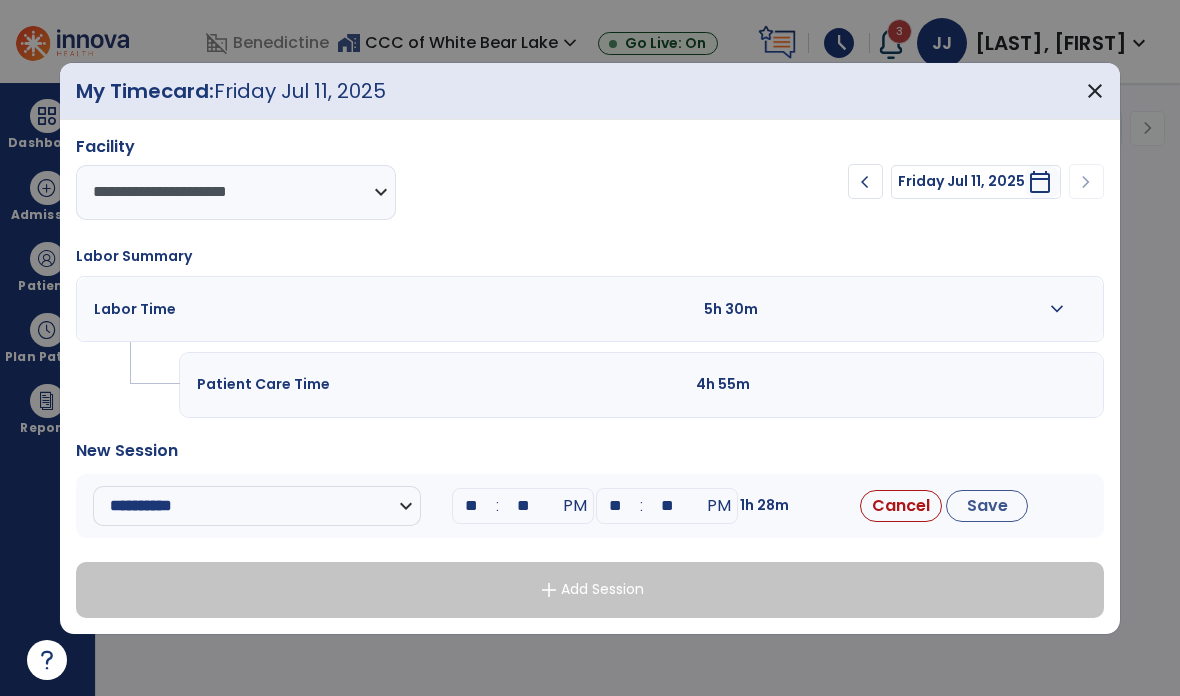 click on "Save" at bounding box center (987, 506) 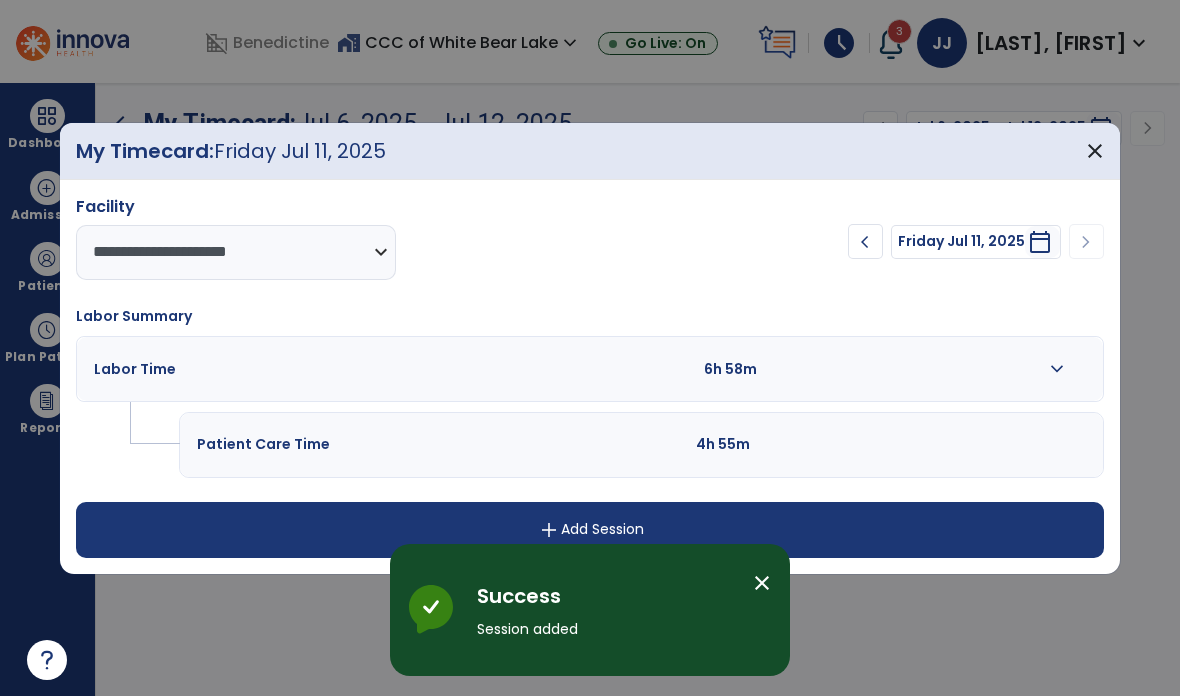 click on "close" at bounding box center (1095, 151) 